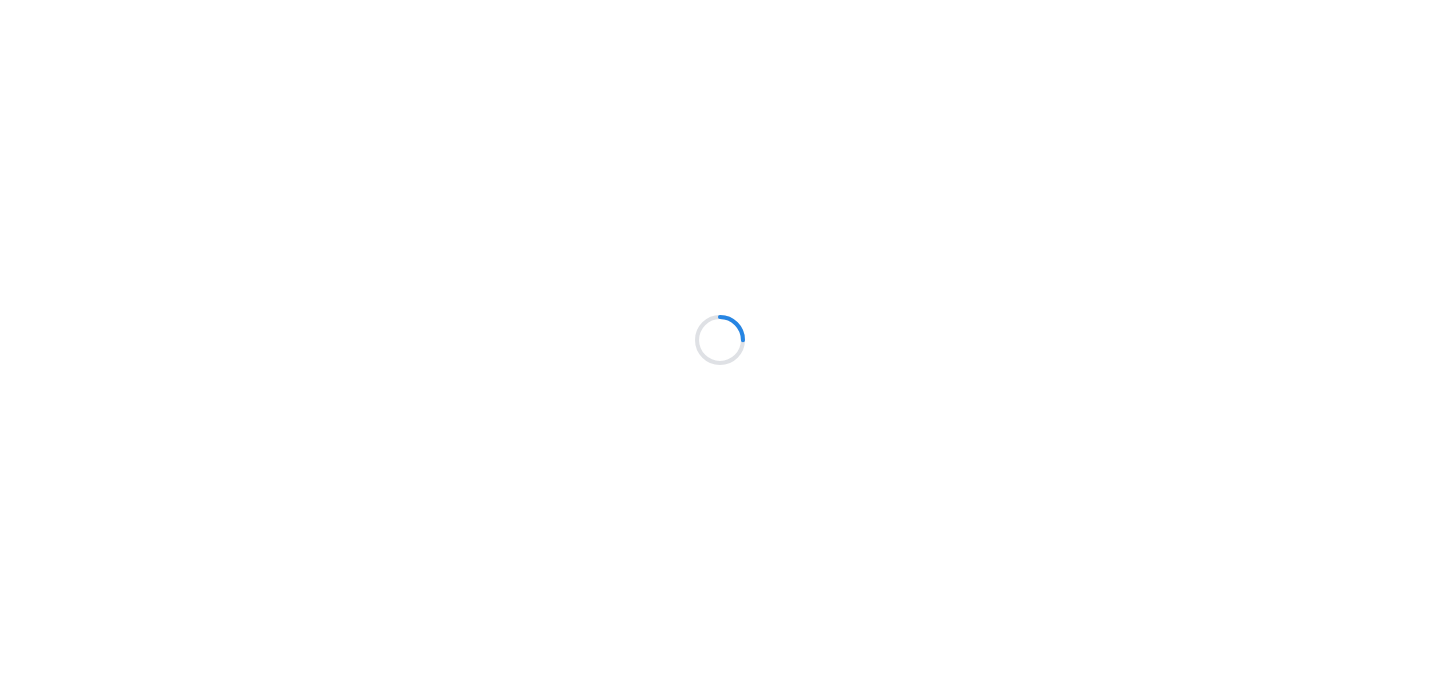 scroll, scrollTop: 0, scrollLeft: 0, axis: both 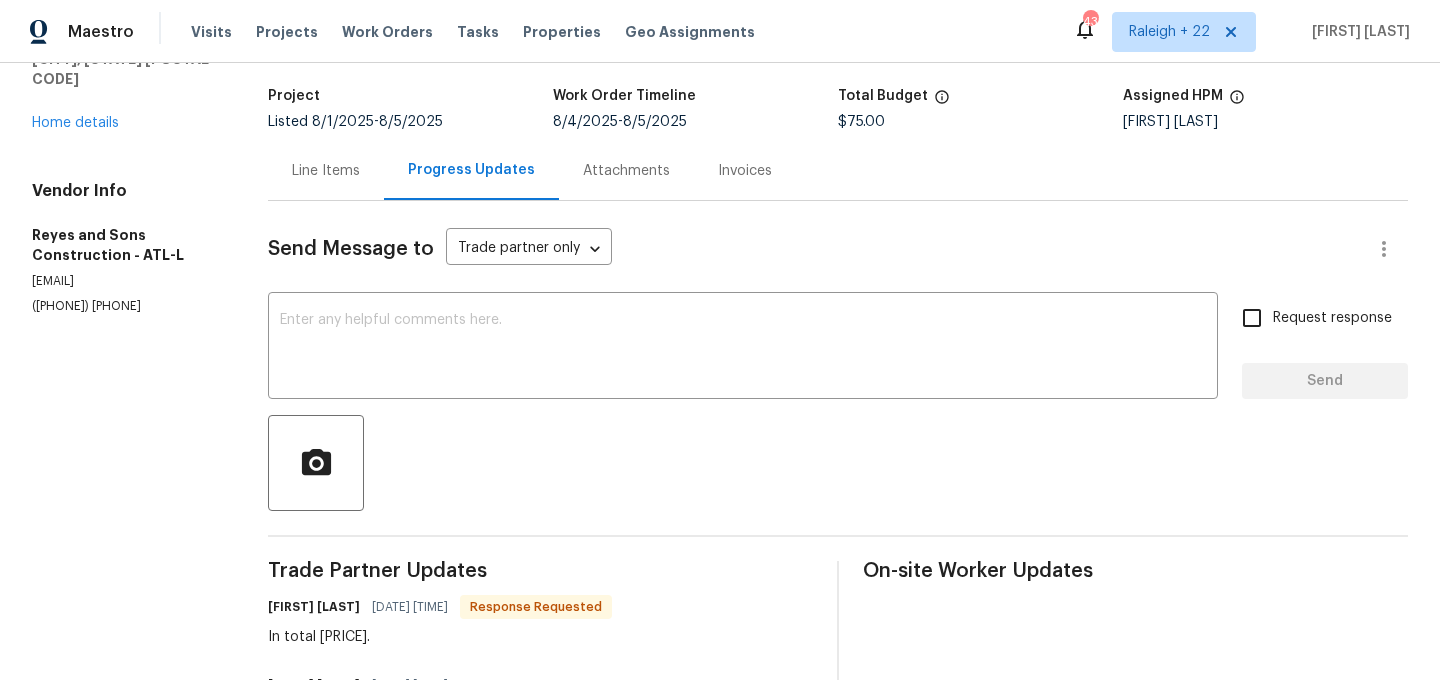 click on "Line Items" at bounding box center [326, 171] 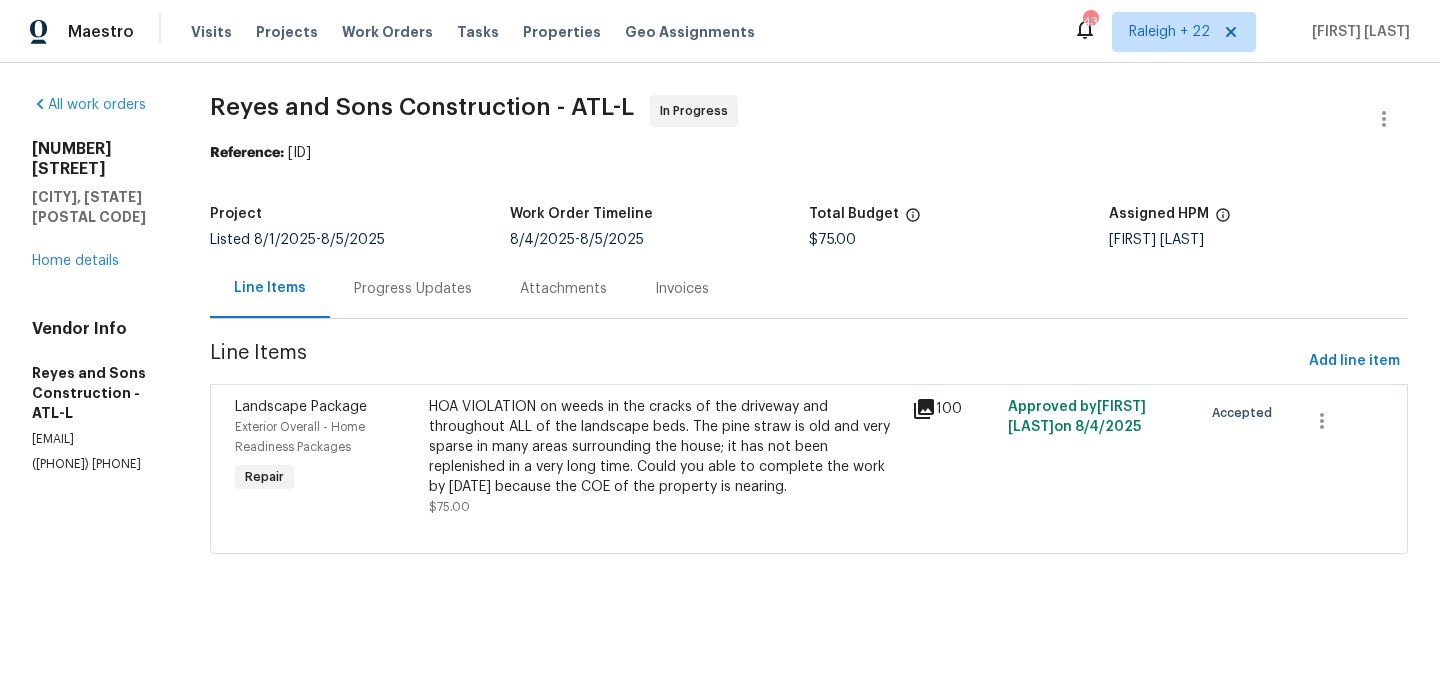 click on "HOA VIOLATION on weeds in the cracks of the driveway and throughout ALL of the landscape beds.  The pine straw is old and very sparse in many areas surrounding the house; it has not been replenished in a very long time.  Could you able to complete the work by 08/04/2025 because the COE of the property is nearing." at bounding box center [664, 447] 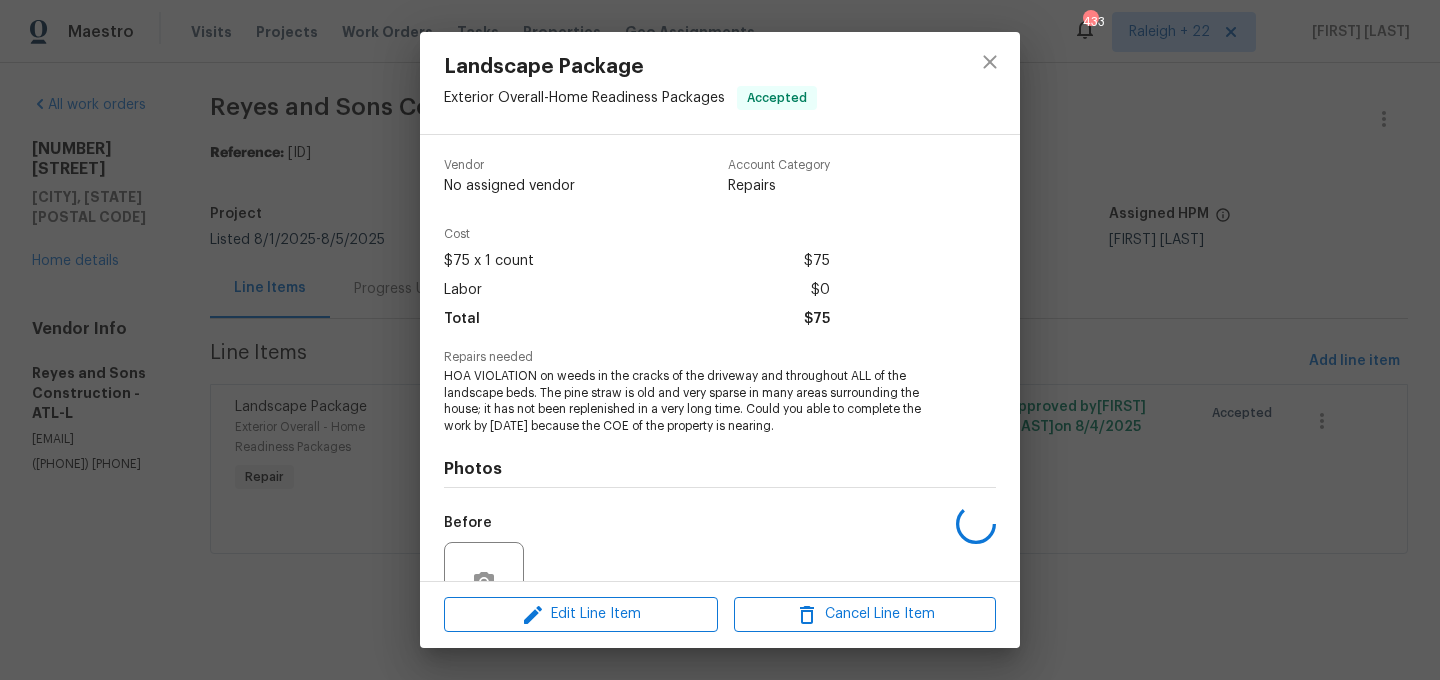 scroll, scrollTop: 191, scrollLeft: 0, axis: vertical 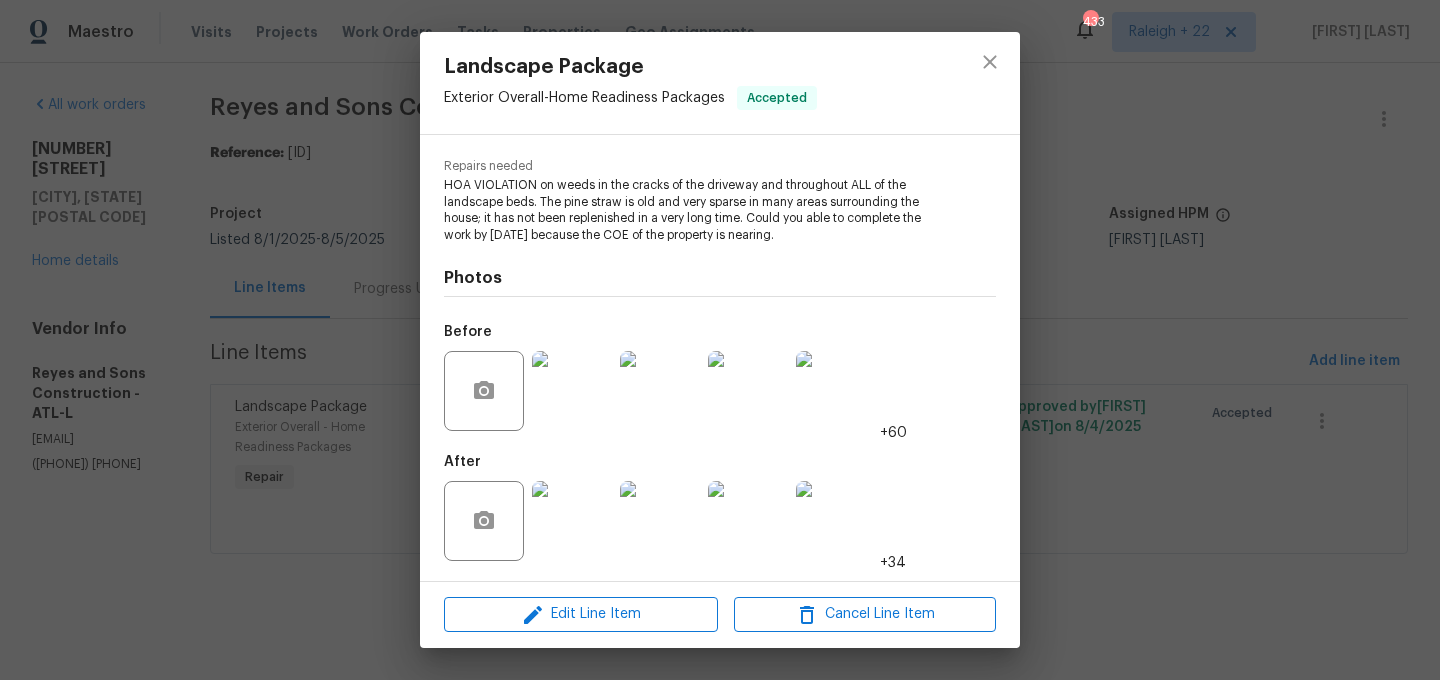 click at bounding box center (572, 521) 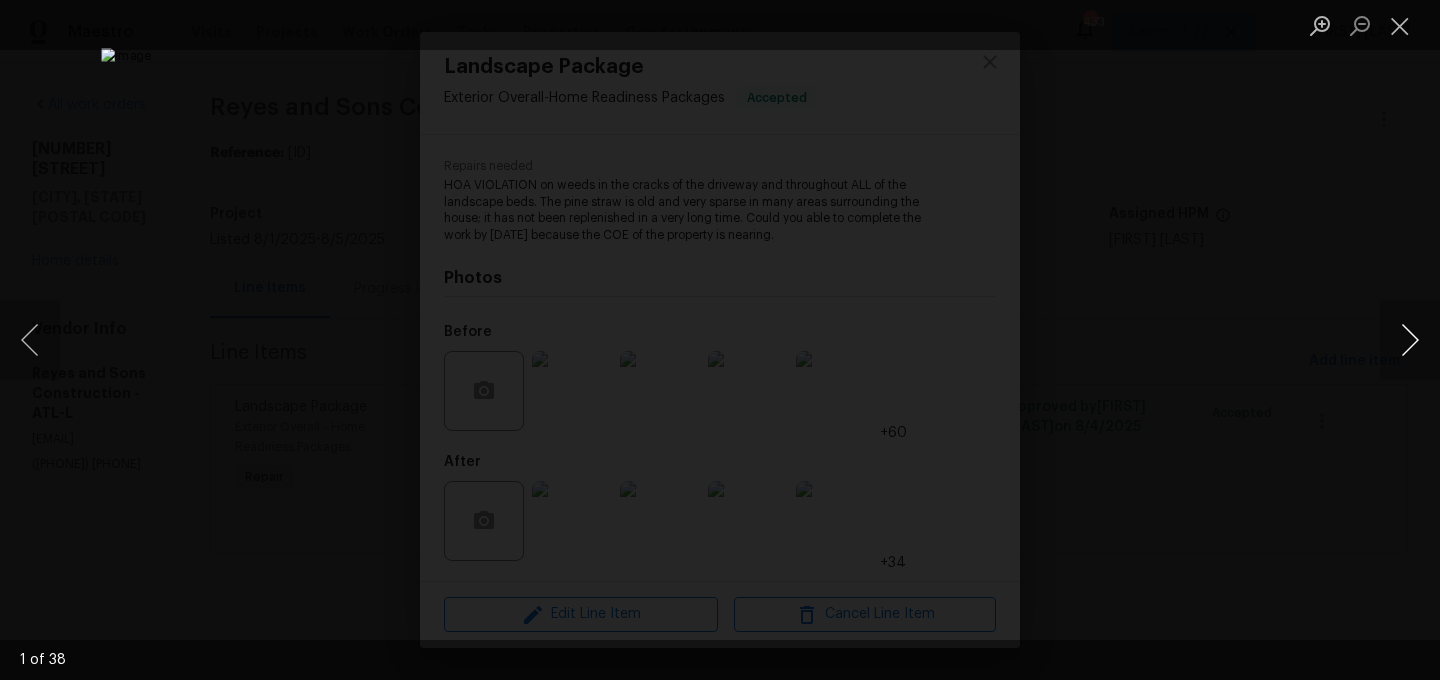 click at bounding box center (1410, 340) 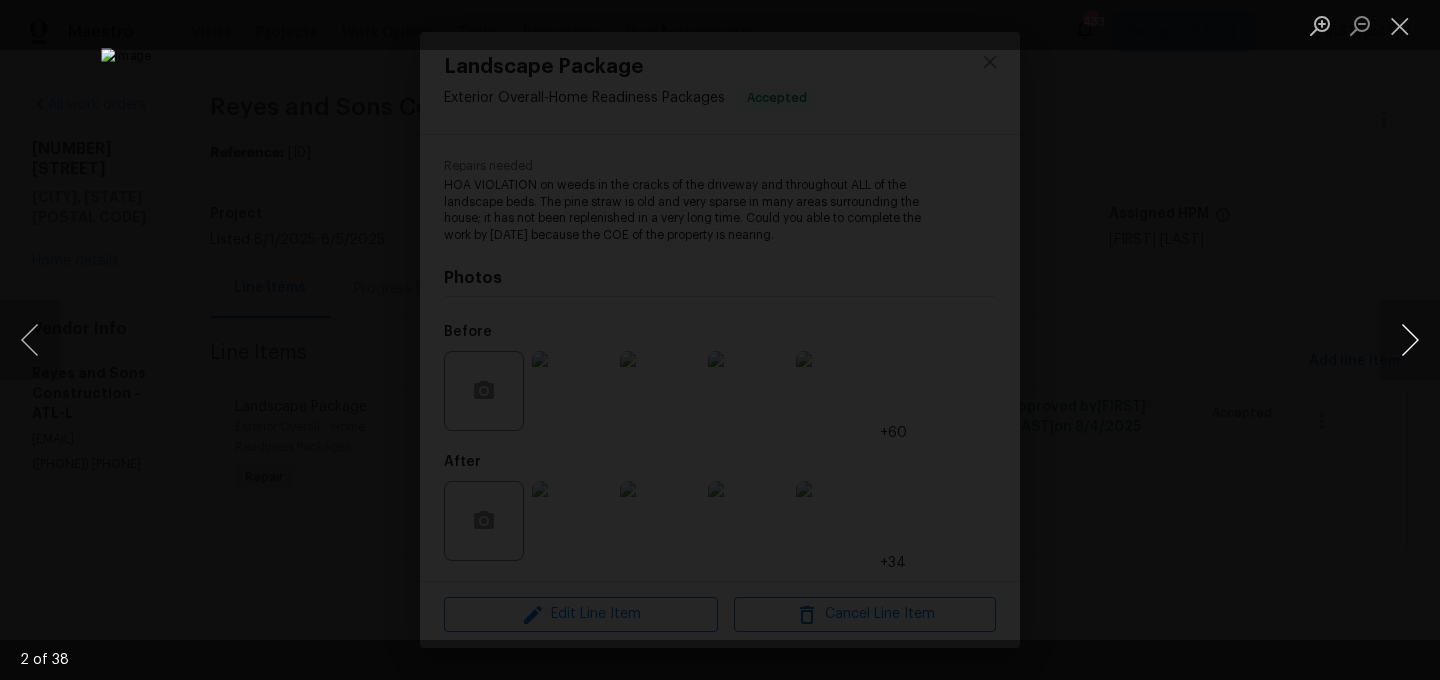 click at bounding box center [1410, 340] 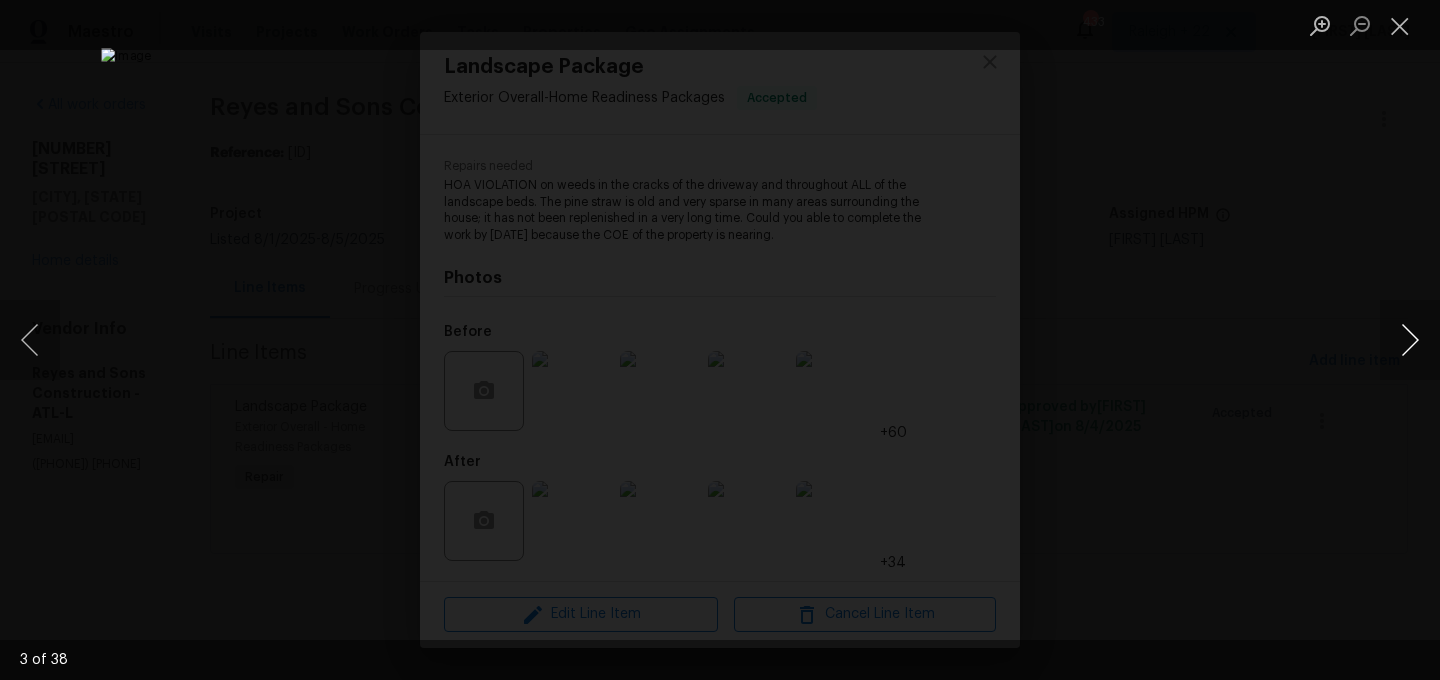 click at bounding box center (1410, 340) 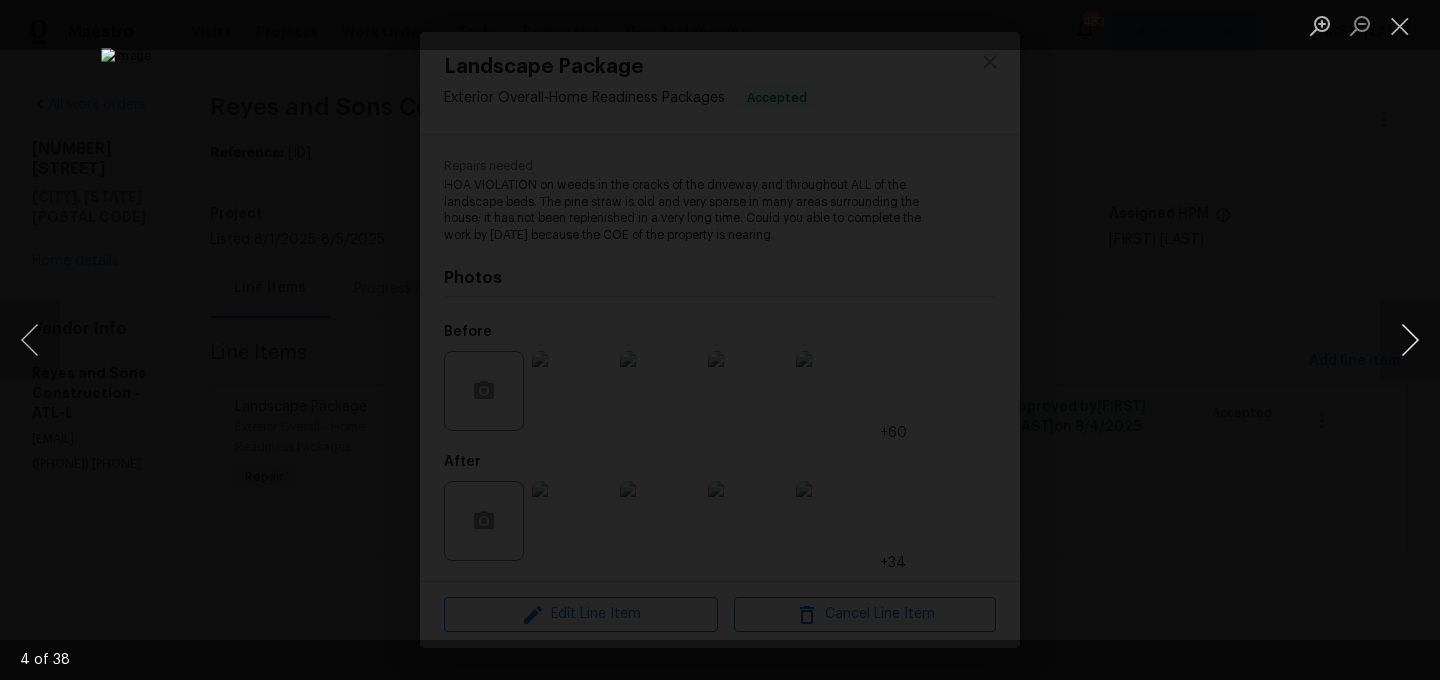 click at bounding box center (1410, 340) 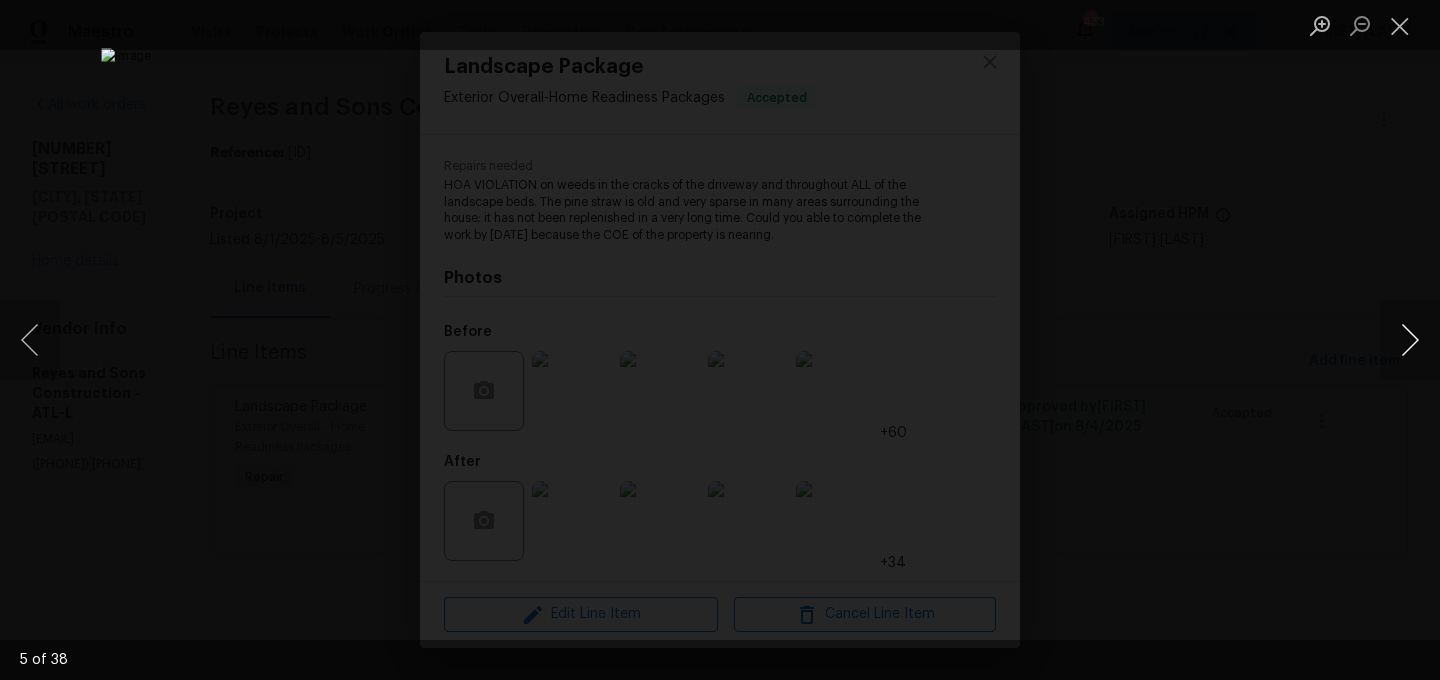 click at bounding box center (1410, 340) 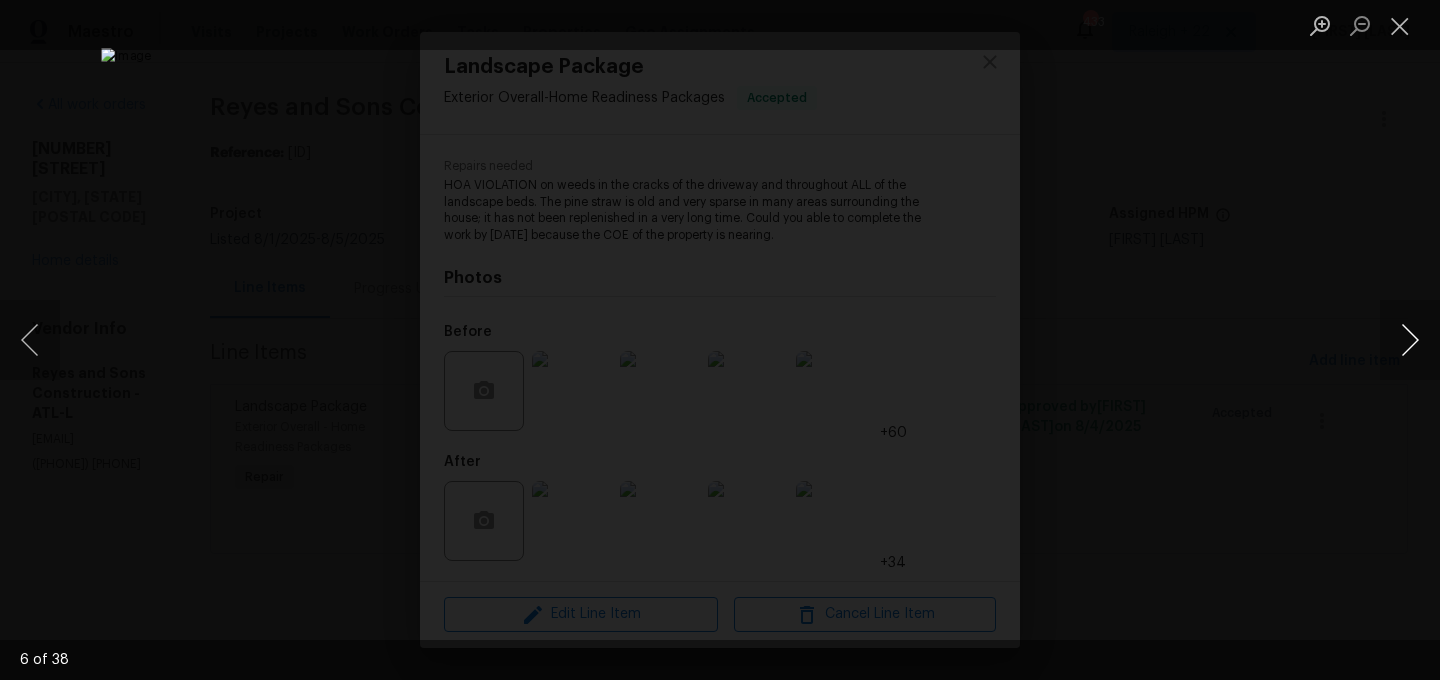 click at bounding box center [1410, 340] 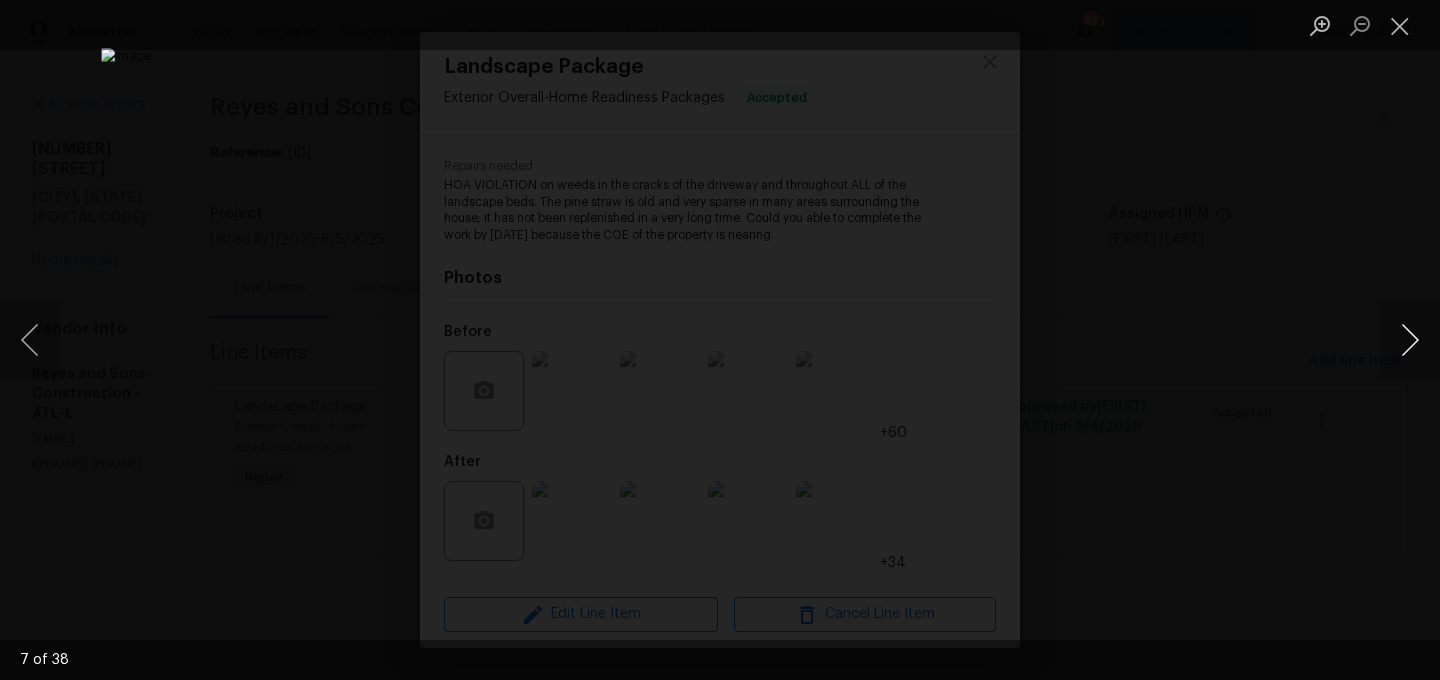 click at bounding box center [1410, 340] 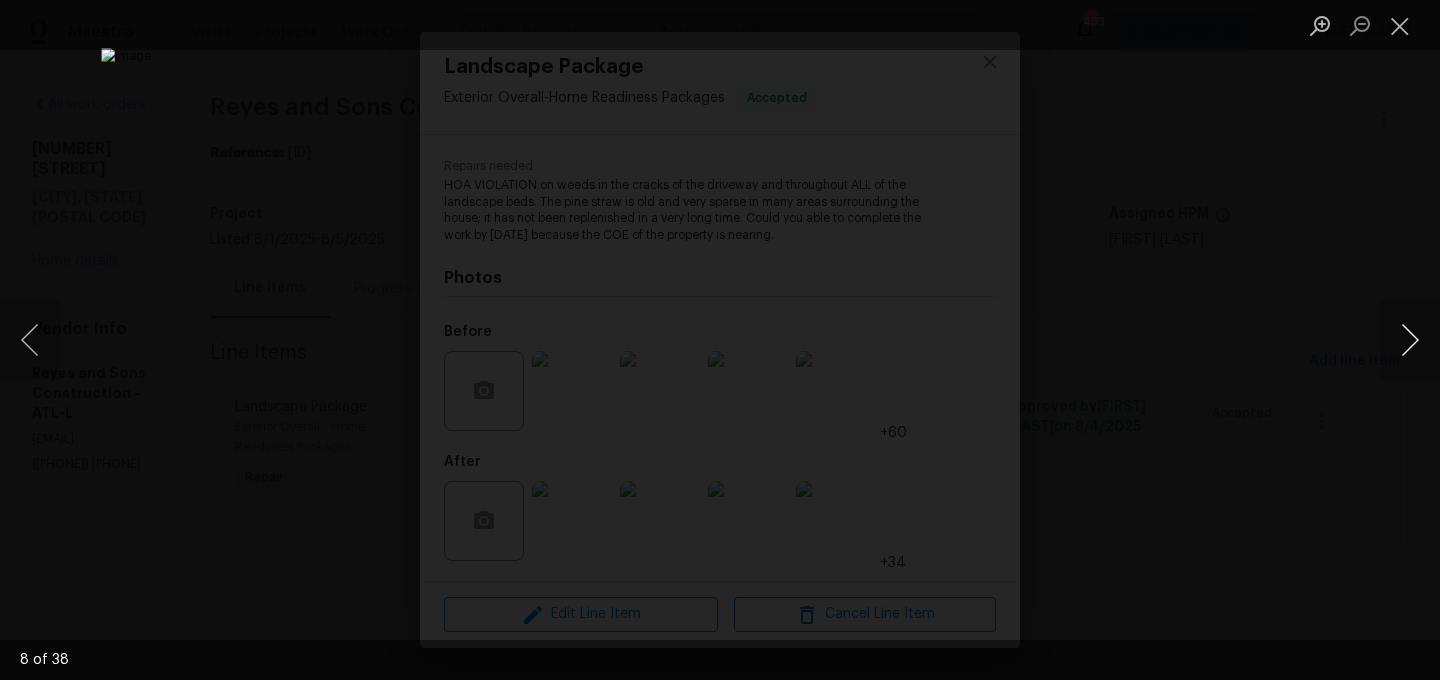 click at bounding box center (1410, 340) 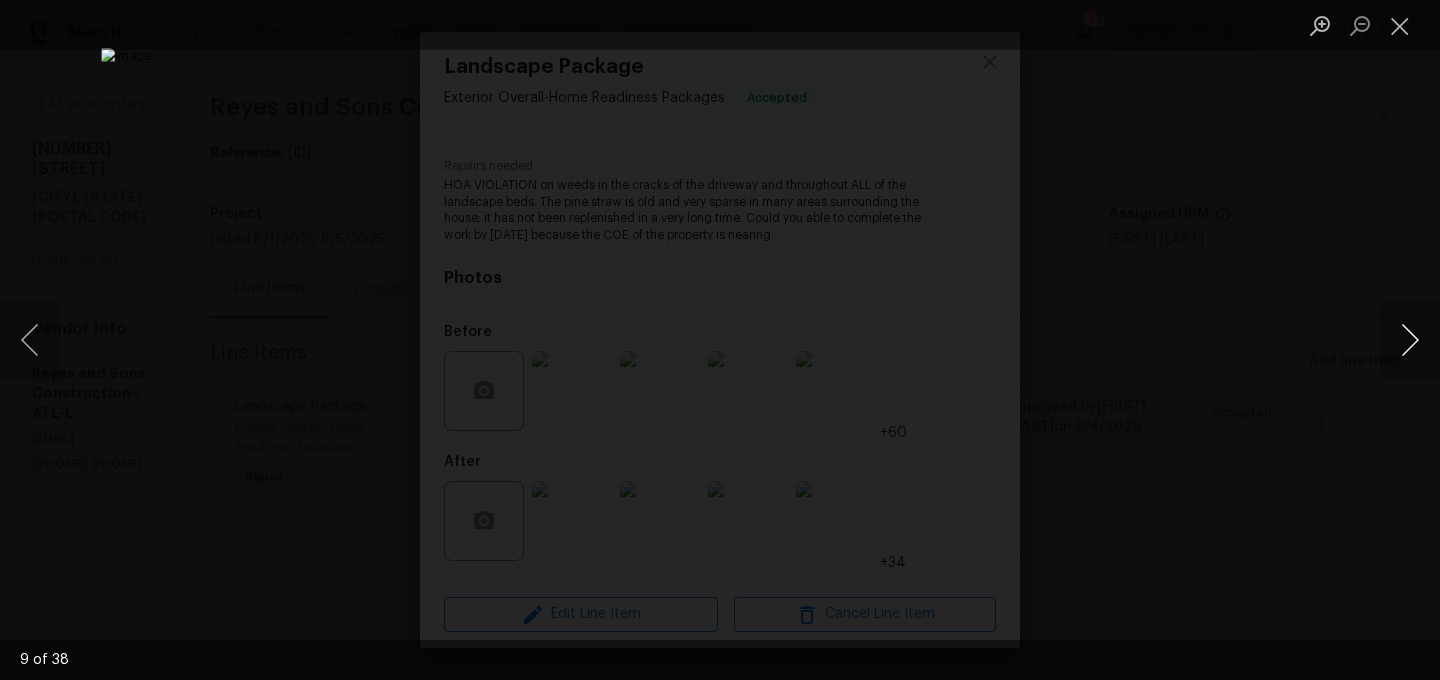 click at bounding box center [1410, 340] 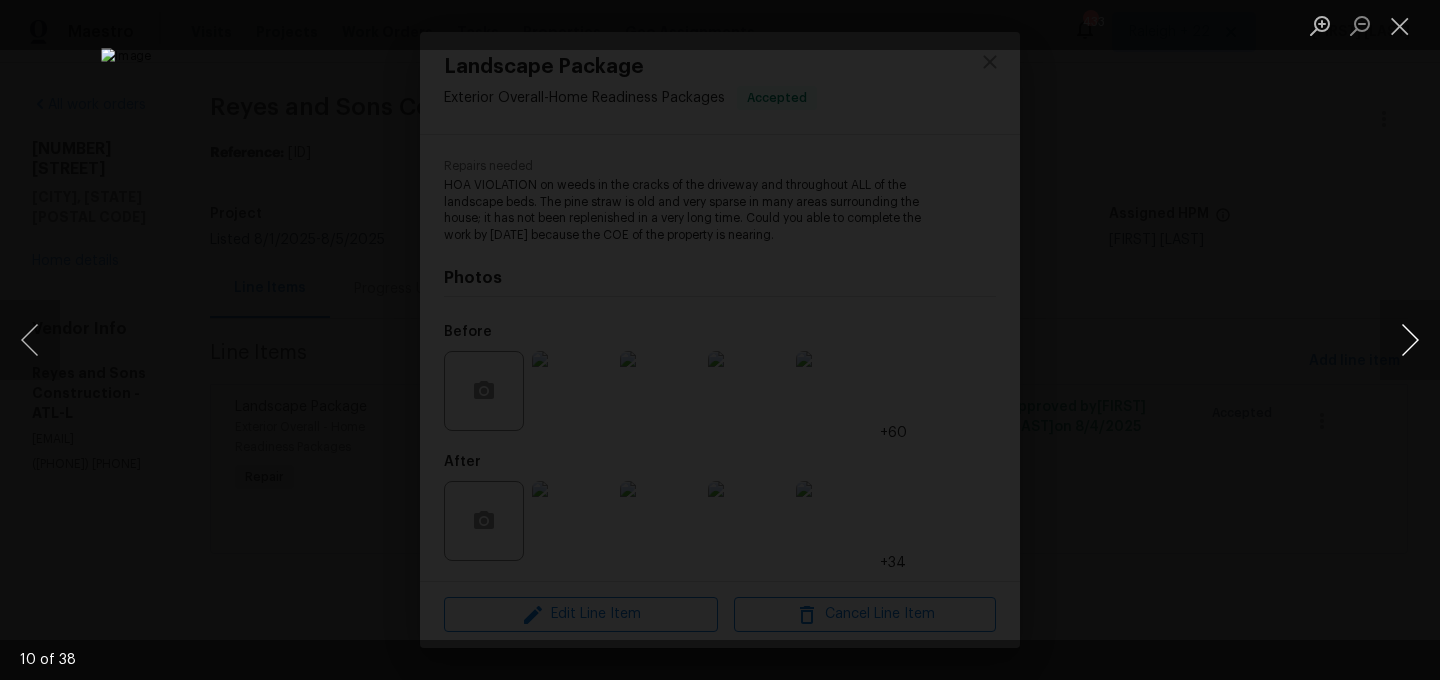 click at bounding box center (1410, 340) 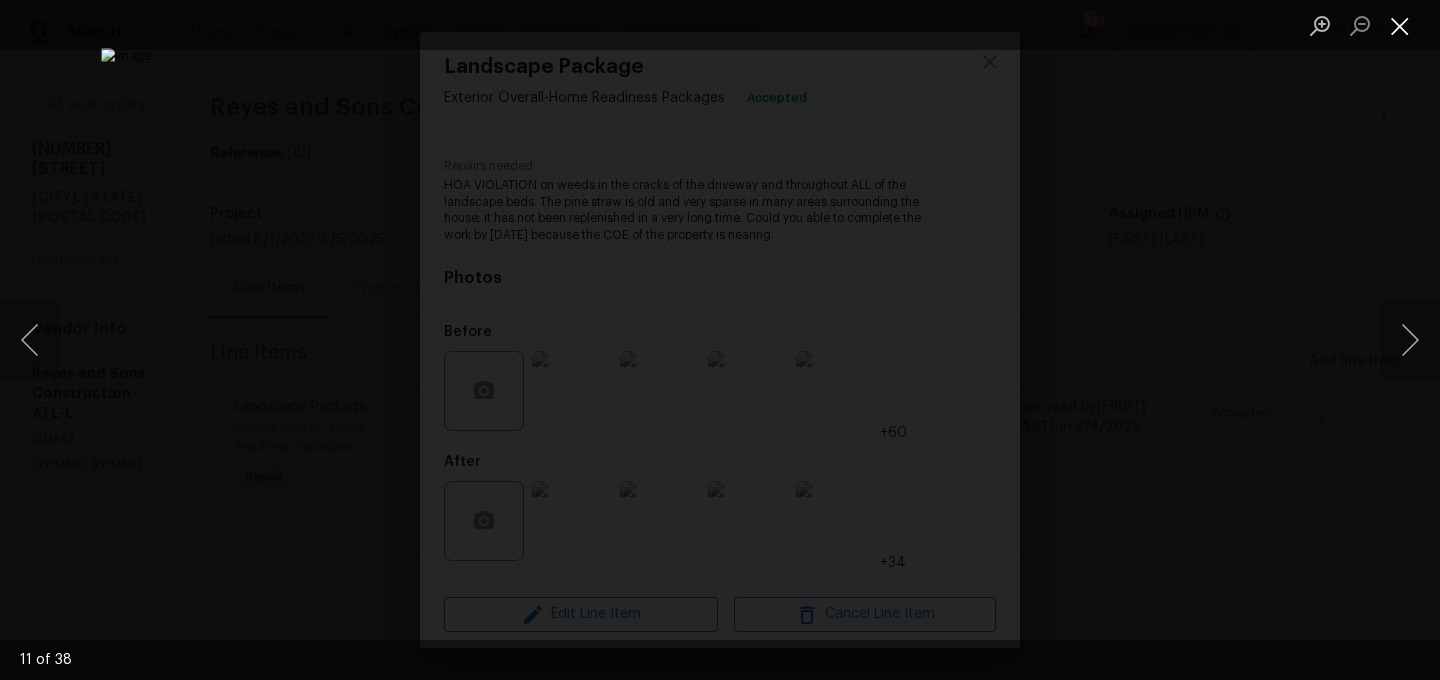 click at bounding box center [1400, 25] 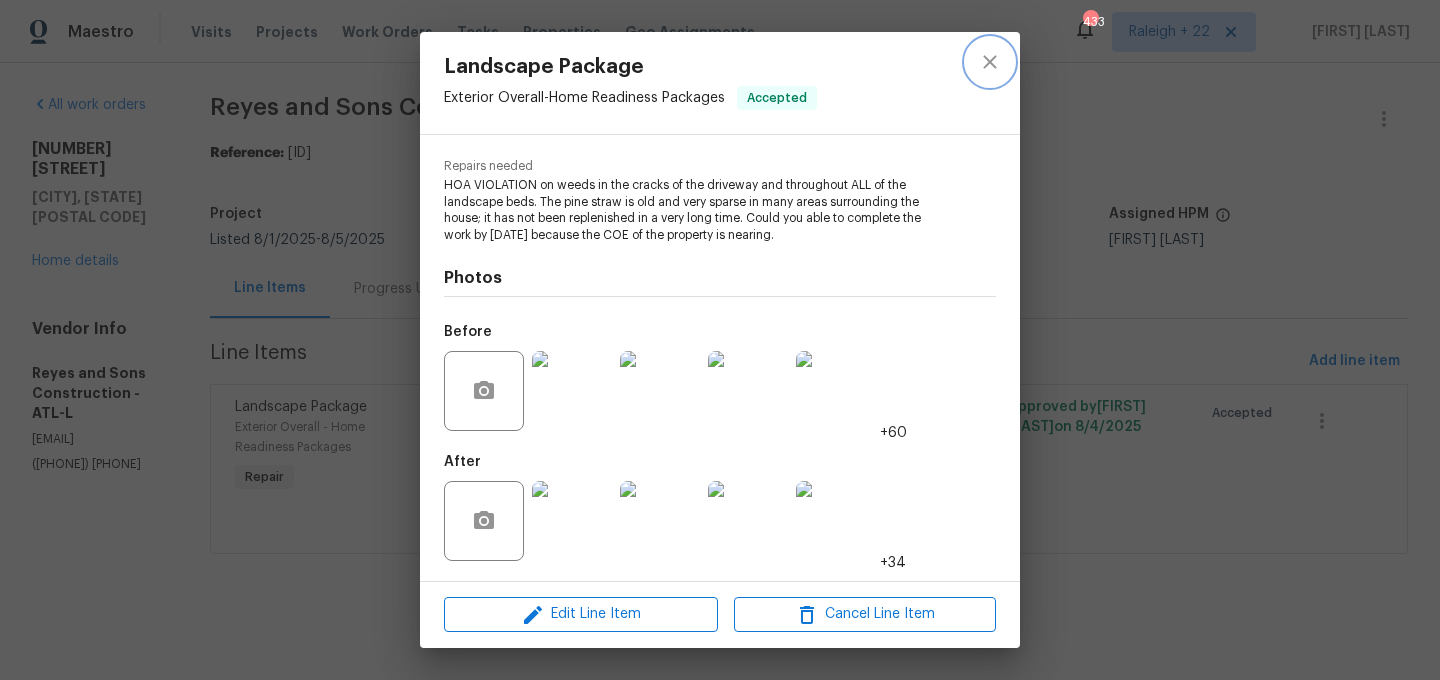 click 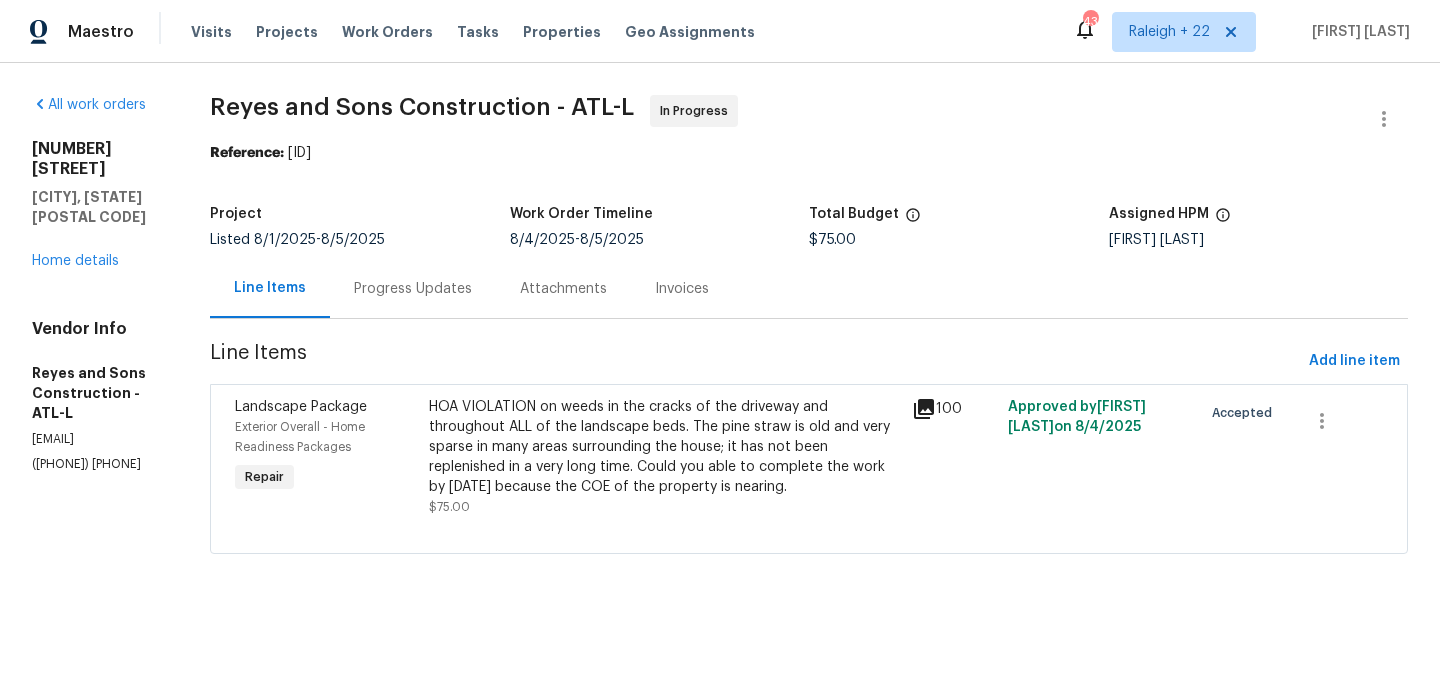 click on "Progress Updates" at bounding box center (413, 288) 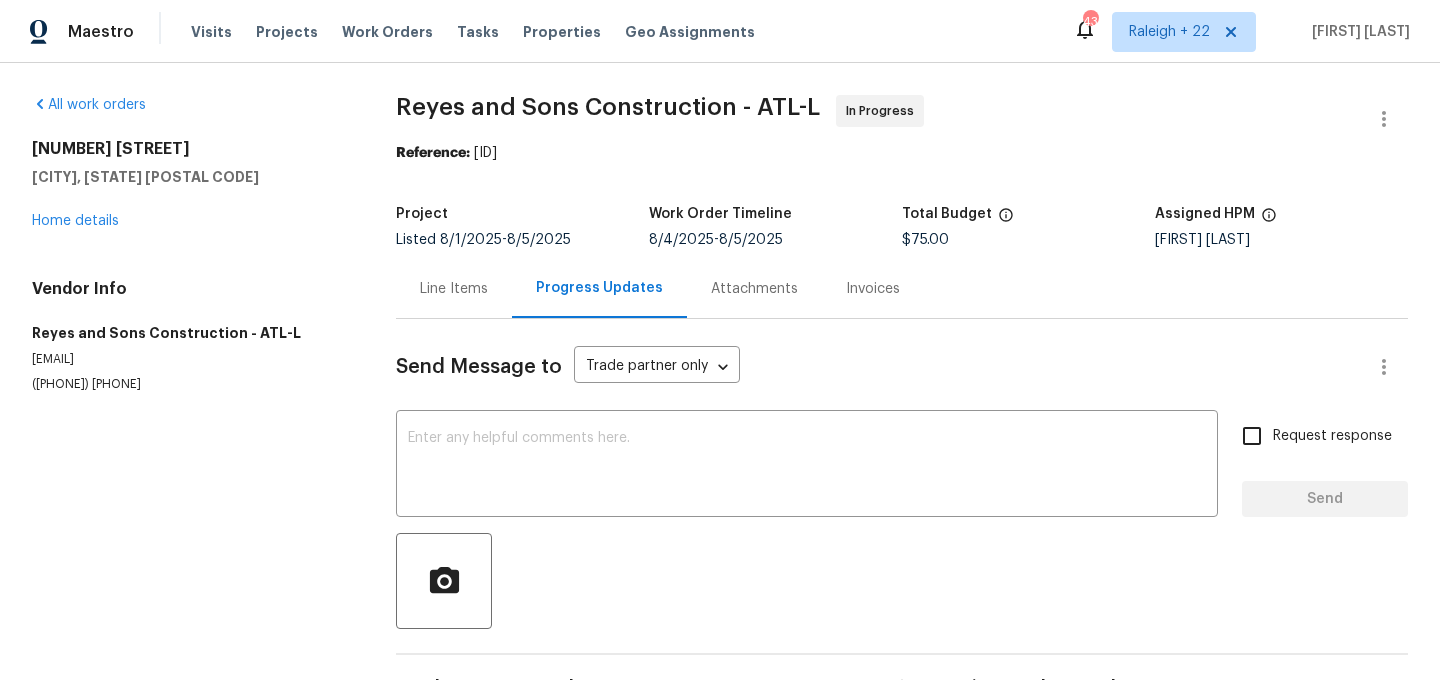 click on "Line Items" at bounding box center (454, 289) 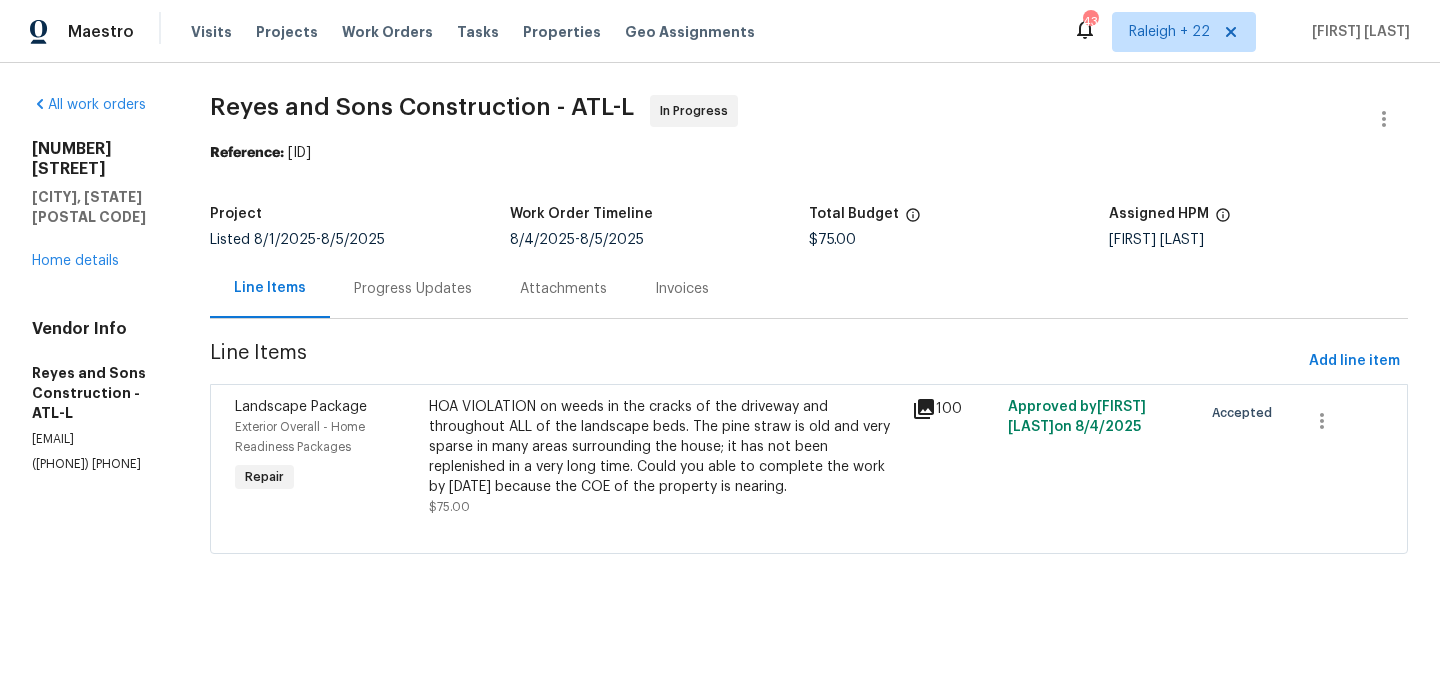 click on "HOA VIOLATION on weeds in the cracks of the driveway and throughout ALL of the landscape beds.  The pine straw is old and very sparse in many areas surrounding the house; it has not been replenished in a very long time.  Could you able to complete the work by 08/04/2025 because the COE of the property is nearing." at bounding box center [664, 447] 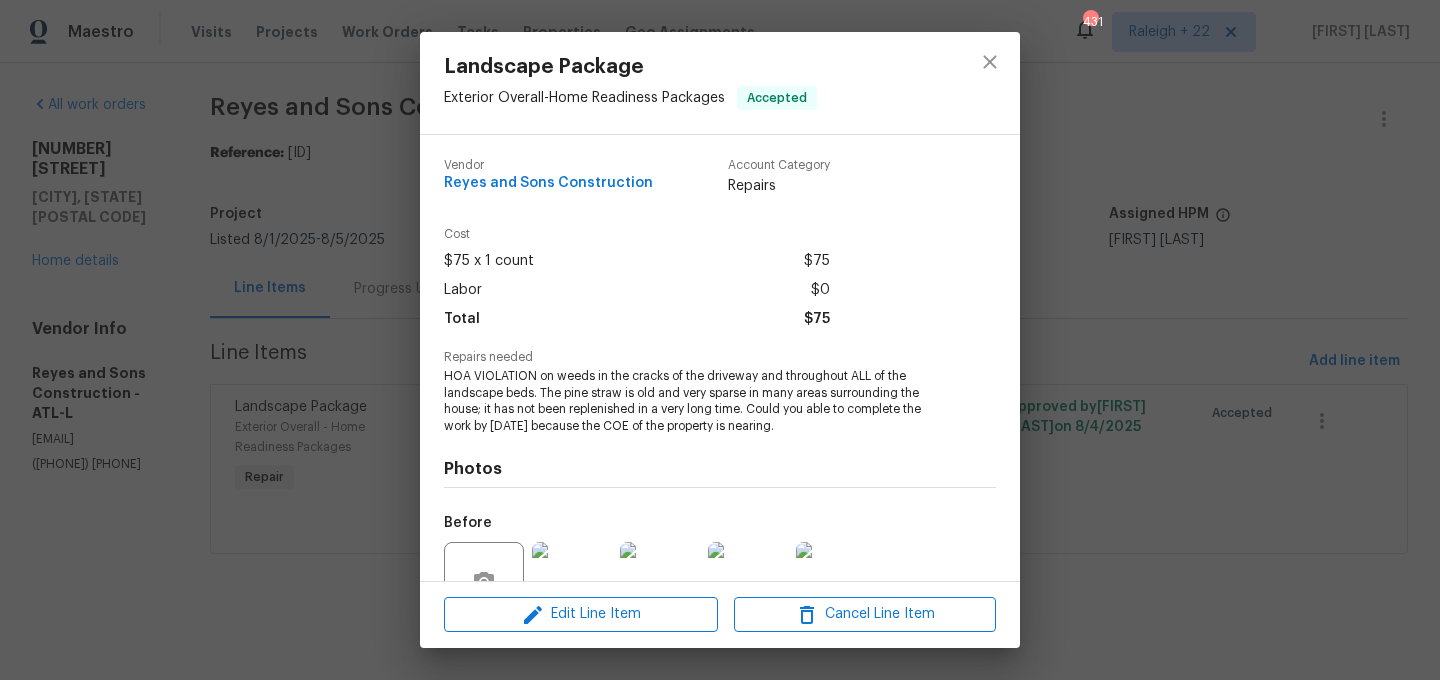 scroll, scrollTop: 191, scrollLeft: 0, axis: vertical 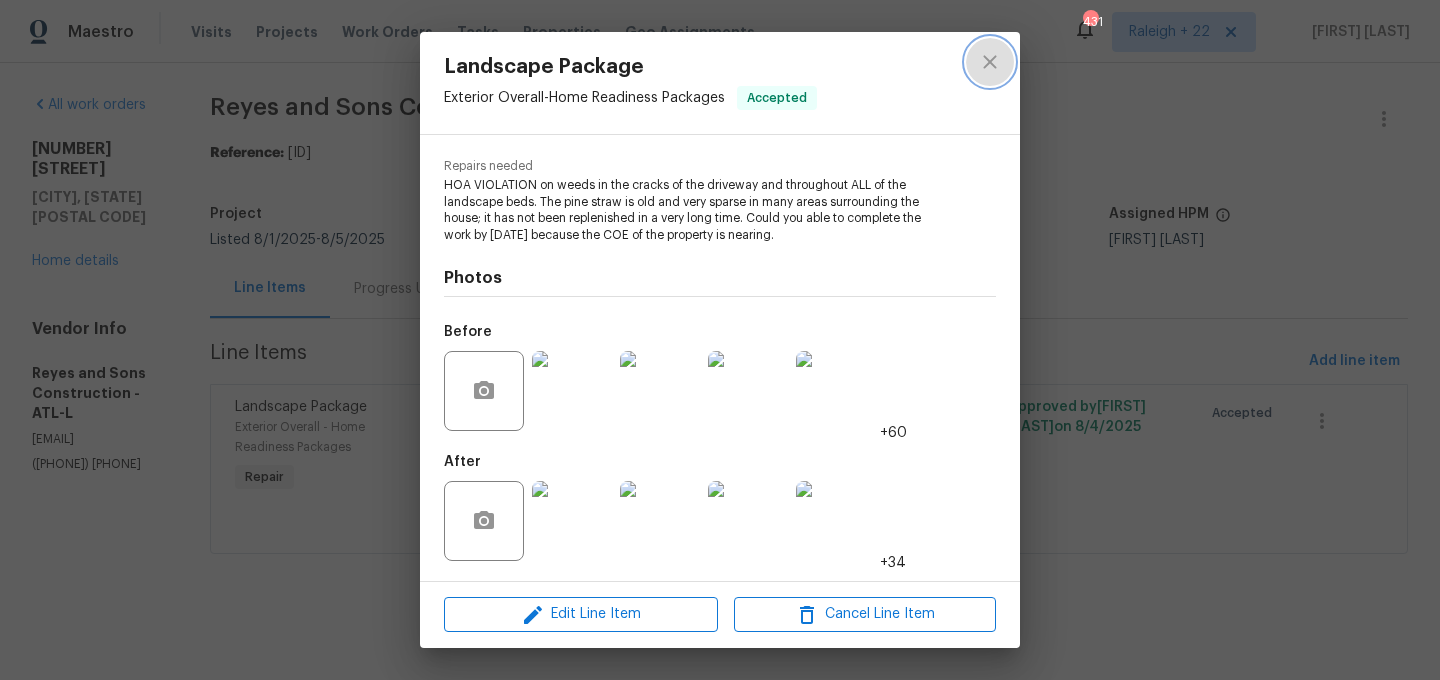 click 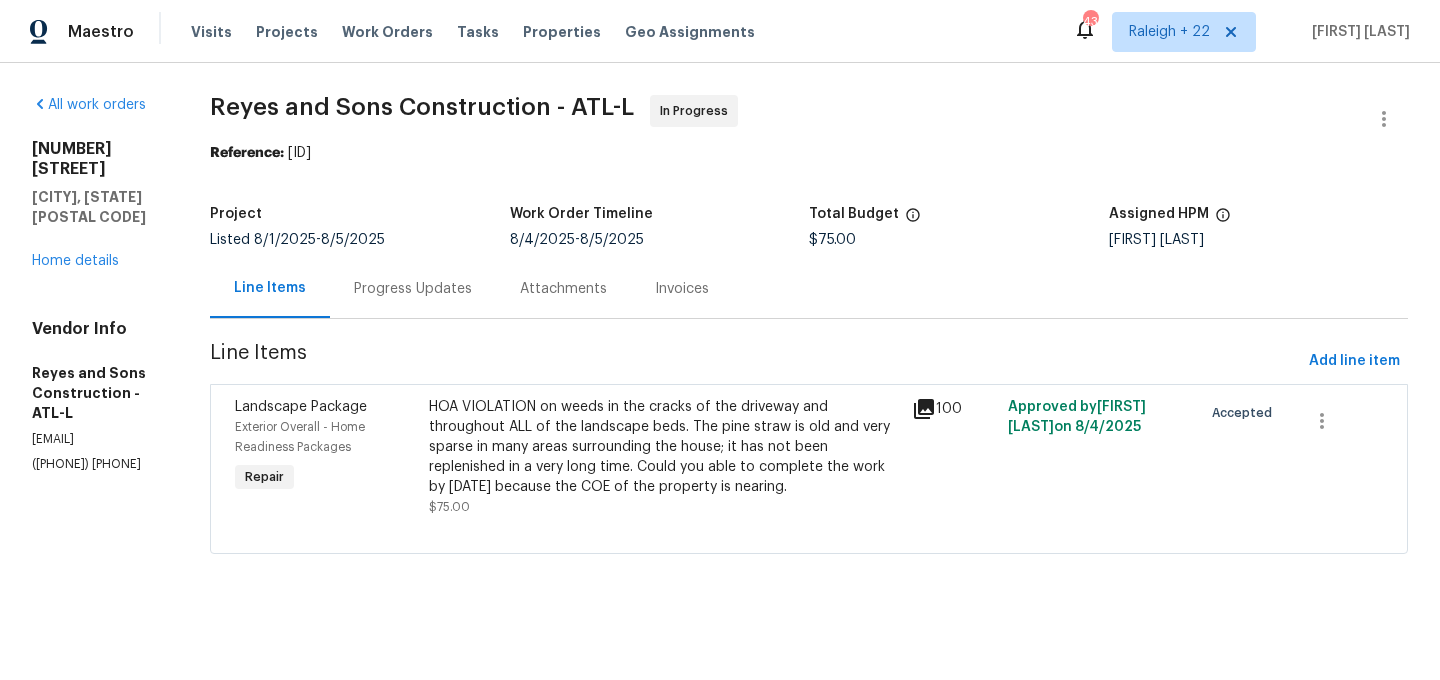 click on "Progress Updates" at bounding box center (413, 289) 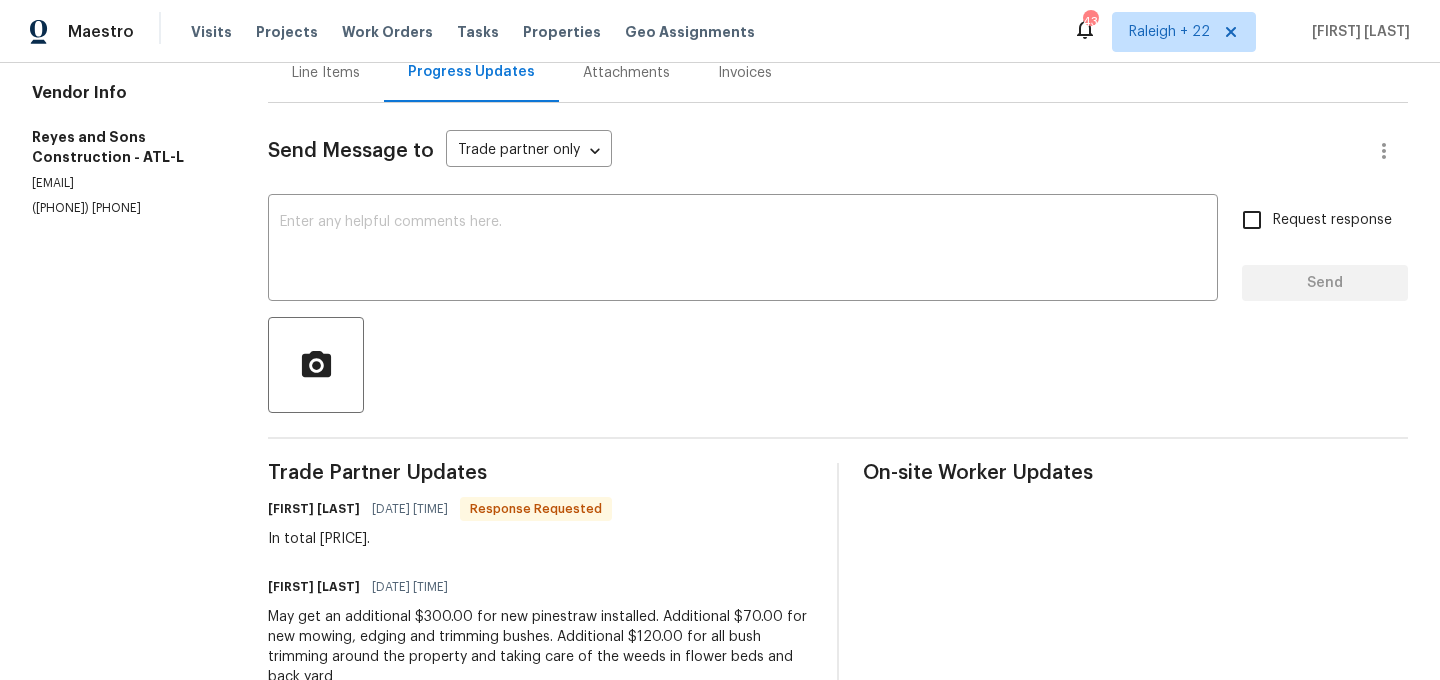 scroll, scrollTop: 73, scrollLeft: 0, axis: vertical 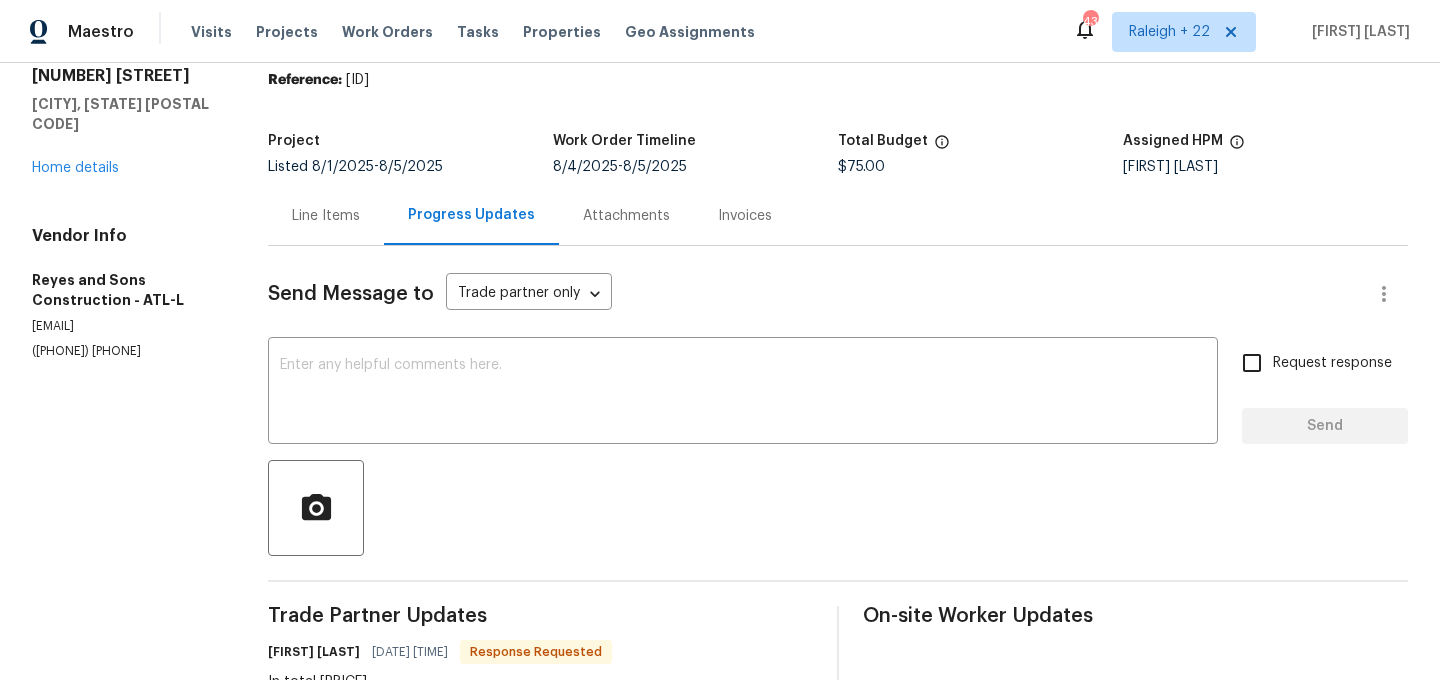 click on "Line Items" at bounding box center (326, 216) 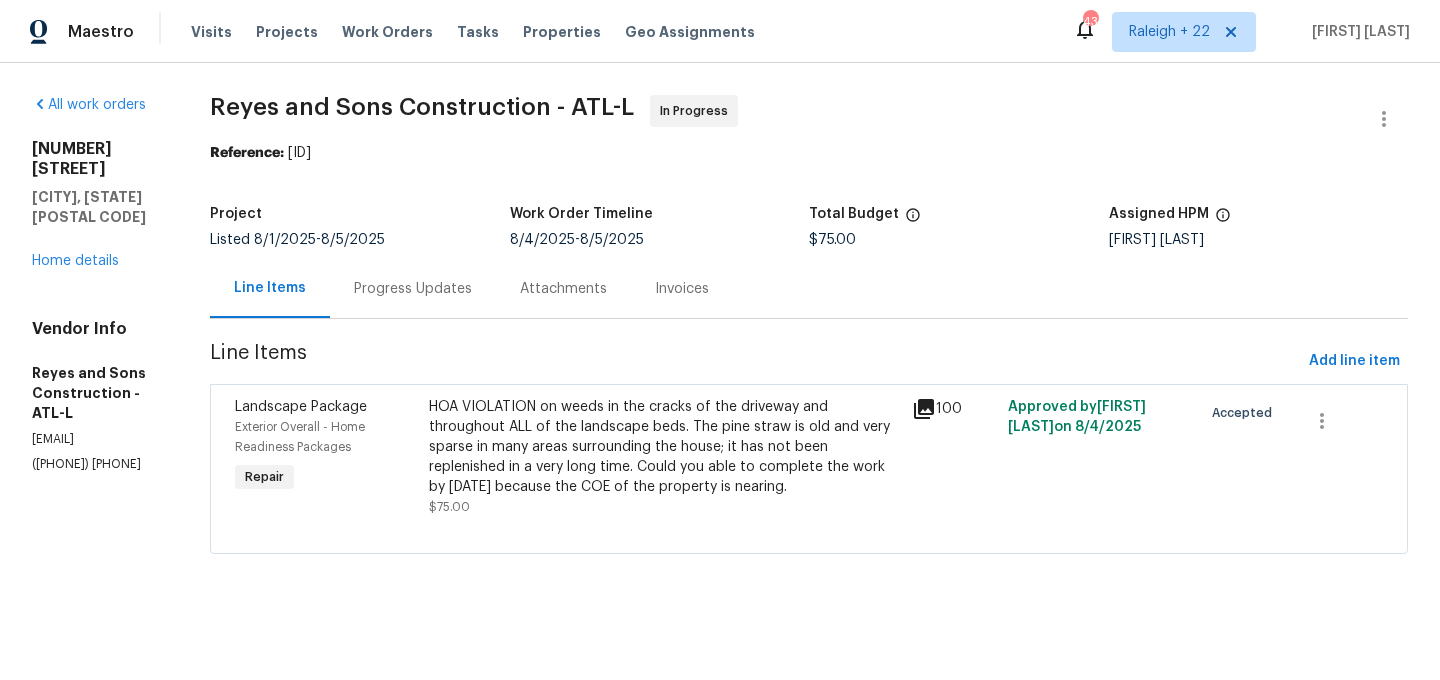 click on "HOA VIOLATION on weeds in the cracks of the driveway and throughout ALL of the landscape beds.  The pine straw is old and very sparse in many areas surrounding the house; it has not been replenished in a very long time.  Could you able to complete the work by 08/04/2025 because the COE of the property is nearing." at bounding box center (664, 447) 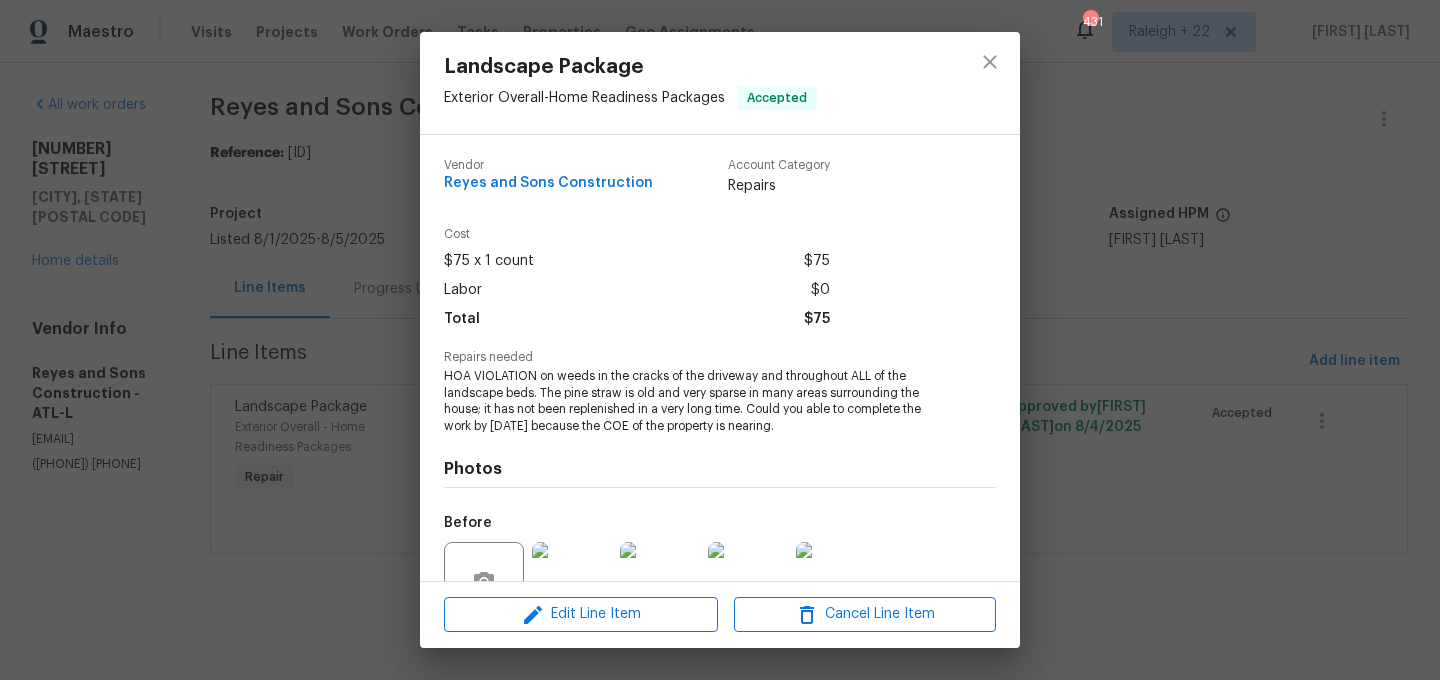 scroll, scrollTop: 191, scrollLeft: 0, axis: vertical 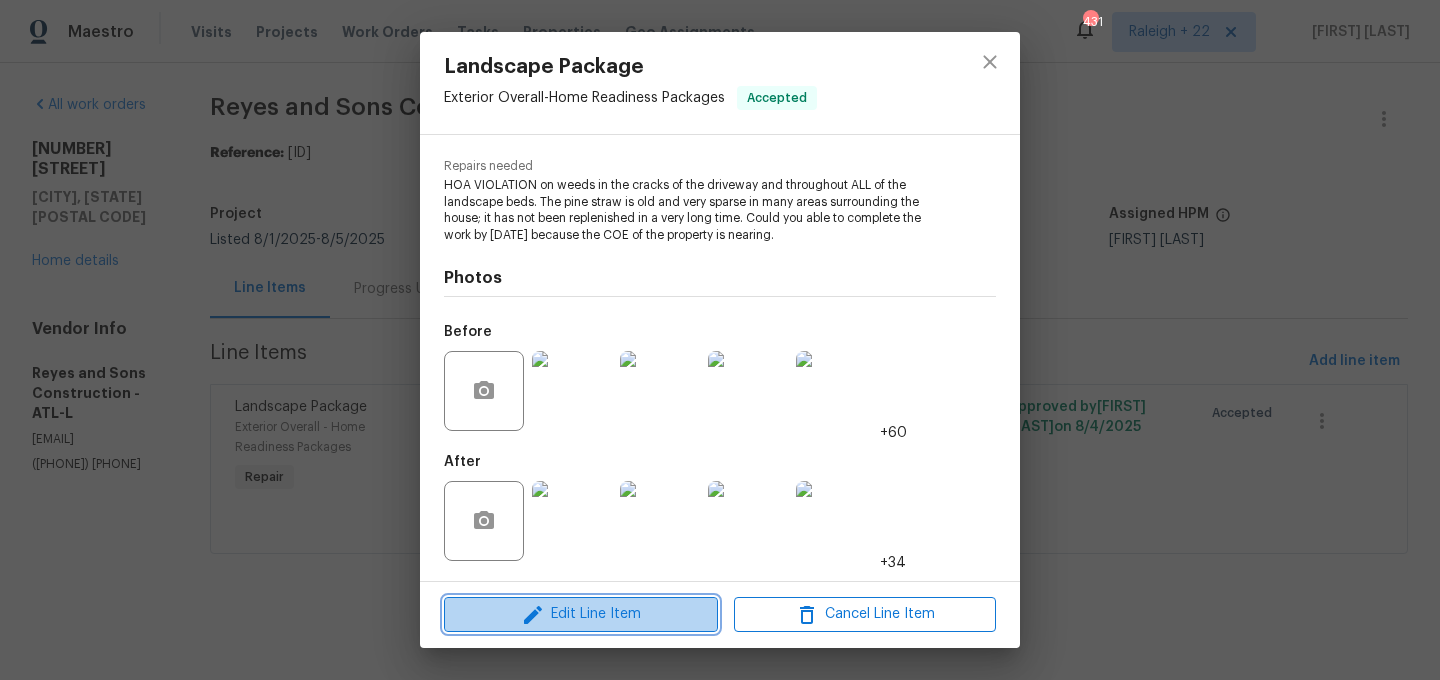 click on "Edit Line Item" at bounding box center [581, 614] 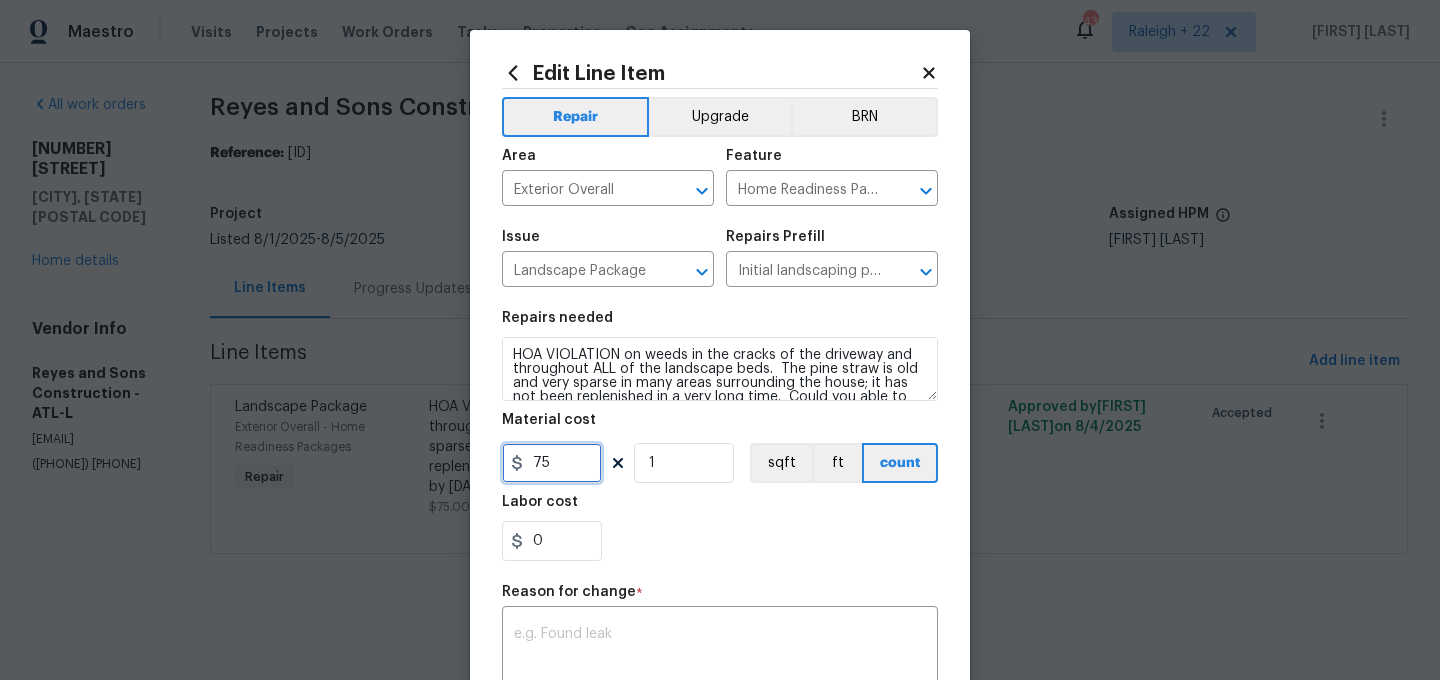 click on "75" at bounding box center [552, 463] 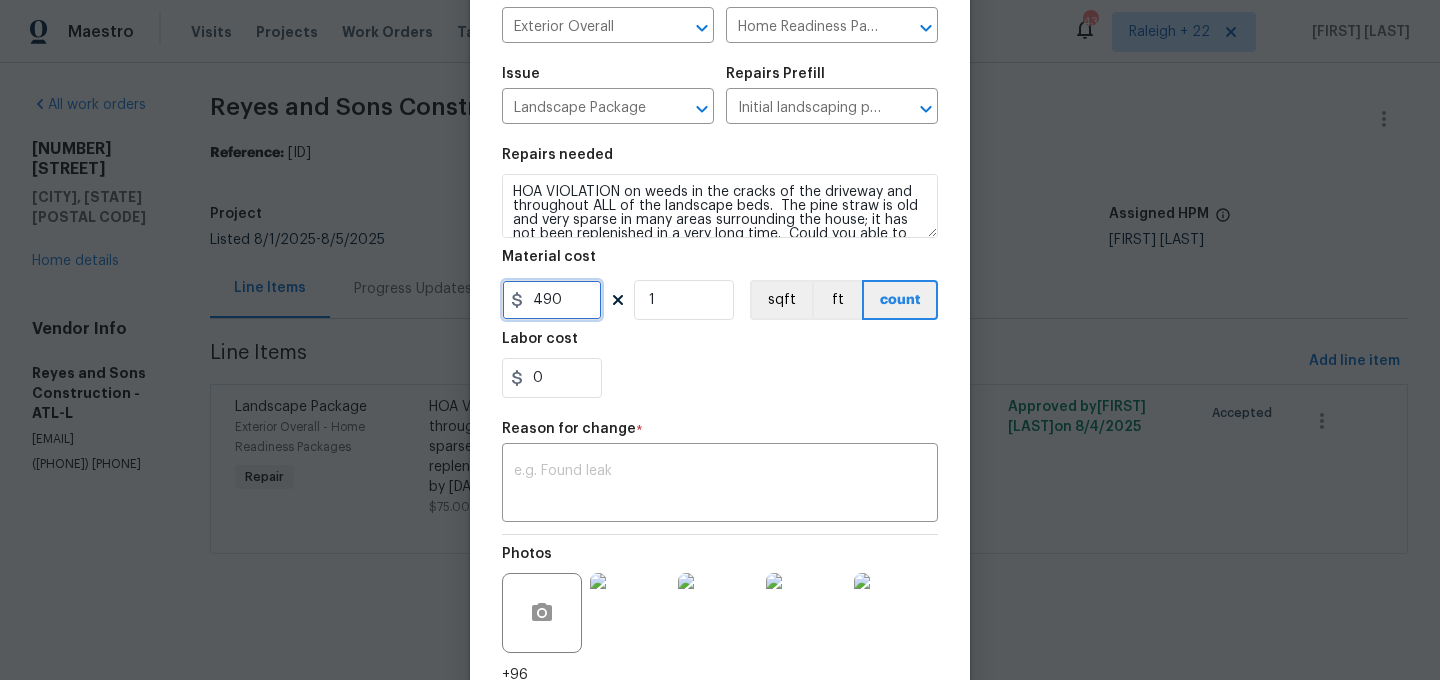 scroll, scrollTop: 310, scrollLeft: 0, axis: vertical 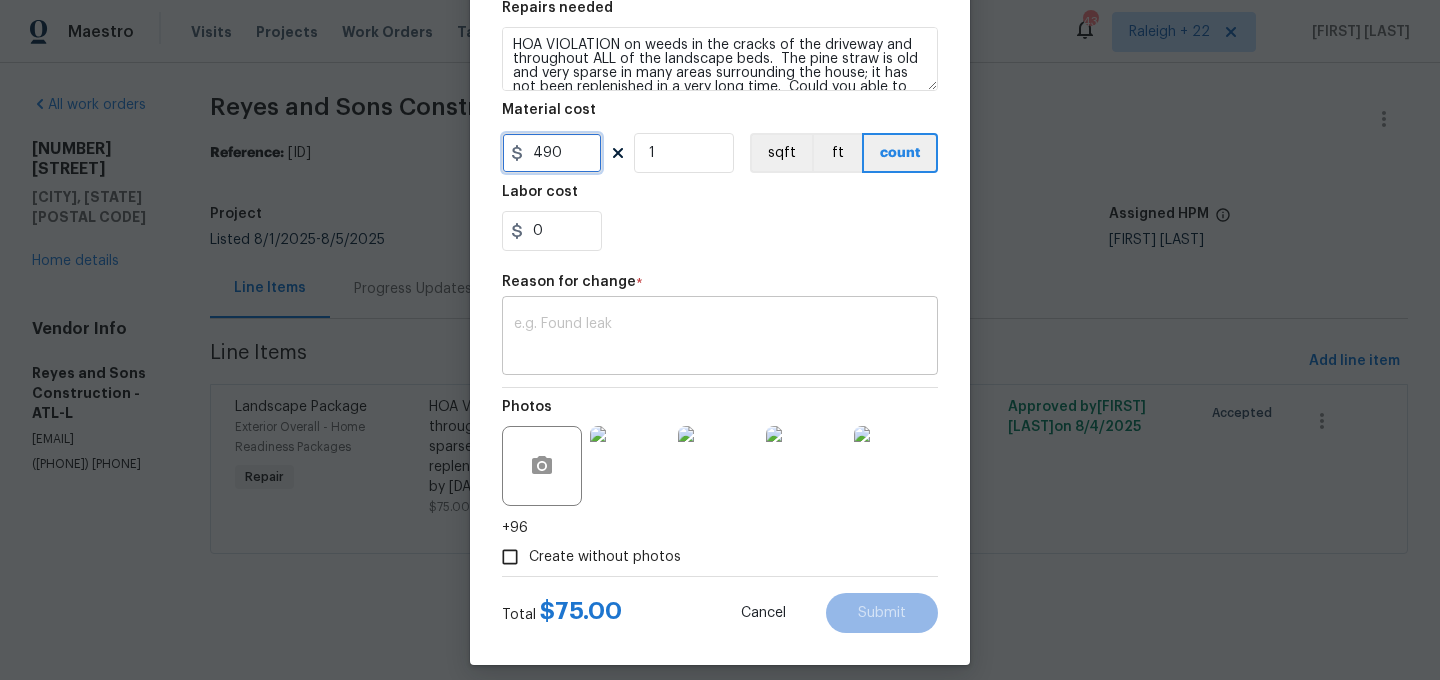 type on "490" 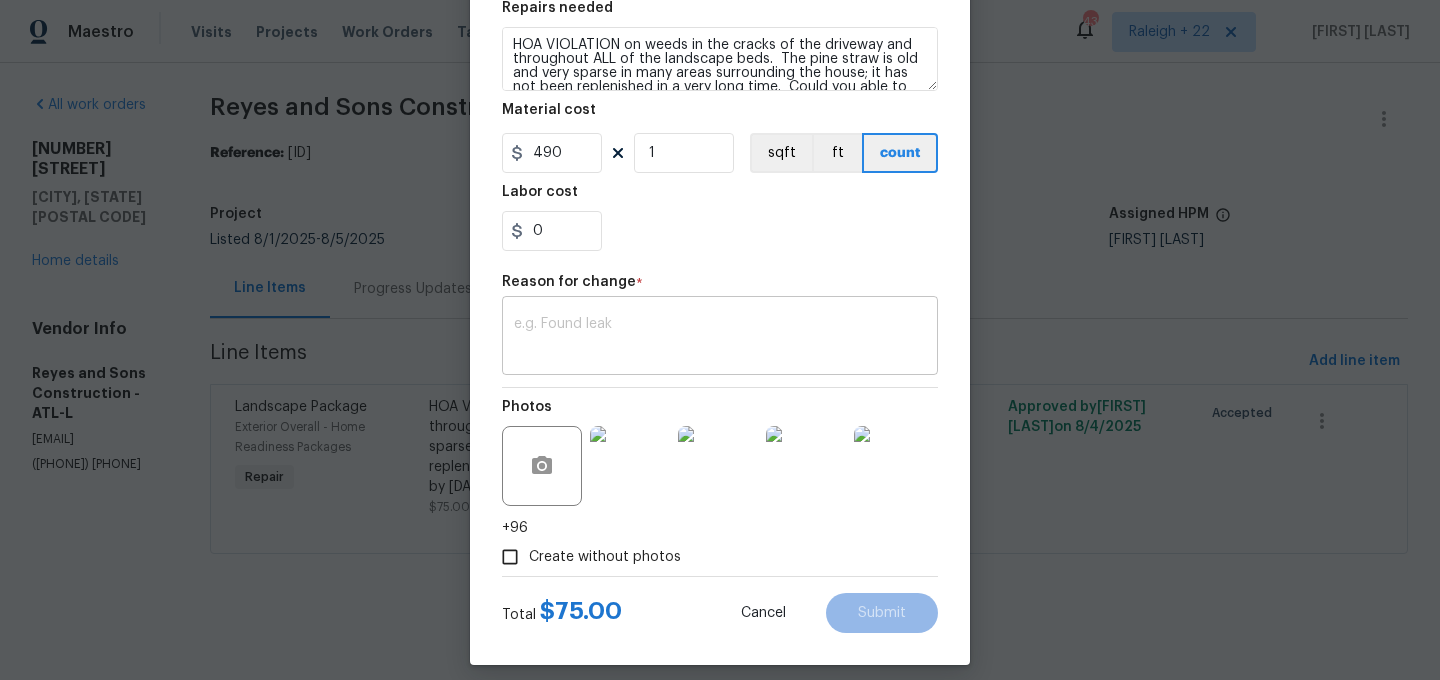 click at bounding box center [720, 338] 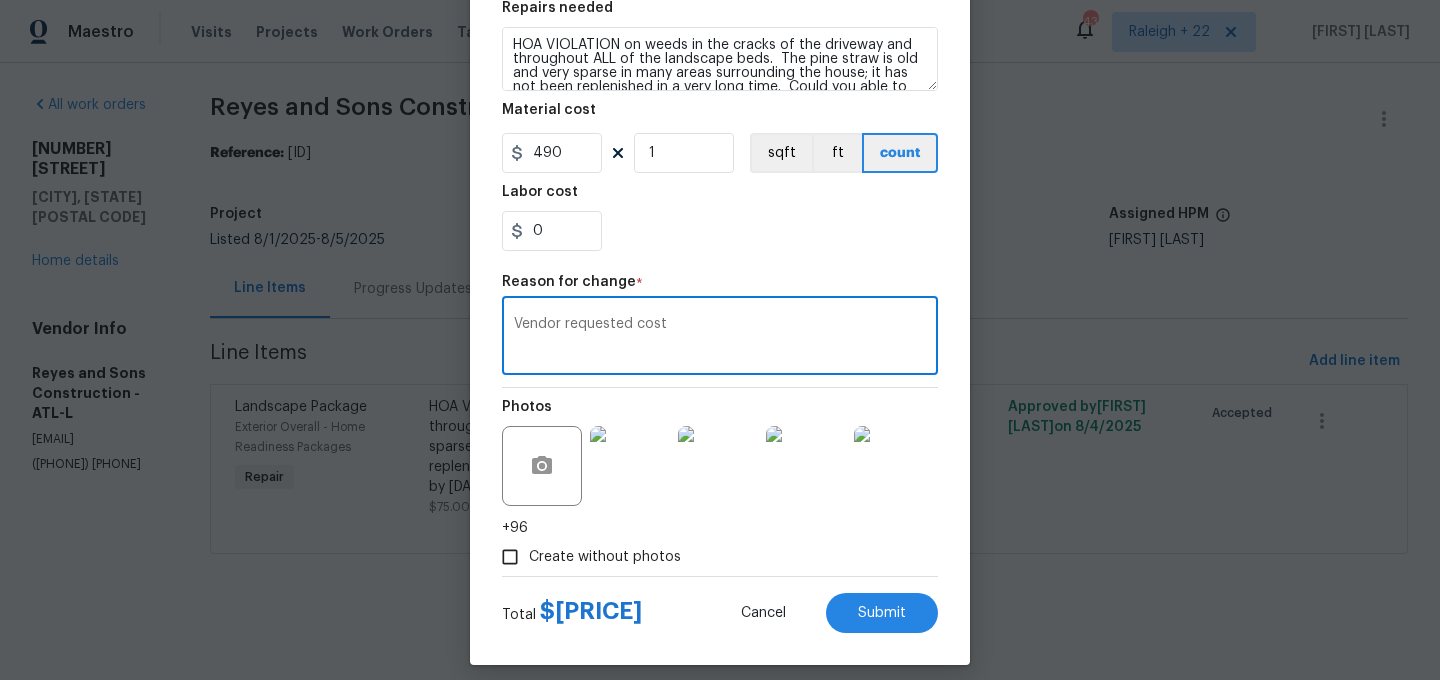 click on "Vendor requested cost x ​" at bounding box center [720, 338] 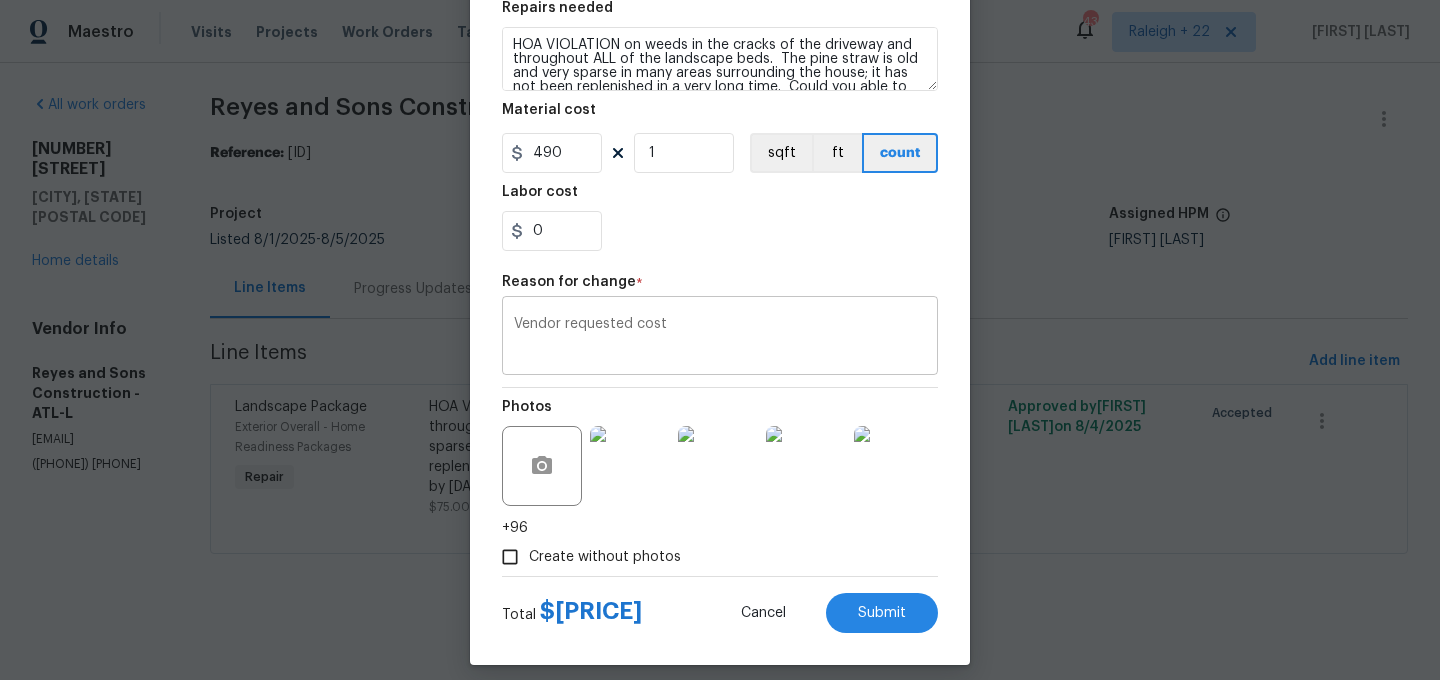 click on "Vendor requested cost x ​" at bounding box center (720, 338) 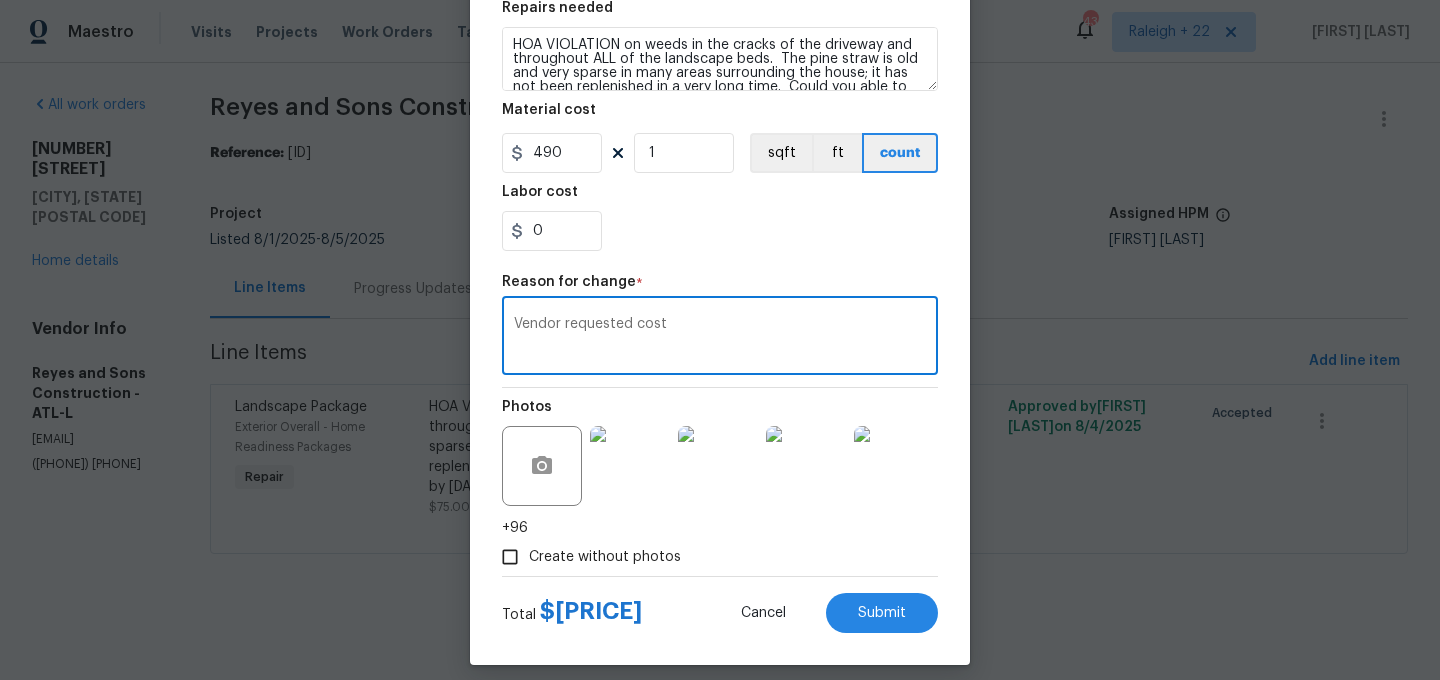 click on "Vendor requested cost" at bounding box center (720, 338) 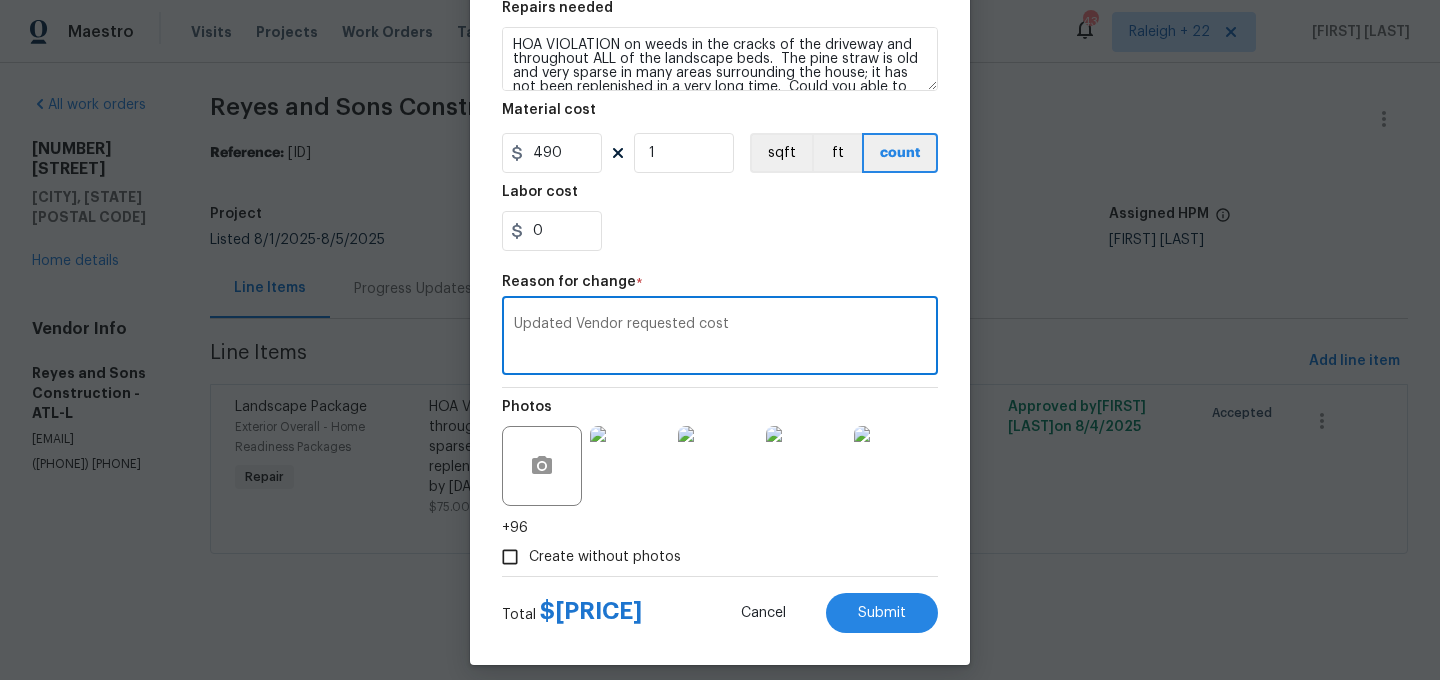 click on "Updated Vendor requested cost" at bounding box center (720, 338) 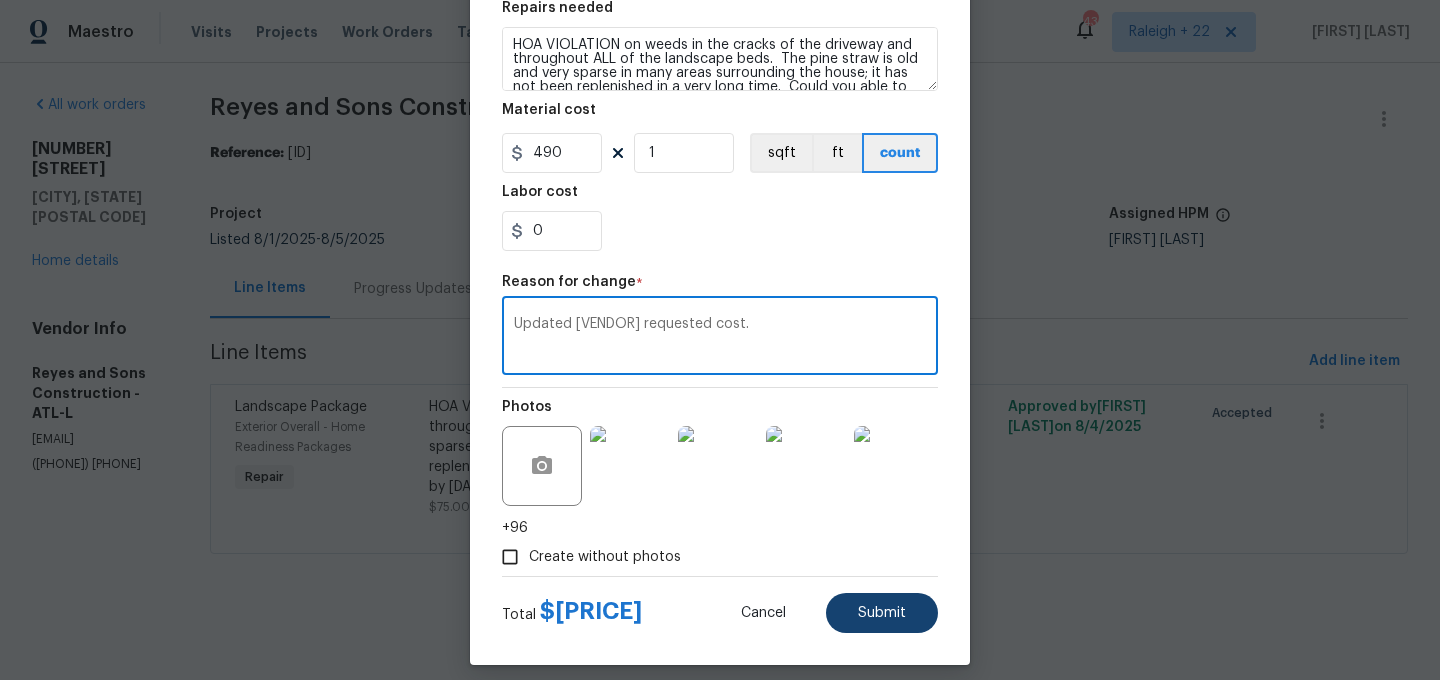 type on "Updated Vendor requested cost." 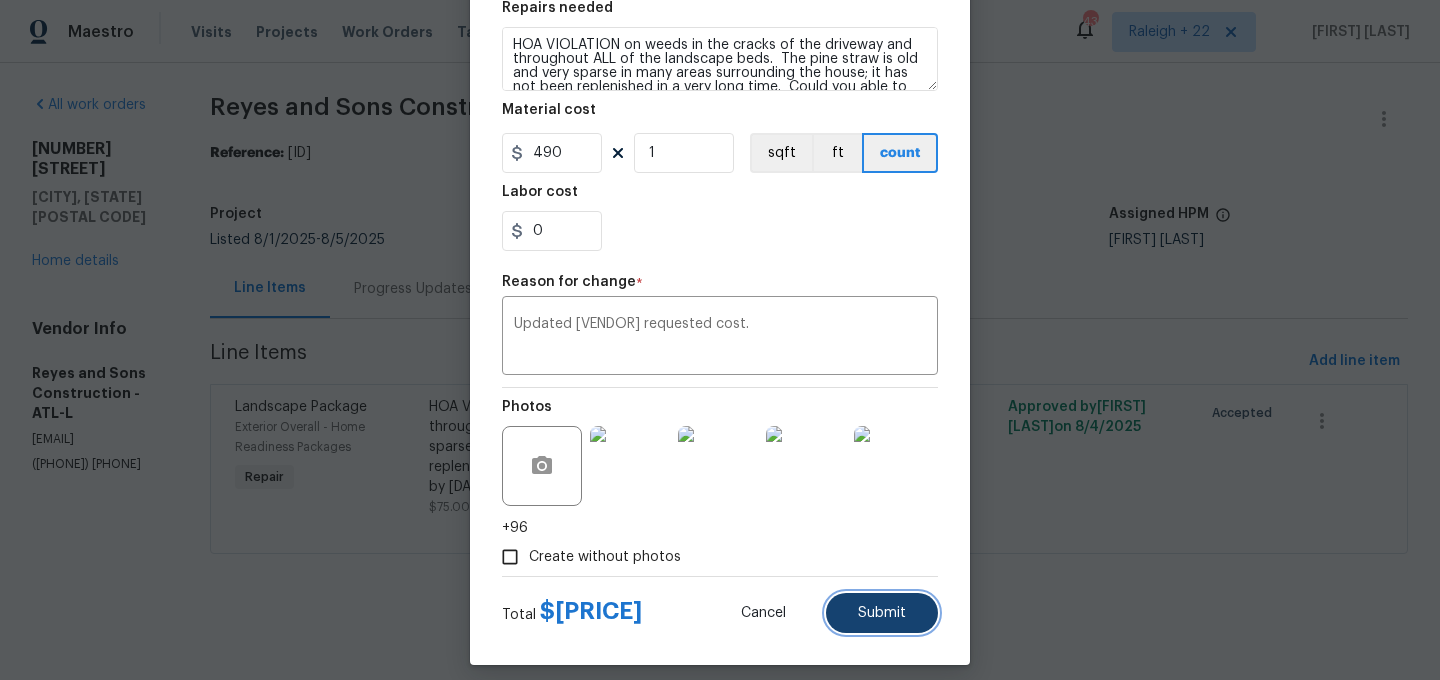 click on "Submit" at bounding box center [882, 613] 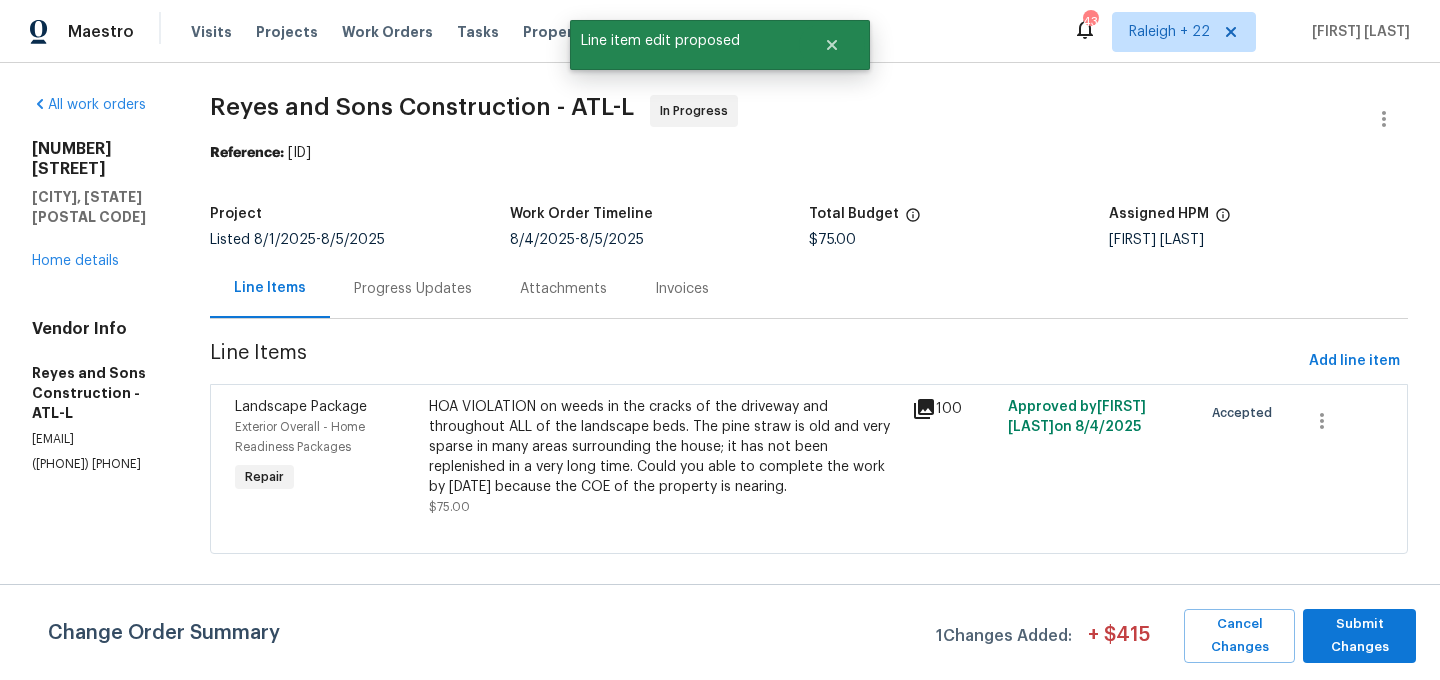 scroll, scrollTop: 0, scrollLeft: 0, axis: both 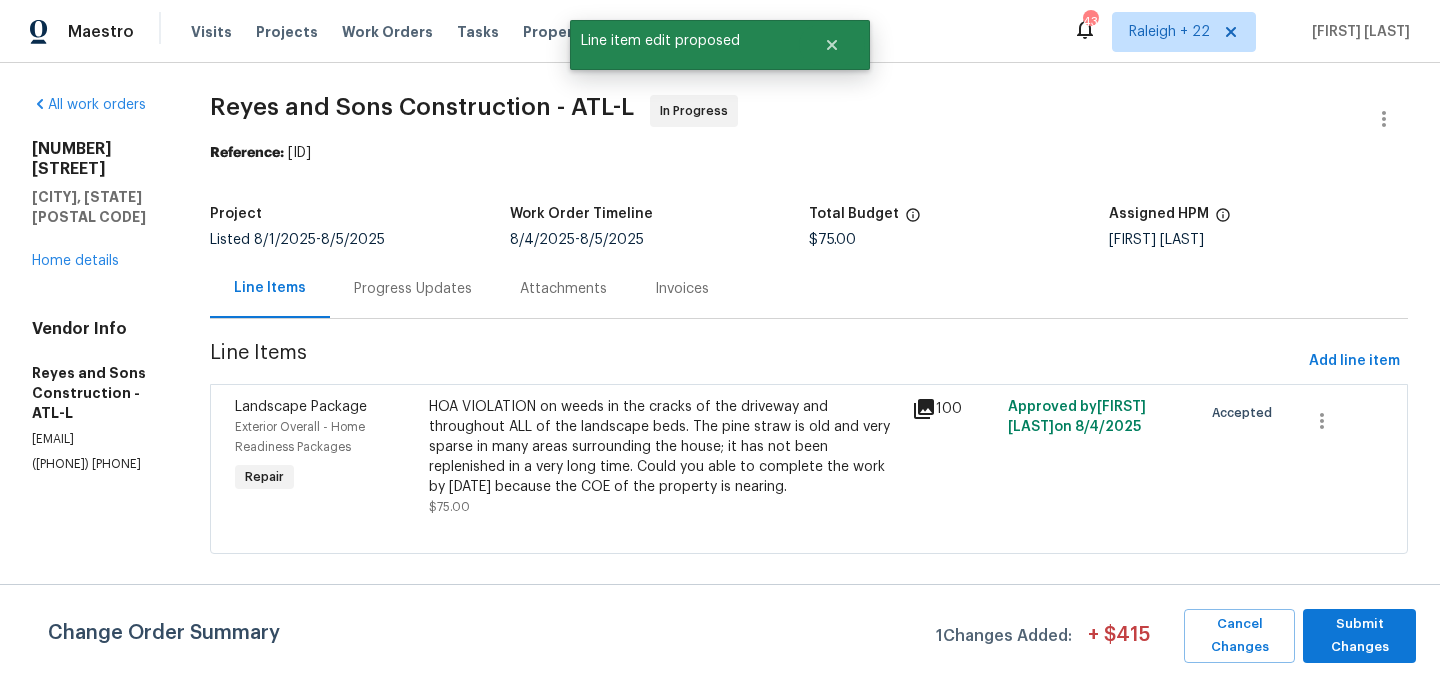 click on "Progress Updates" at bounding box center (413, 289) 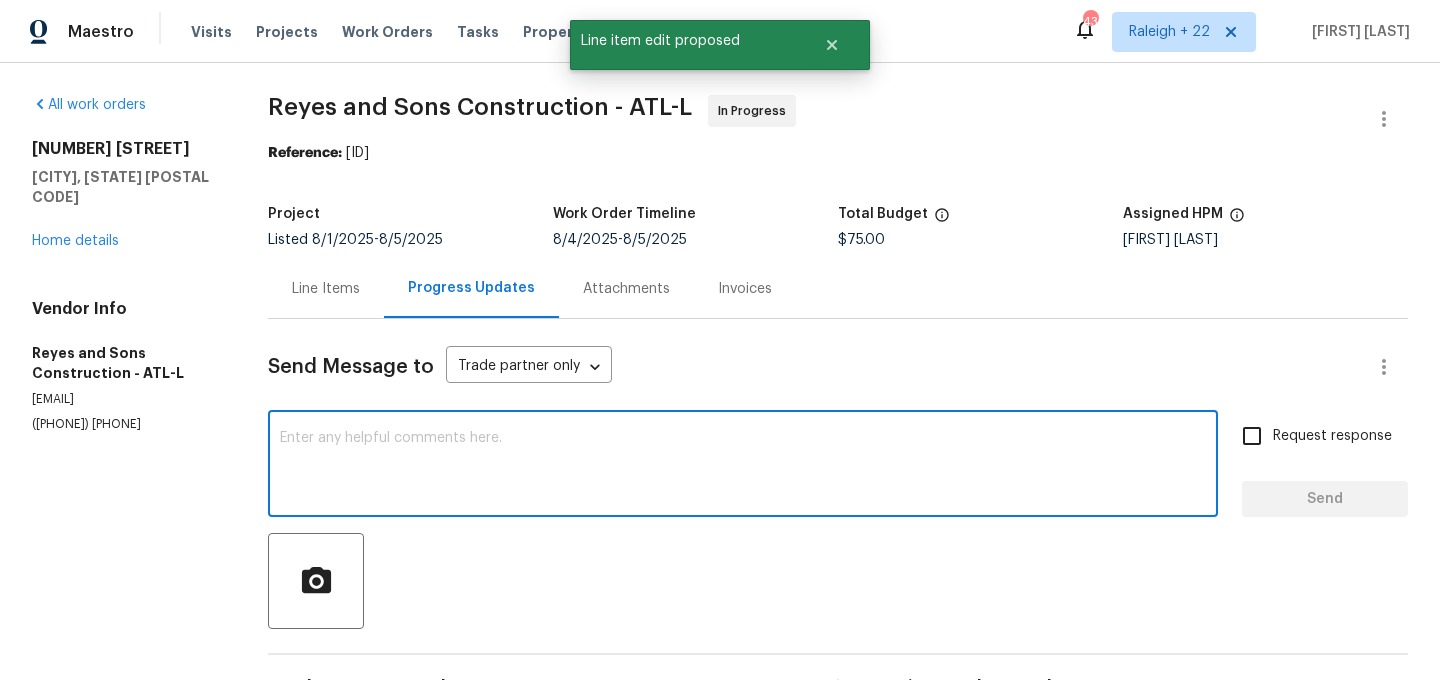 click at bounding box center (743, 466) 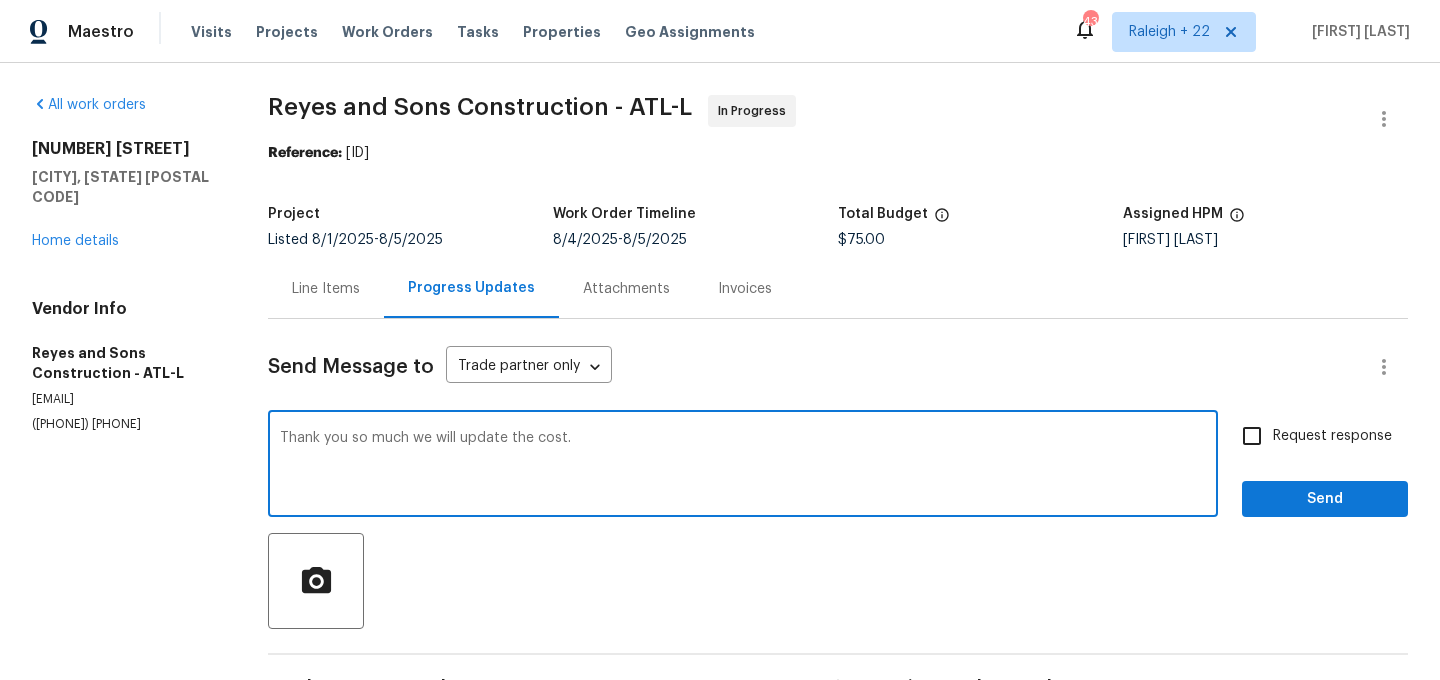 type on "Thank you so much we will update the cost." 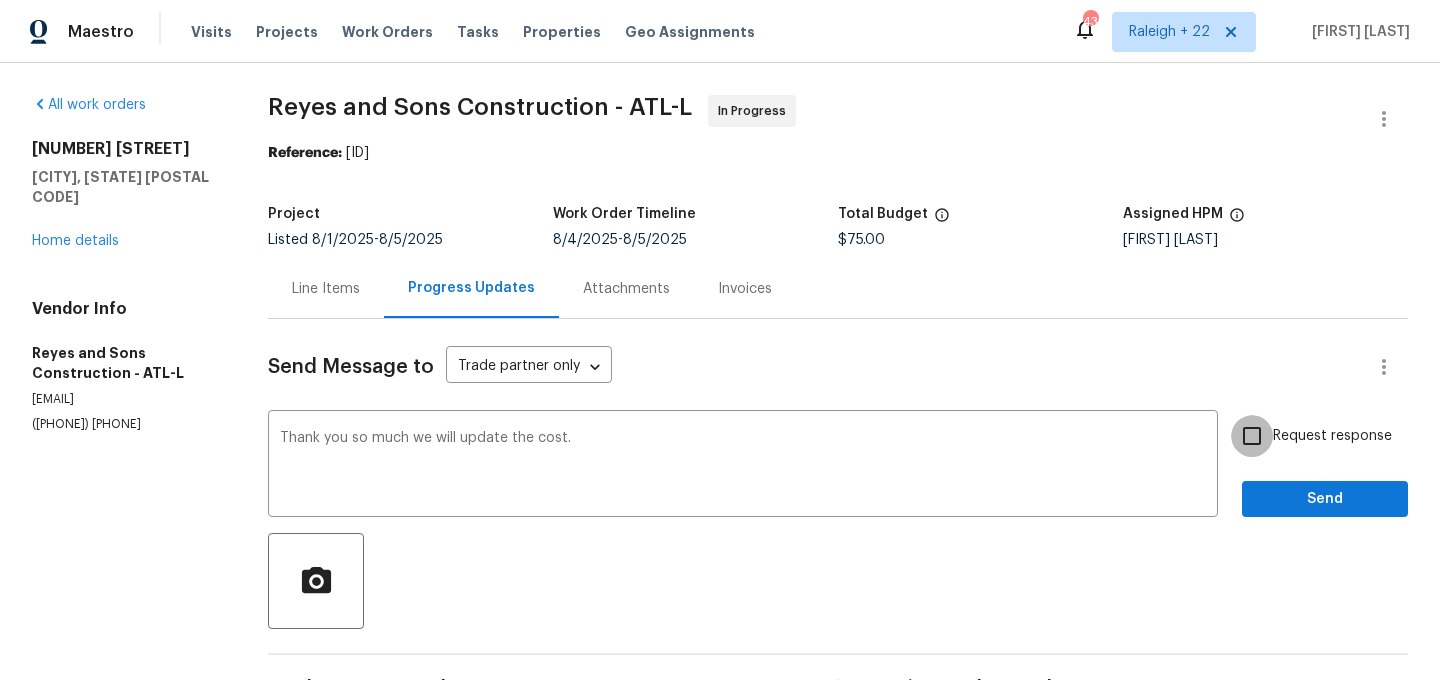 click on "Request response" at bounding box center [1252, 436] 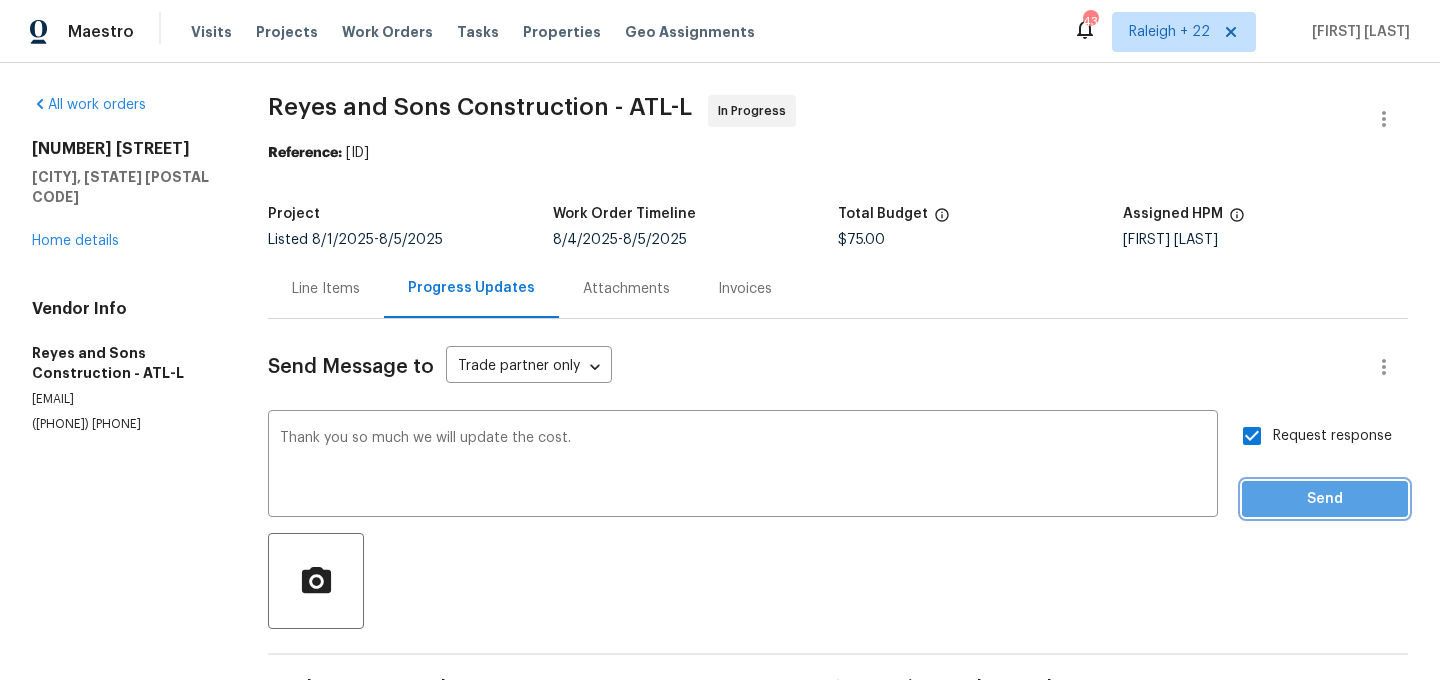 click on "Send" at bounding box center [1325, 499] 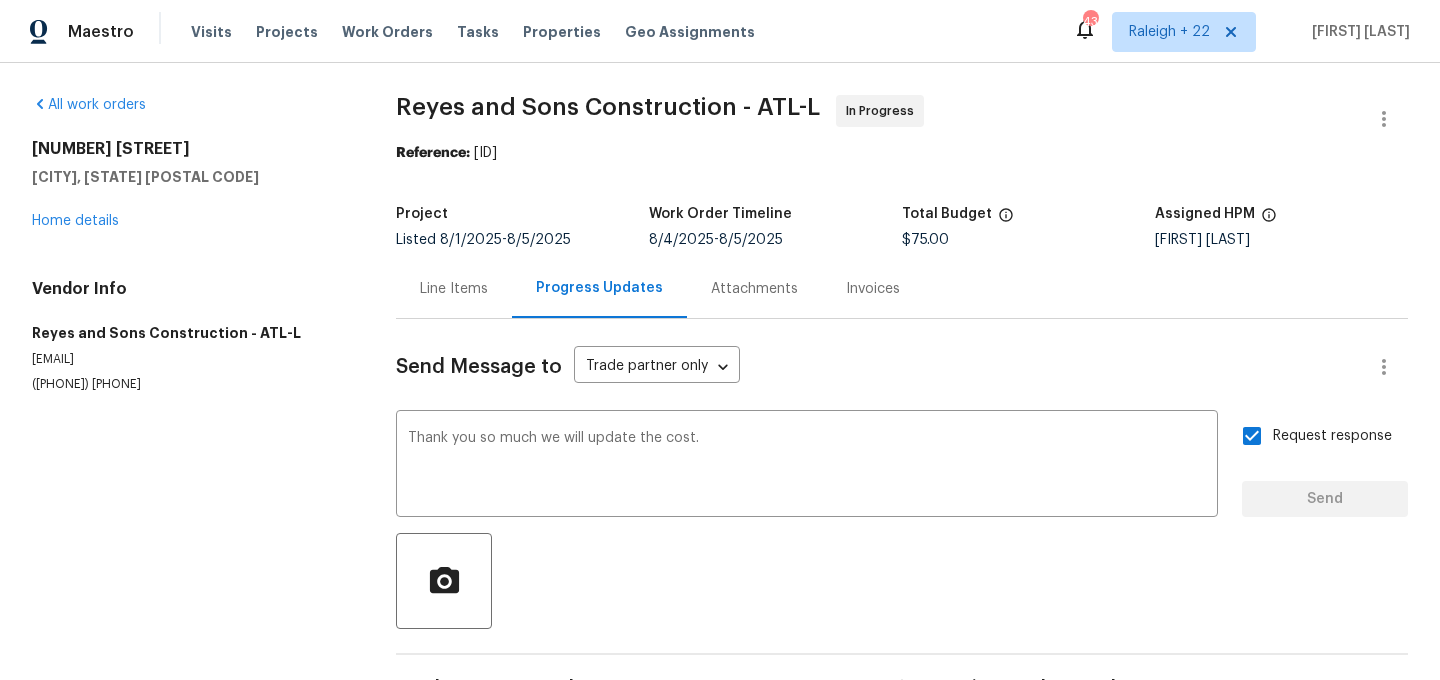 type 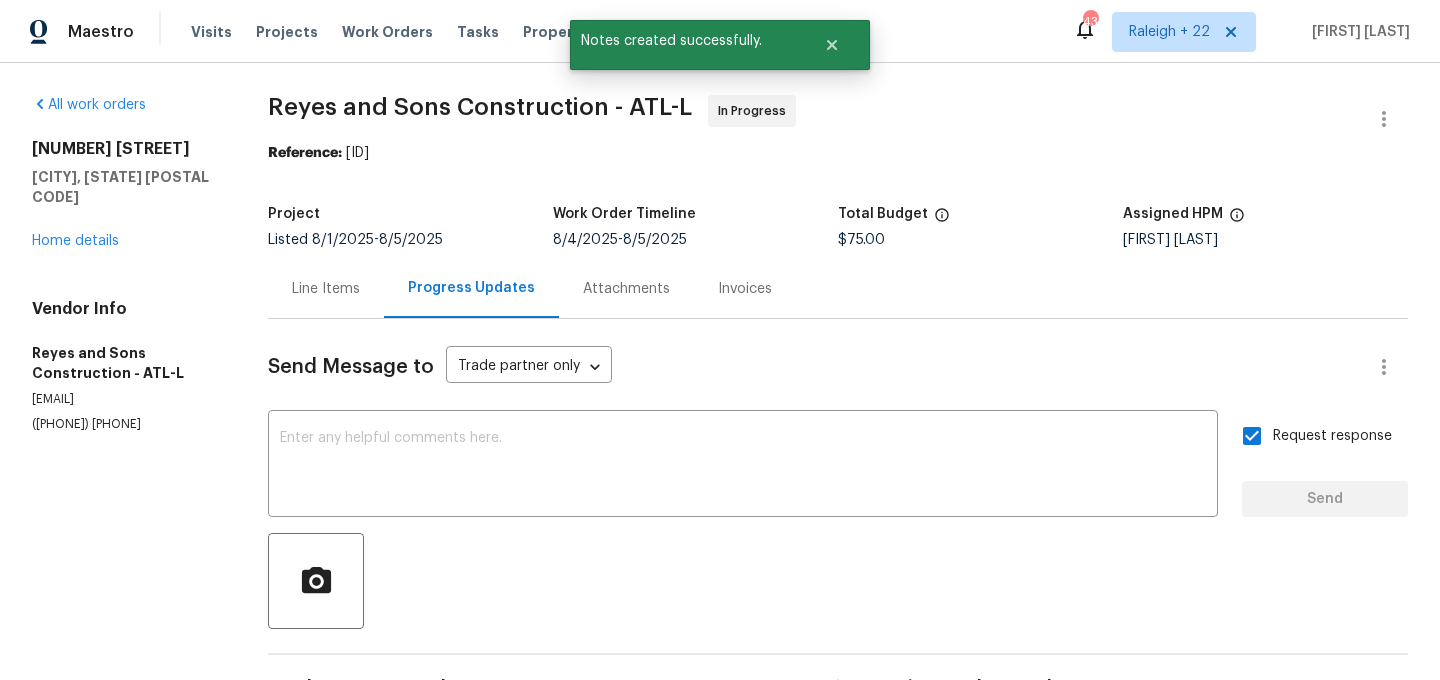 click on "Line Items" at bounding box center (326, 289) 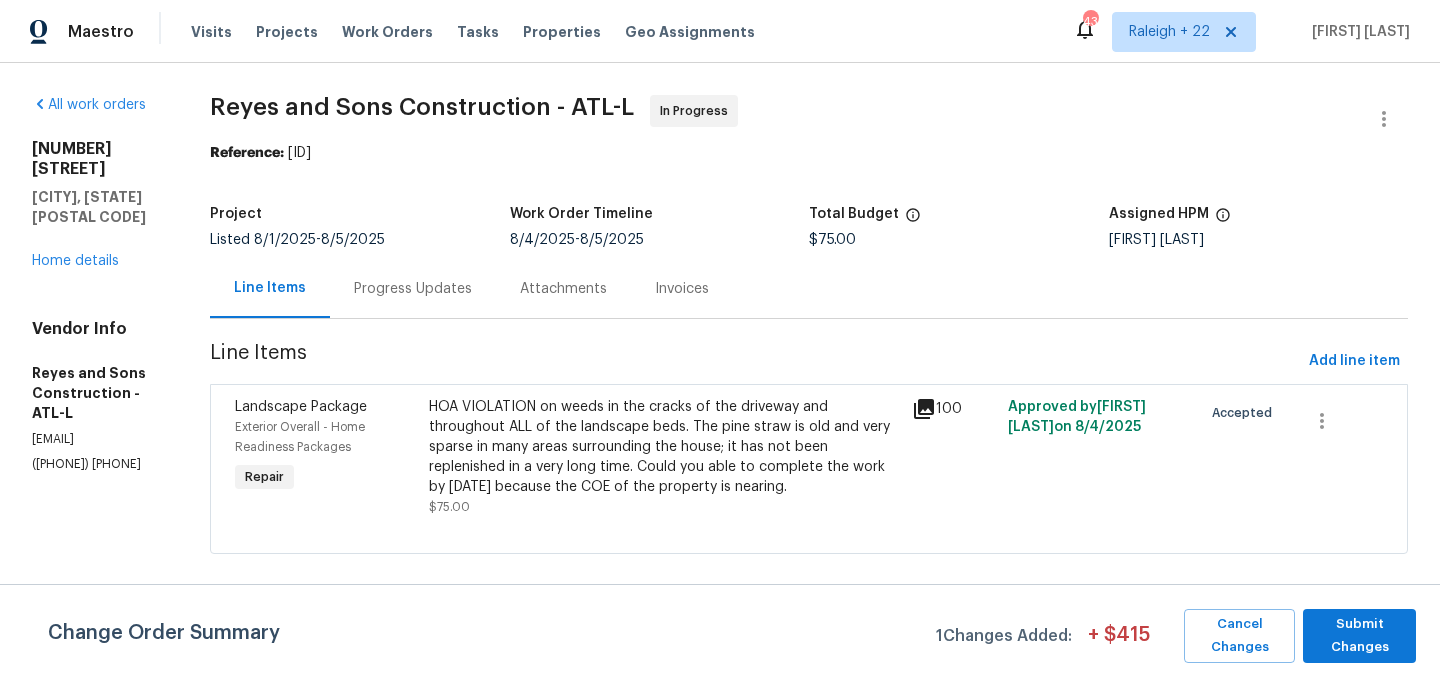 click on "HOA VIOLATION on weeds in the cracks of the driveway and throughout ALL of the landscape beds.  The pine straw is old and very sparse in many areas surrounding the house; it has not been replenished in a very long time.  Could you able to complete the work by 08/04/2025 because the COE of the property is nearing." at bounding box center (664, 447) 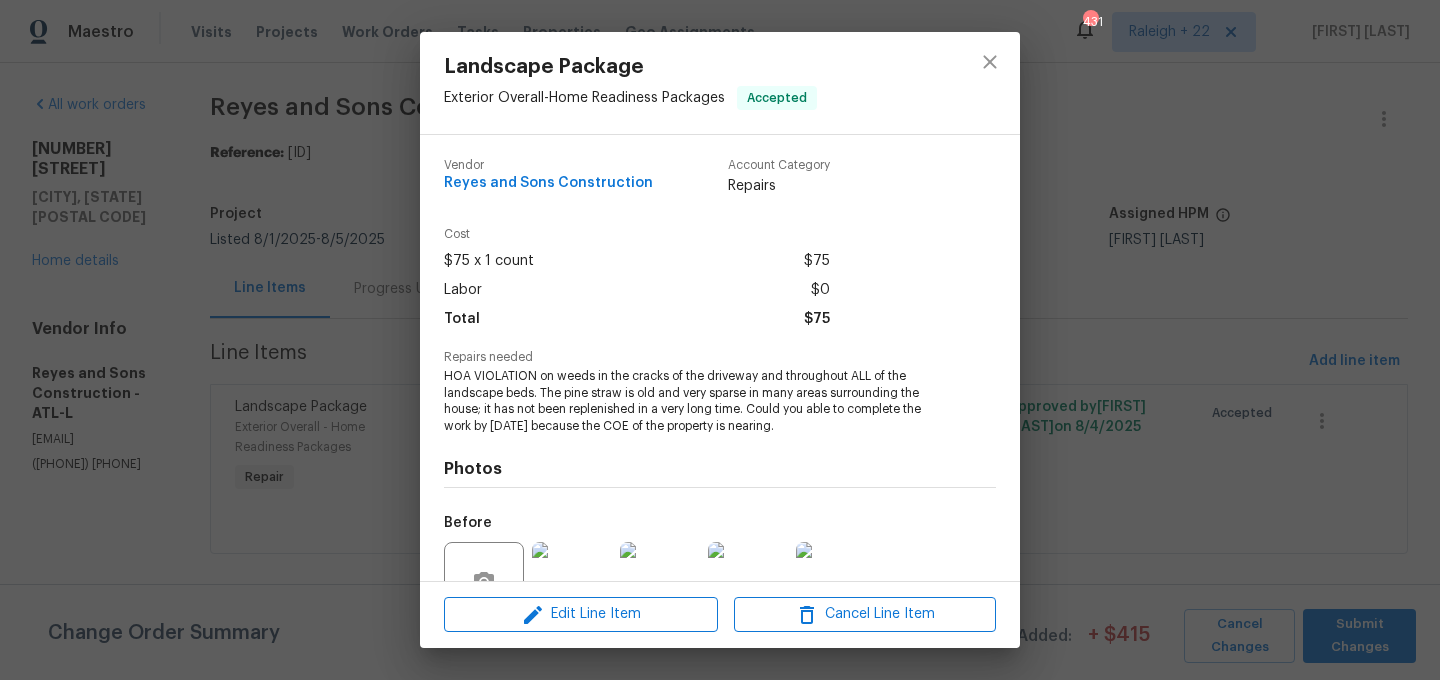 scroll, scrollTop: 191, scrollLeft: 0, axis: vertical 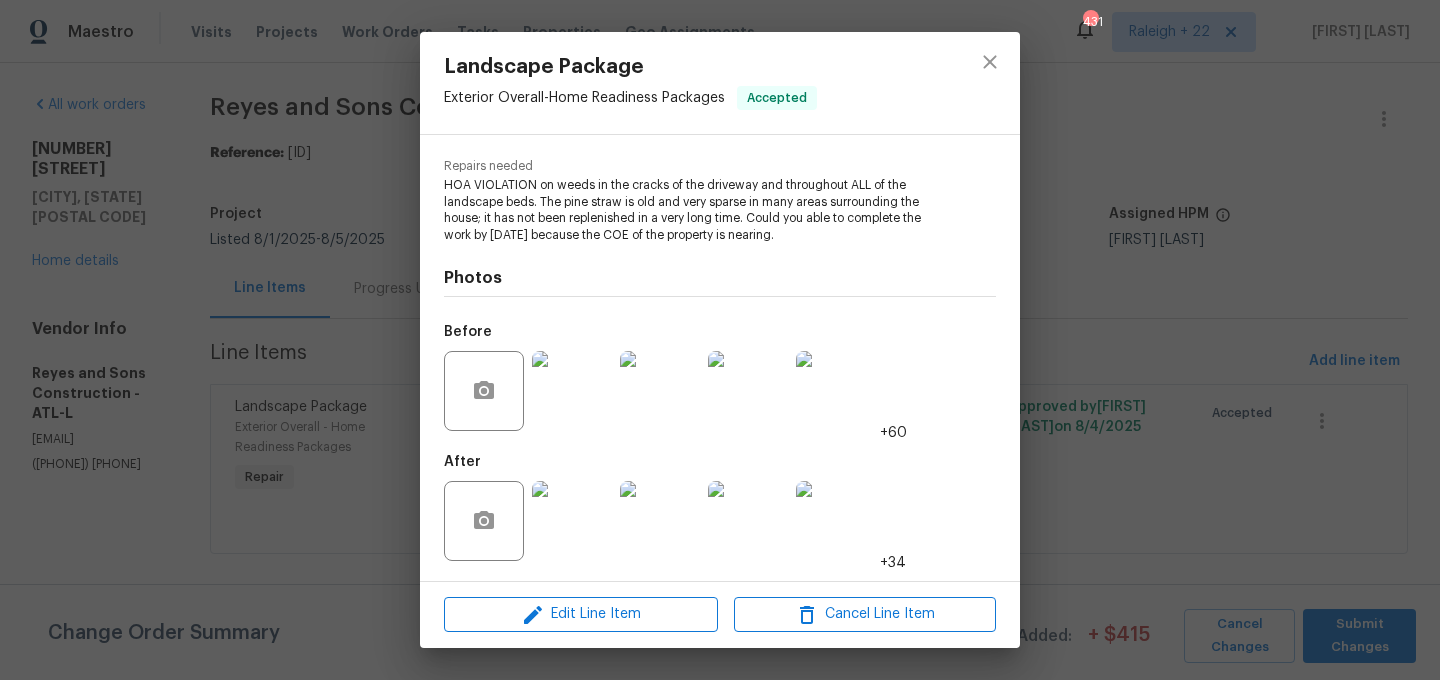 click at bounding box center [572, 521] 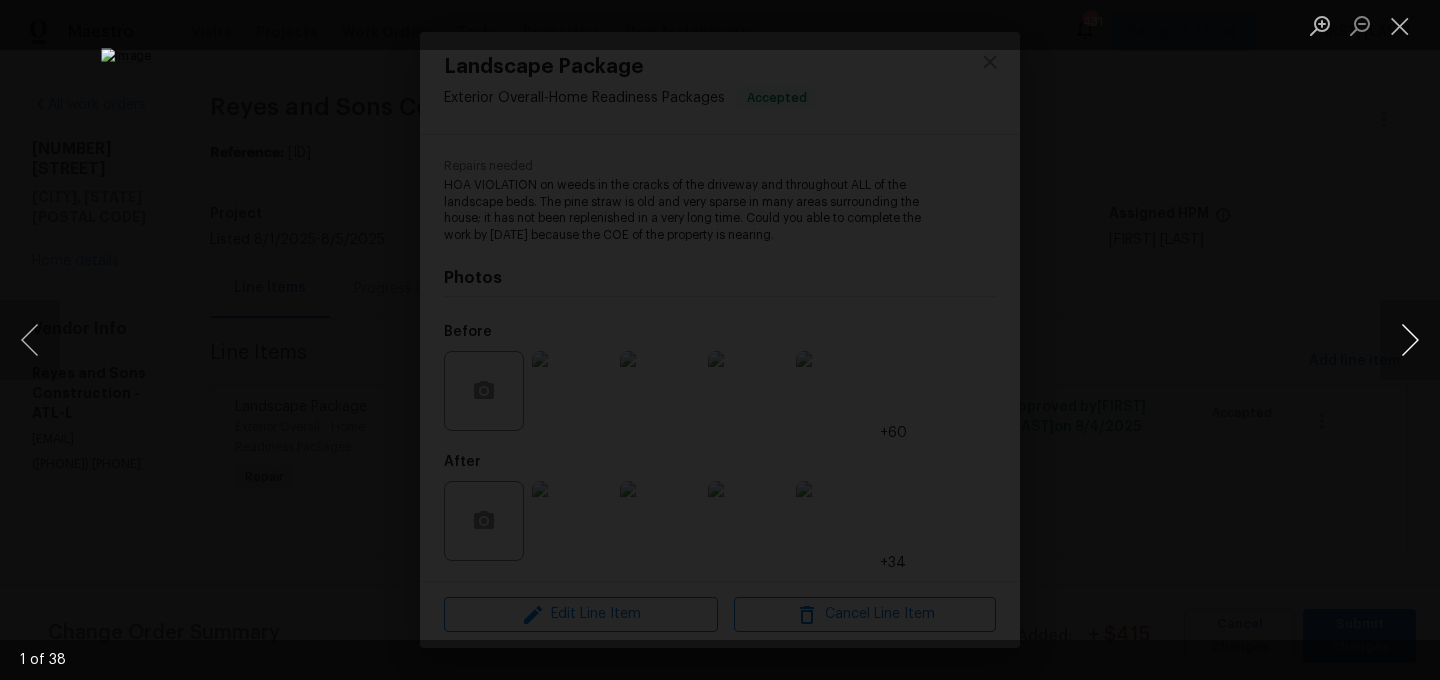 click at bounding box center [1410, 340] 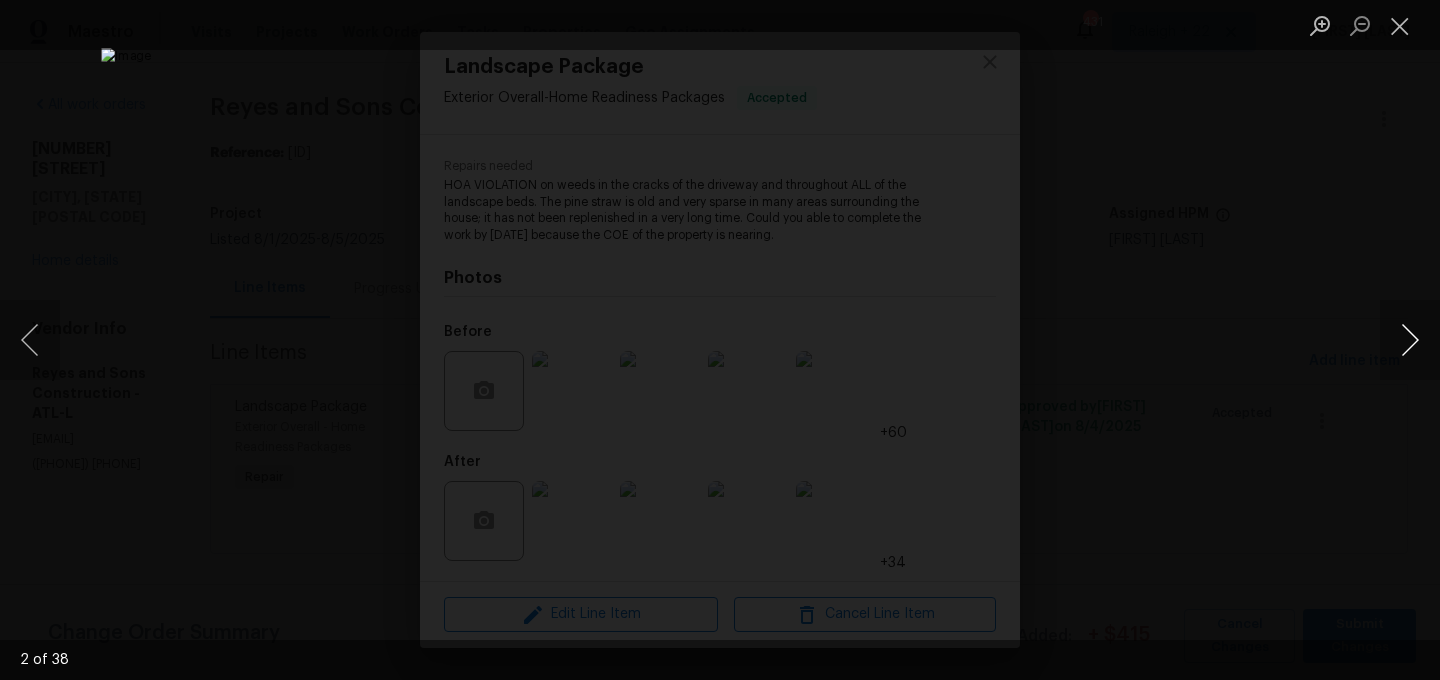 click at bounding box center [1410, 340] 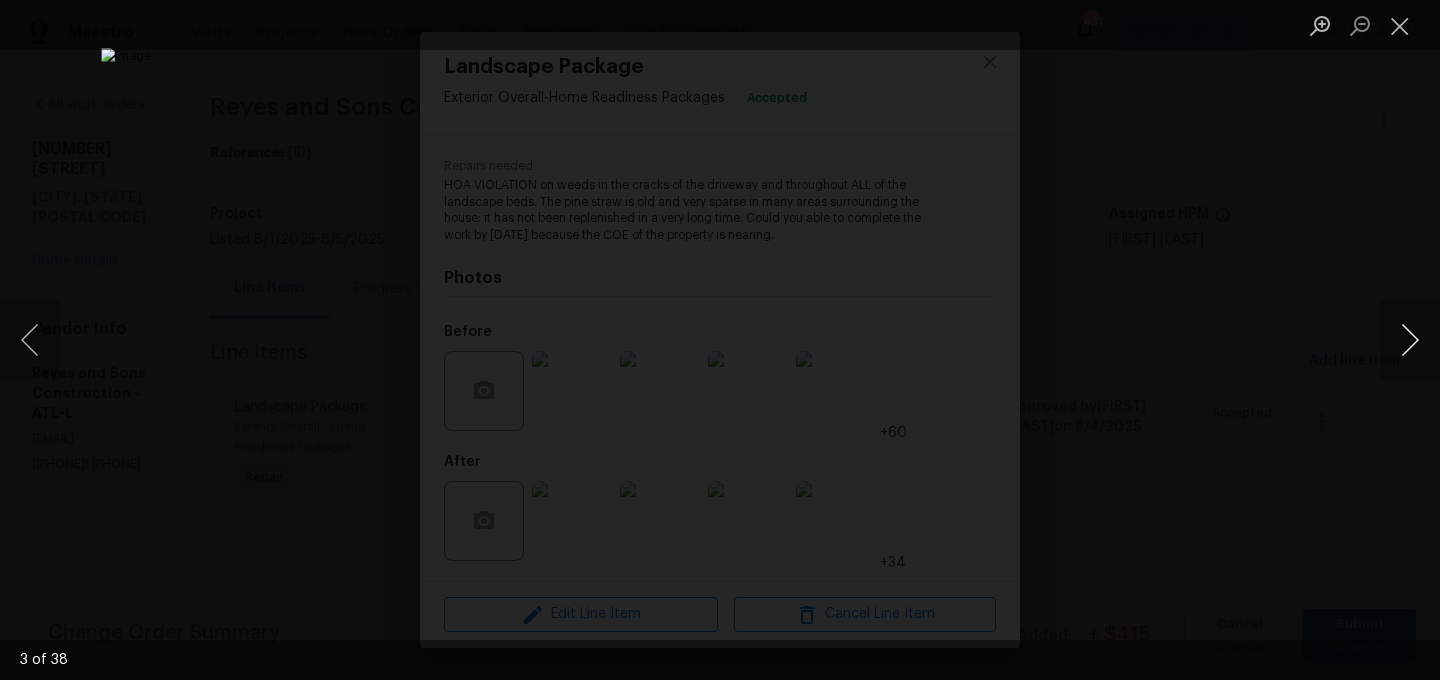 click at bounding box center (1410, 340) 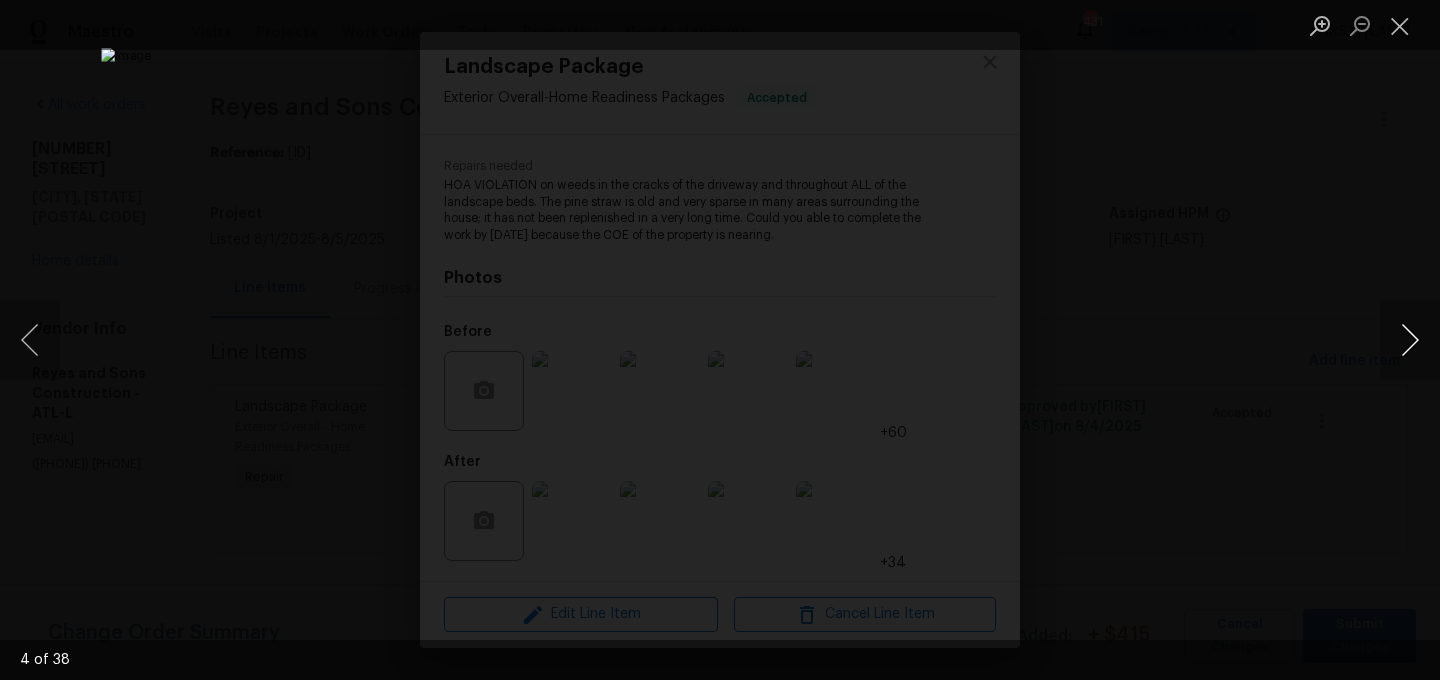 click at bounding box center [1410, 340] 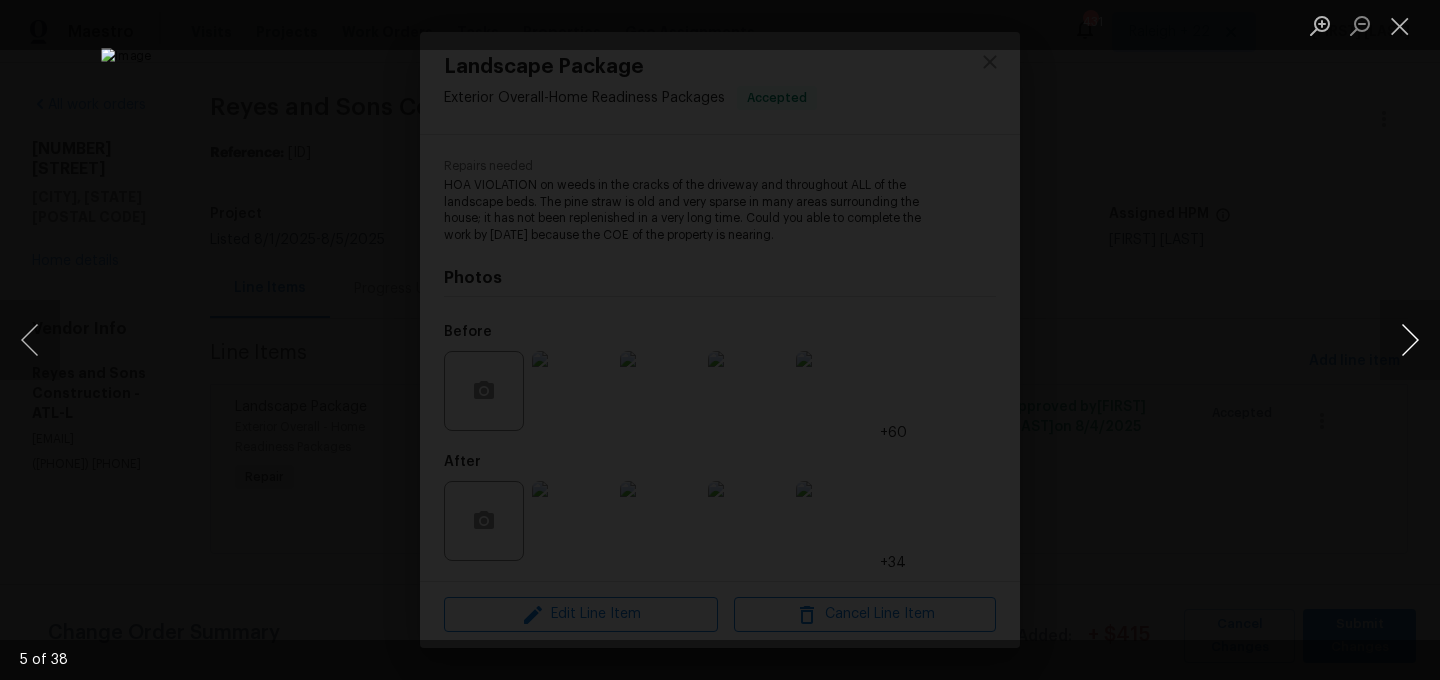 click at bounding box center [1410, 340] 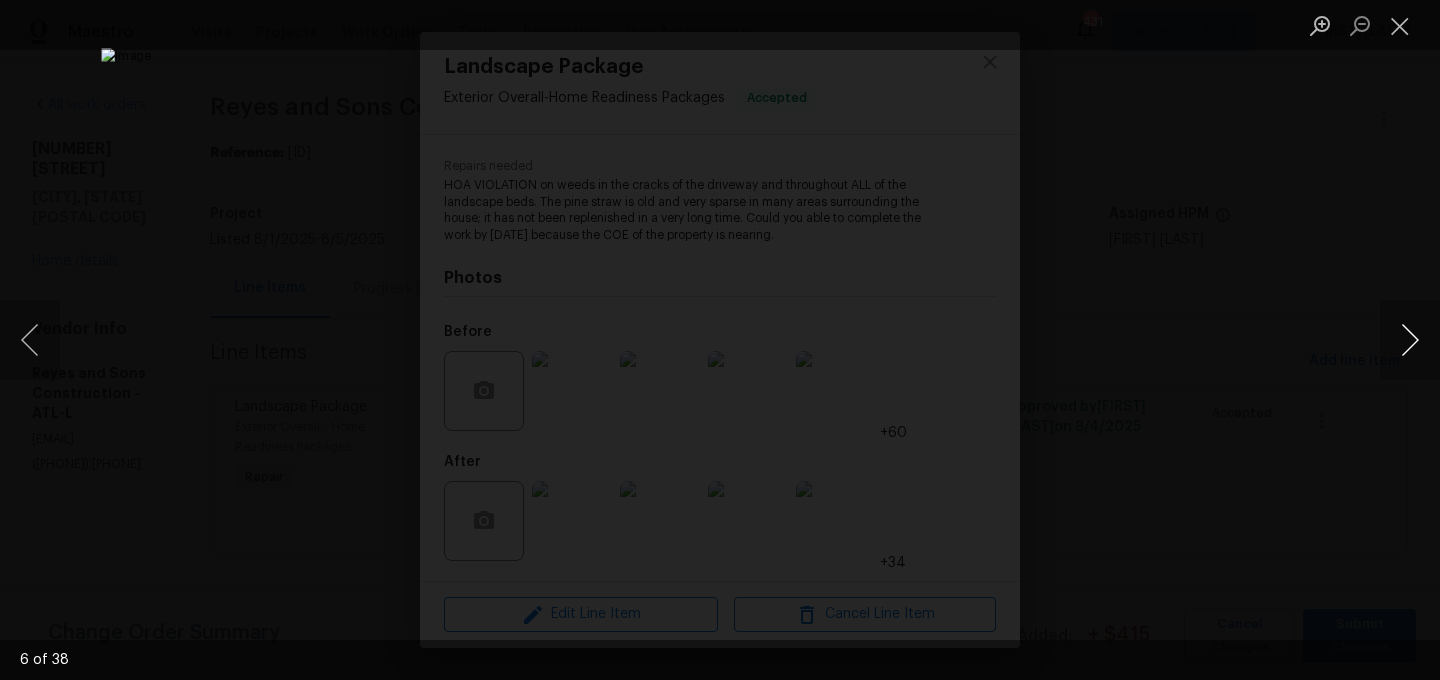 click at bounding box center [1410, 340] 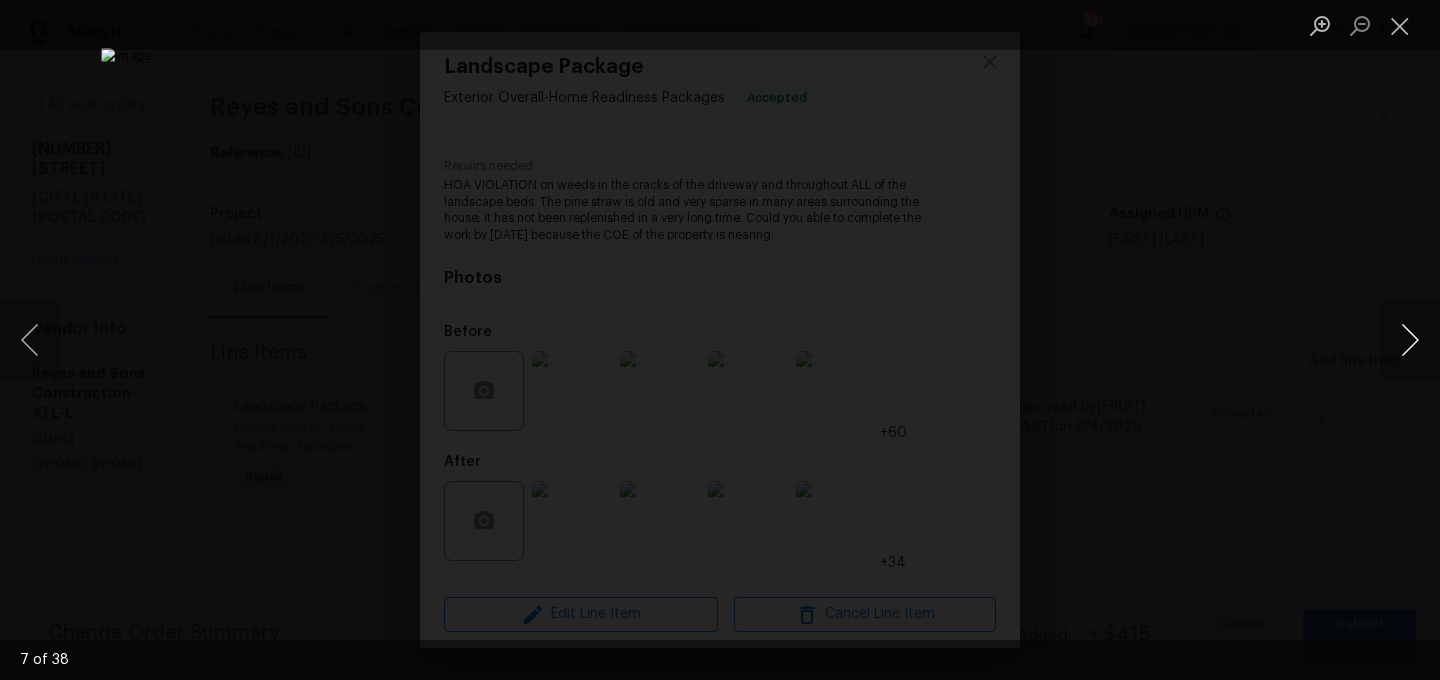 click at bounding box center [1410, 340] 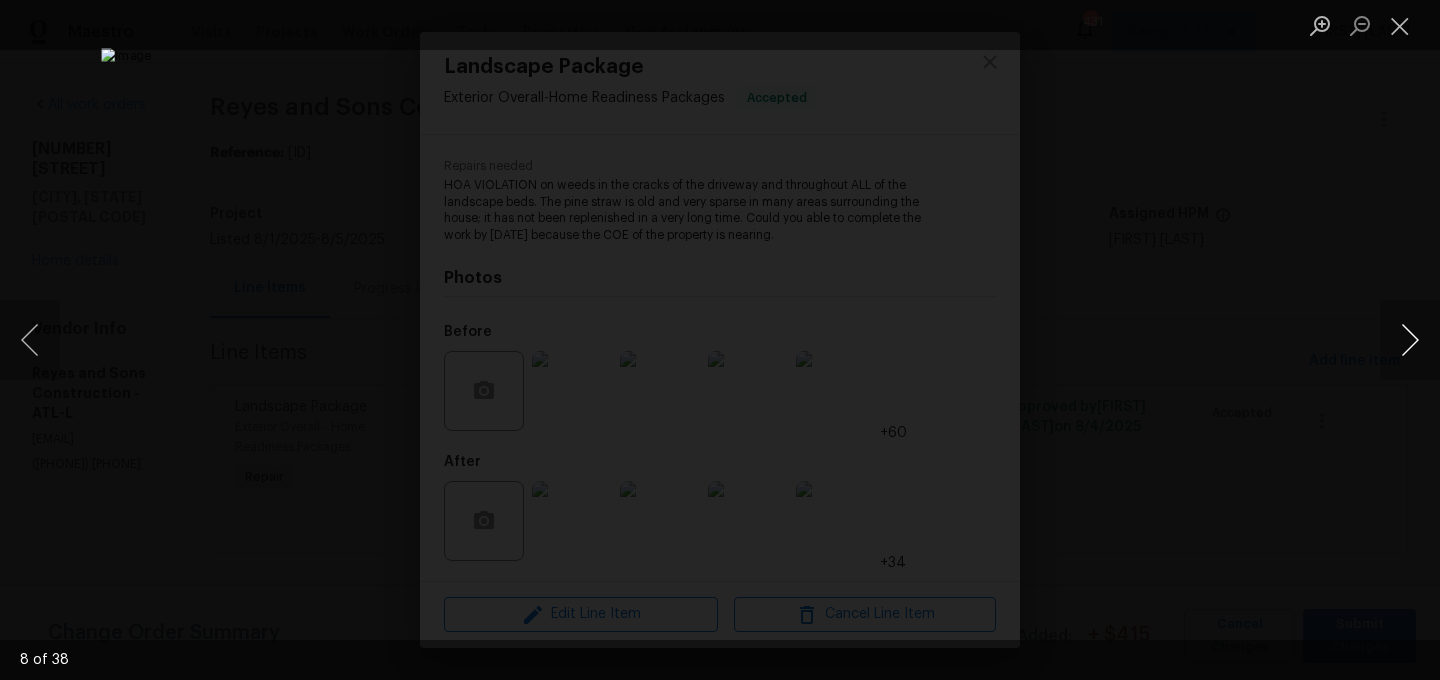 click at bounding box center [1410, 340] 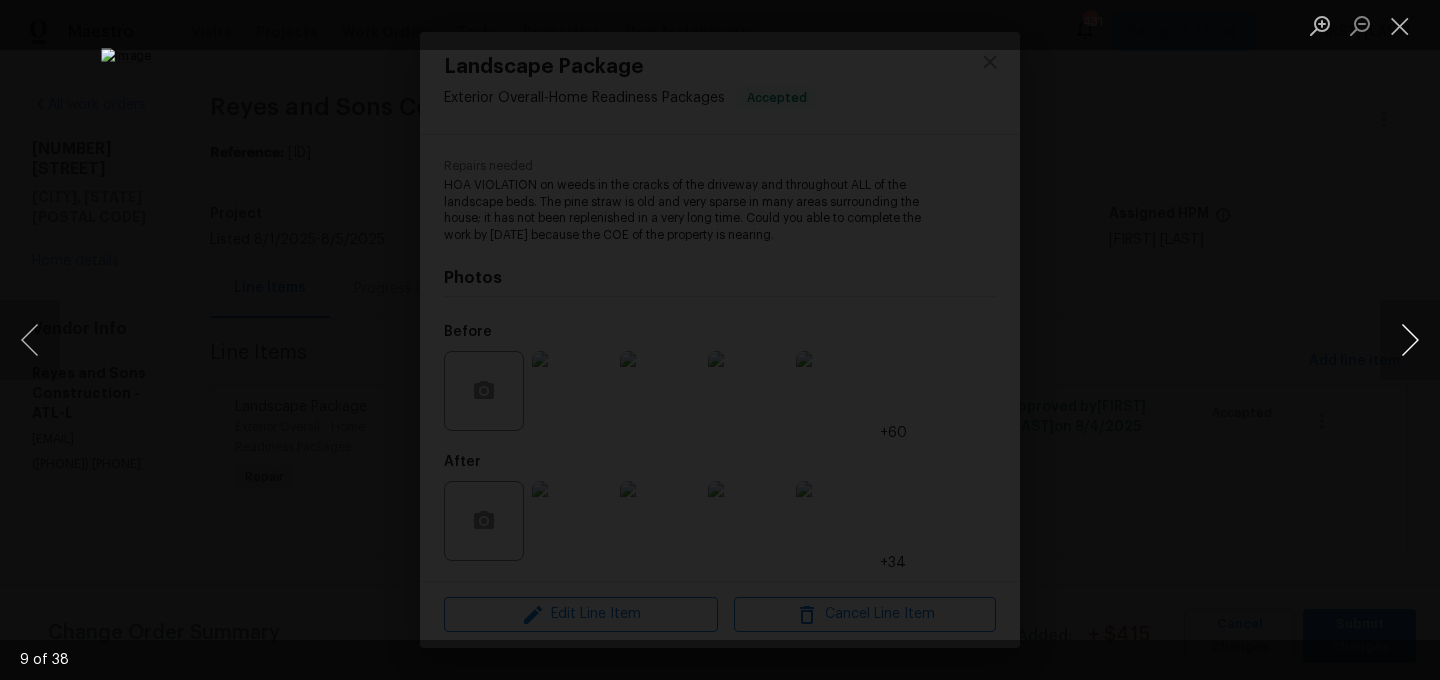 click at bounding box center (1410, 340) 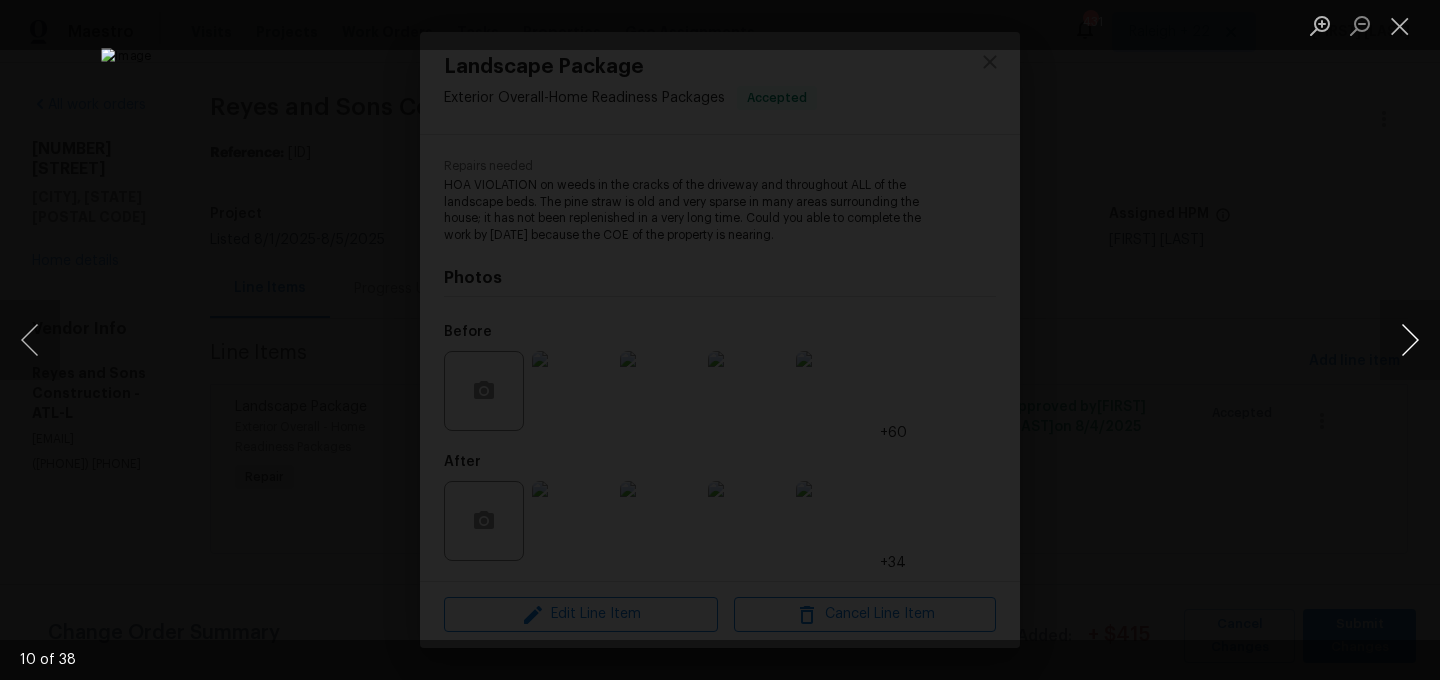 click at bounding box center (1410, 340) 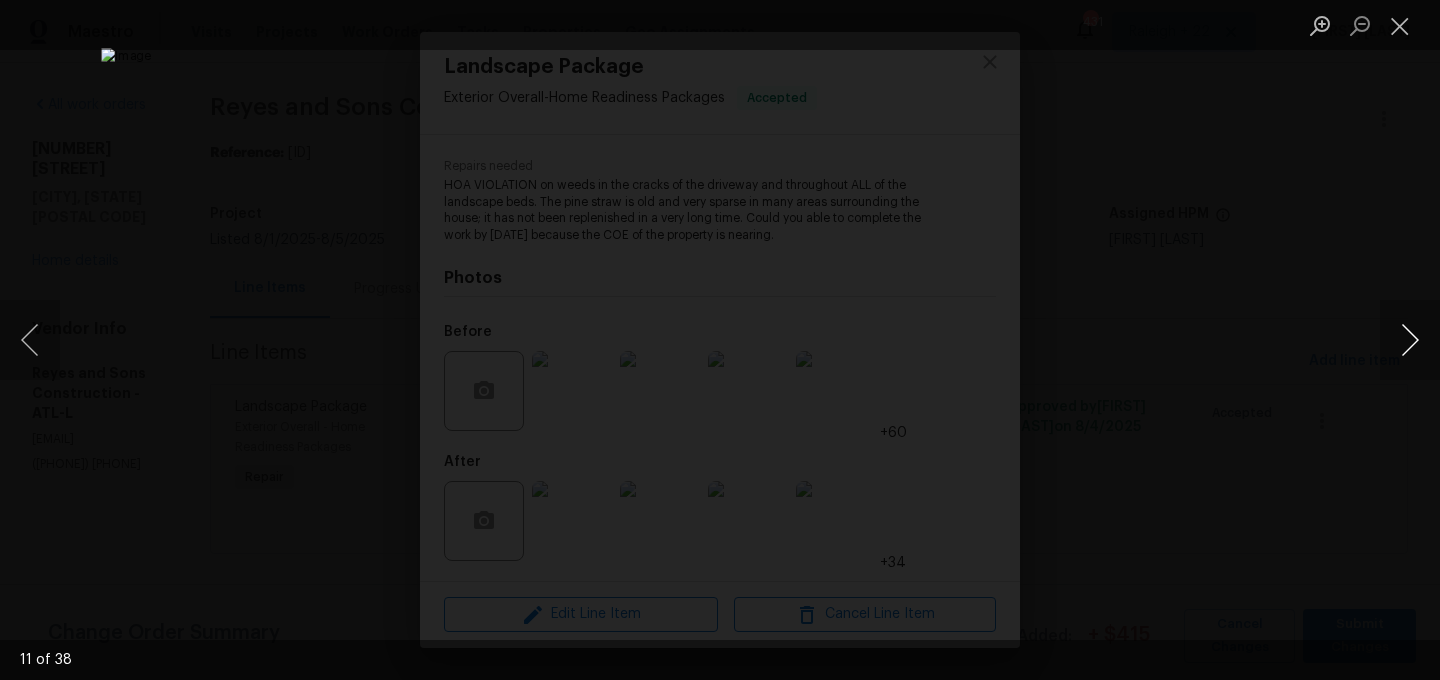 click at bounding box center (1410, 340) 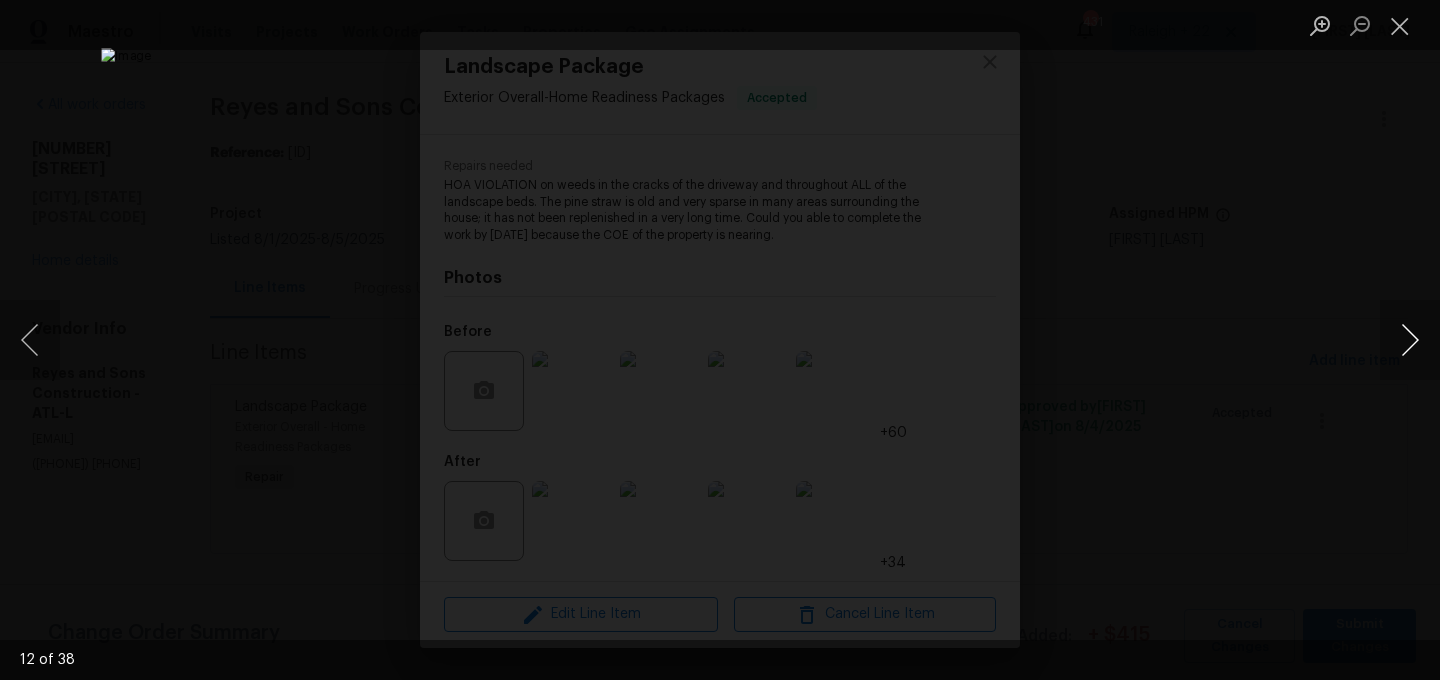 click at bounding box center (1410, 340) 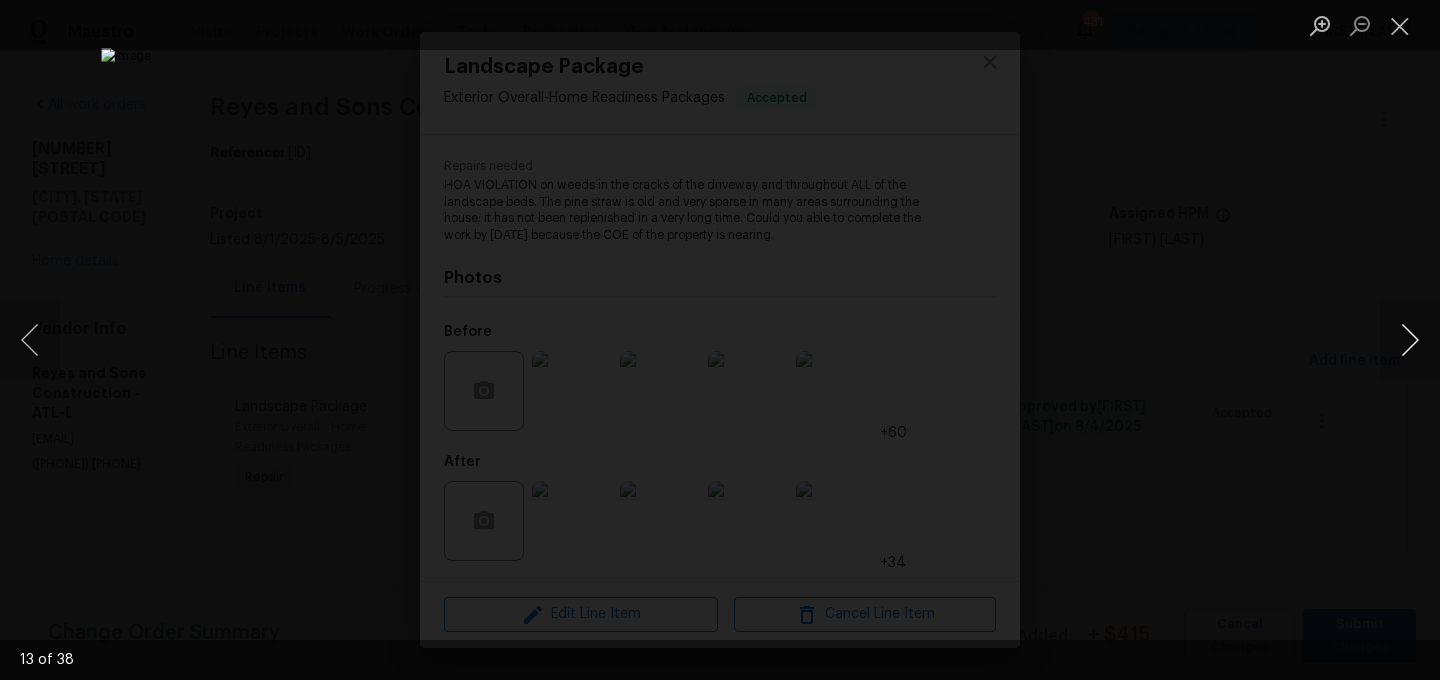 click at bounding box center [1410, 340] 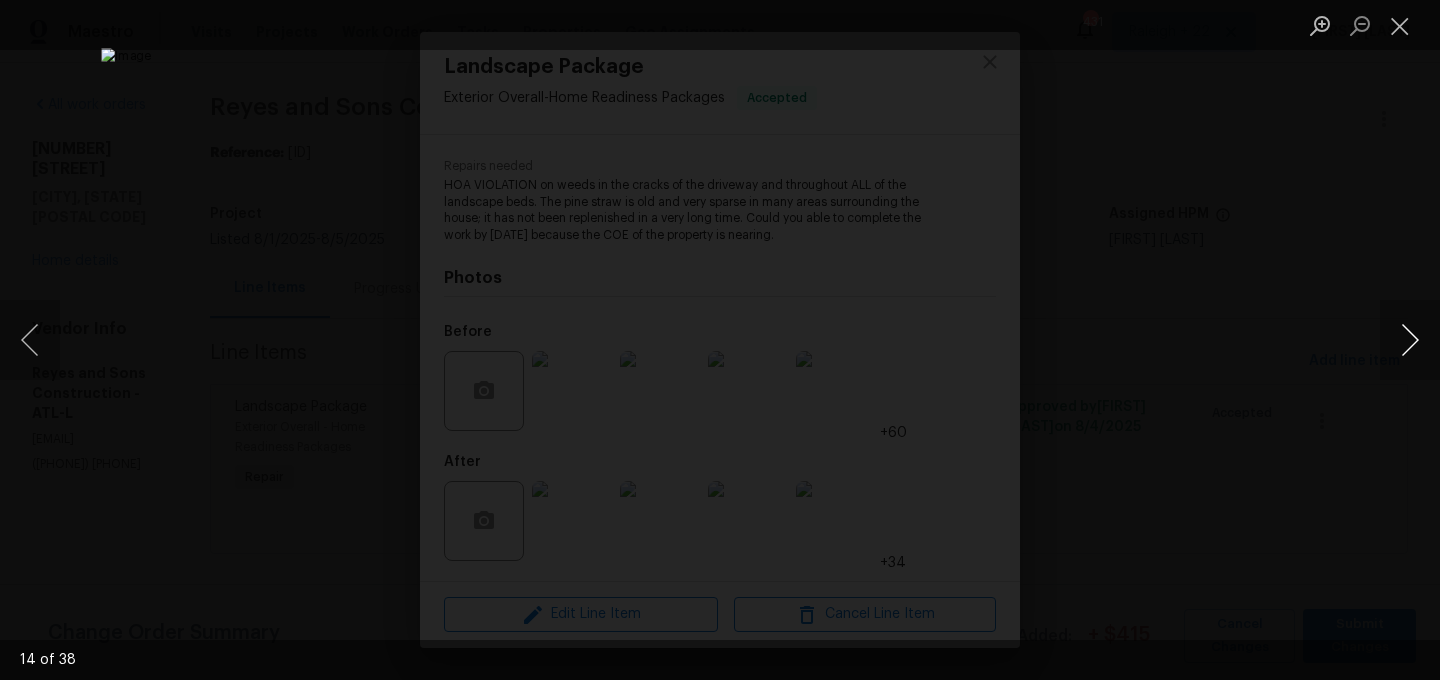 click at bounding box center [1410, 340] 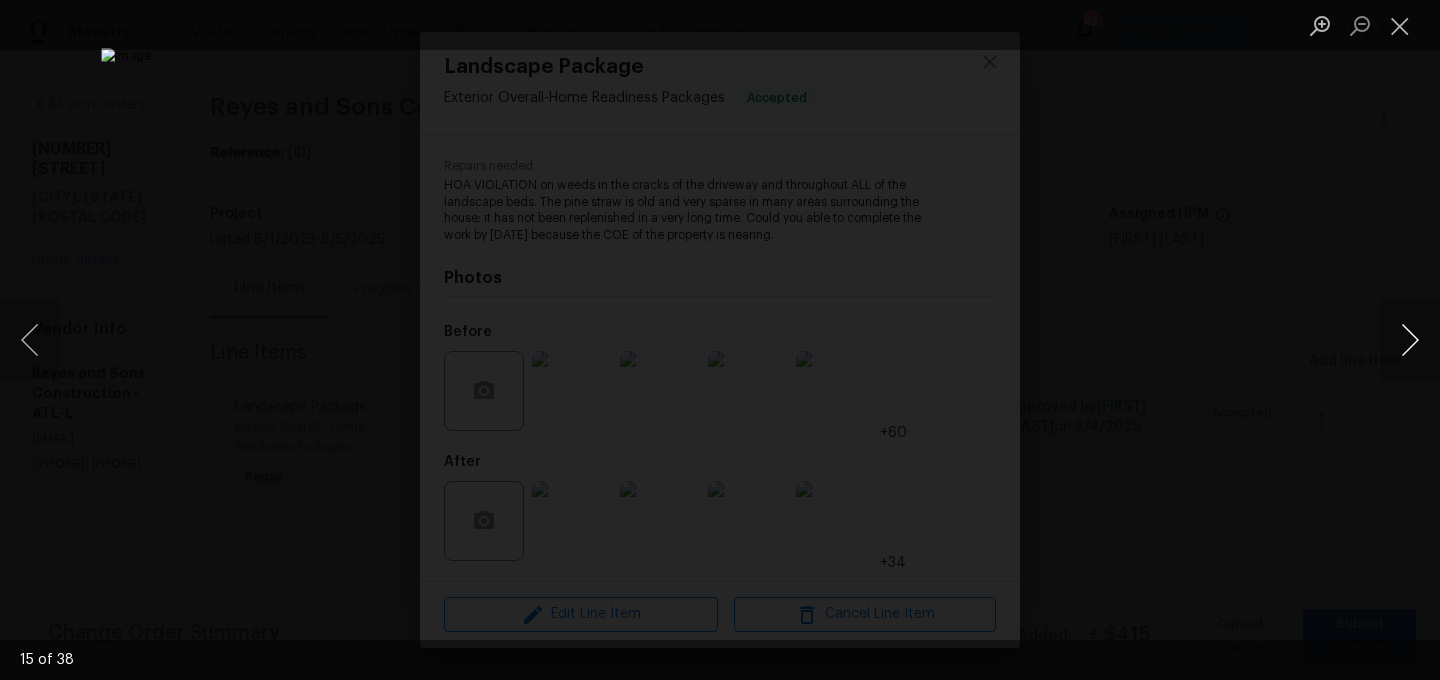 click at bounding box center (1410, 340) 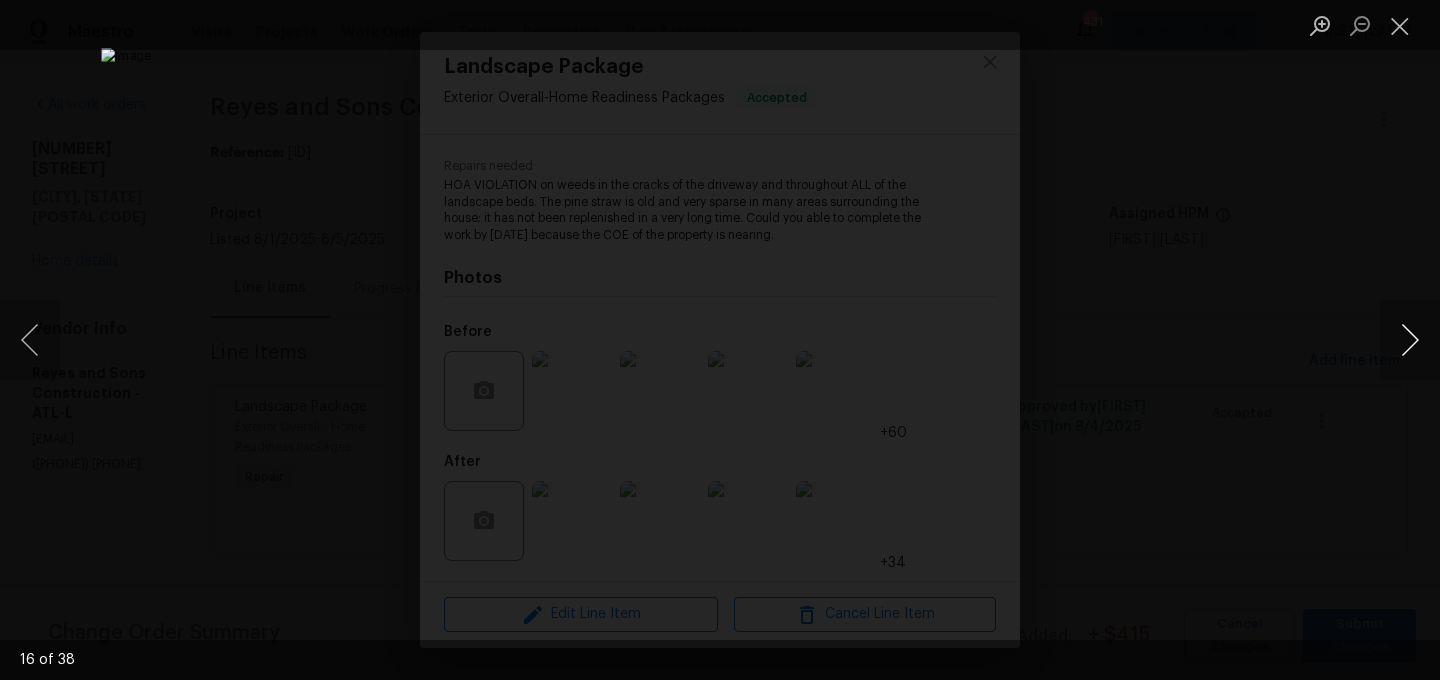 click at bounding box center (1410, 340) 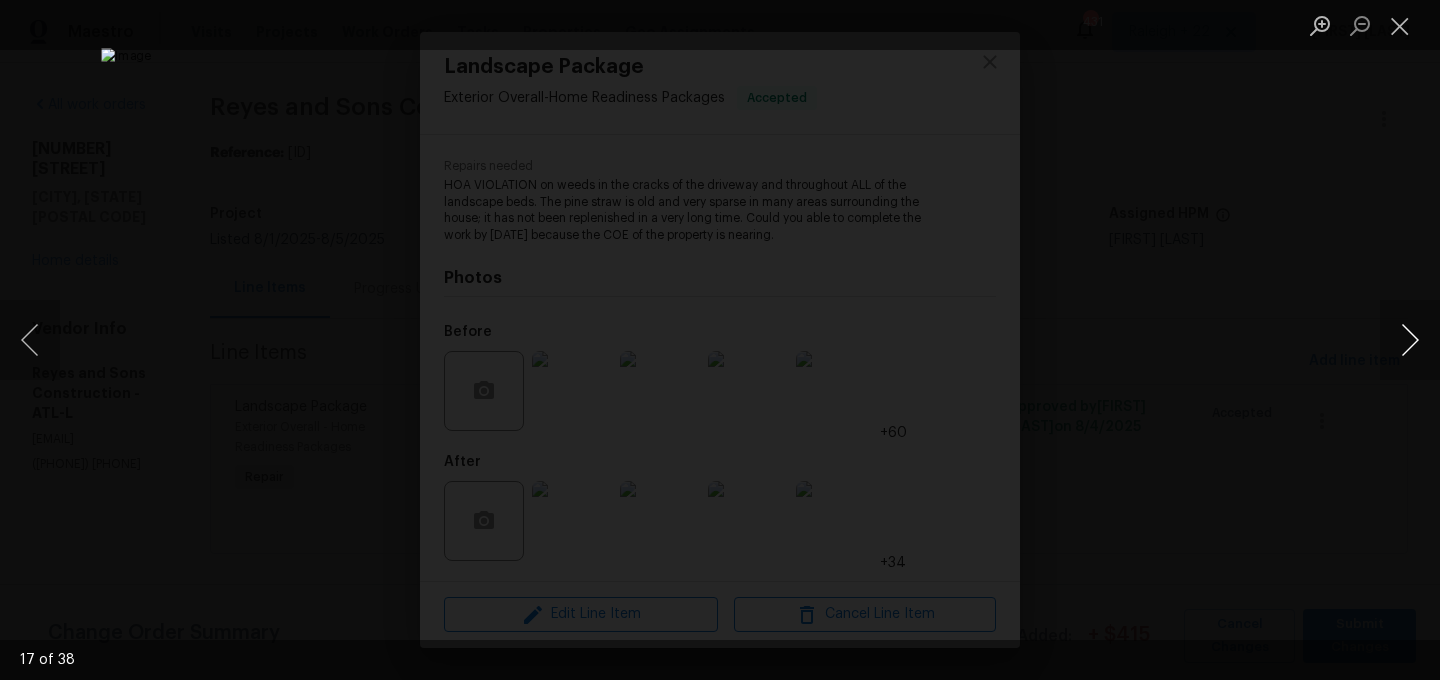 click at bounding box center (1410, 340) 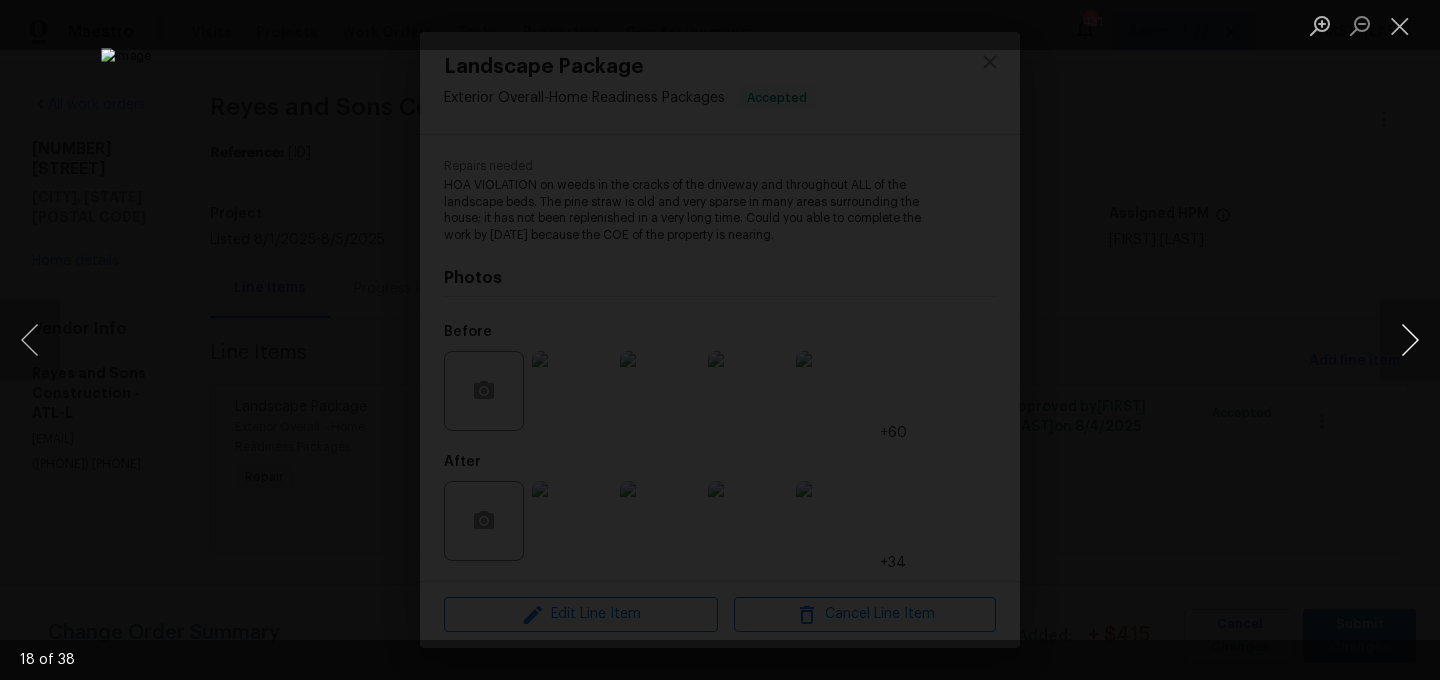 click at bounding box center [1410, 340] 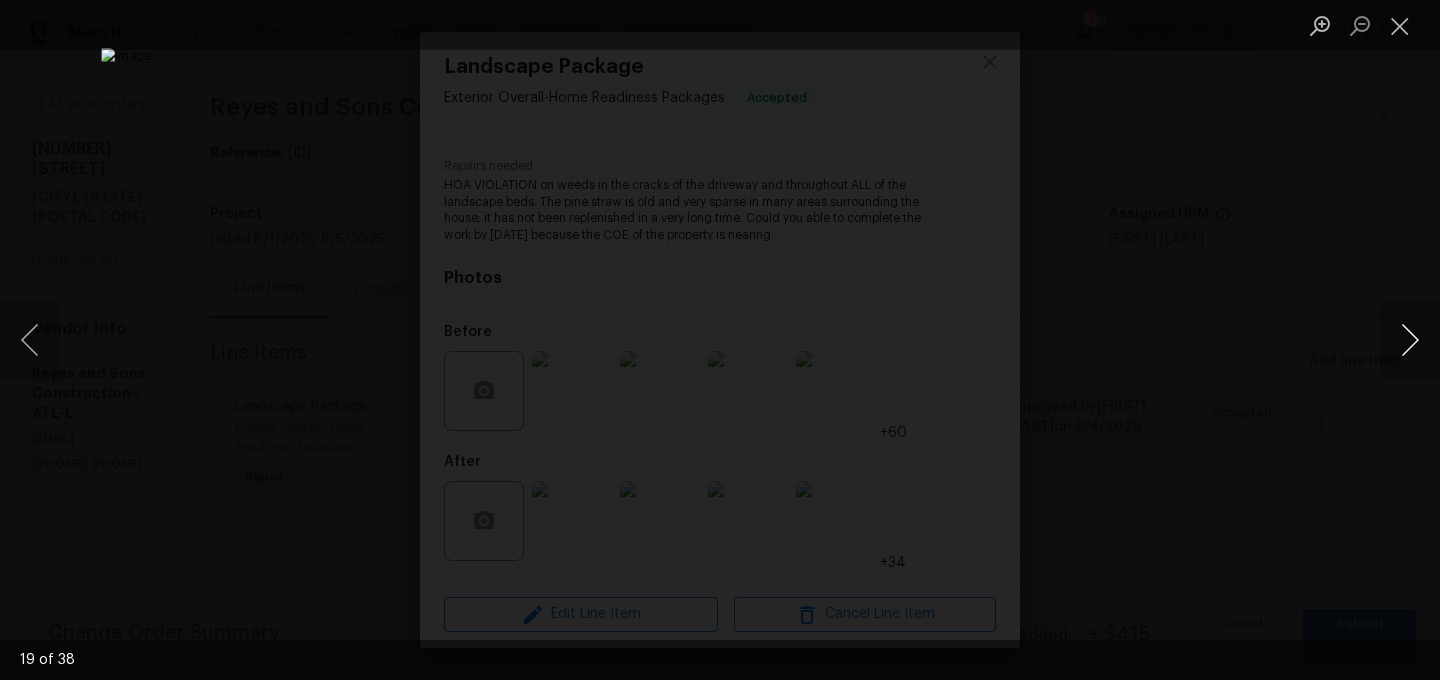 click at bounding box center [1410, 340] 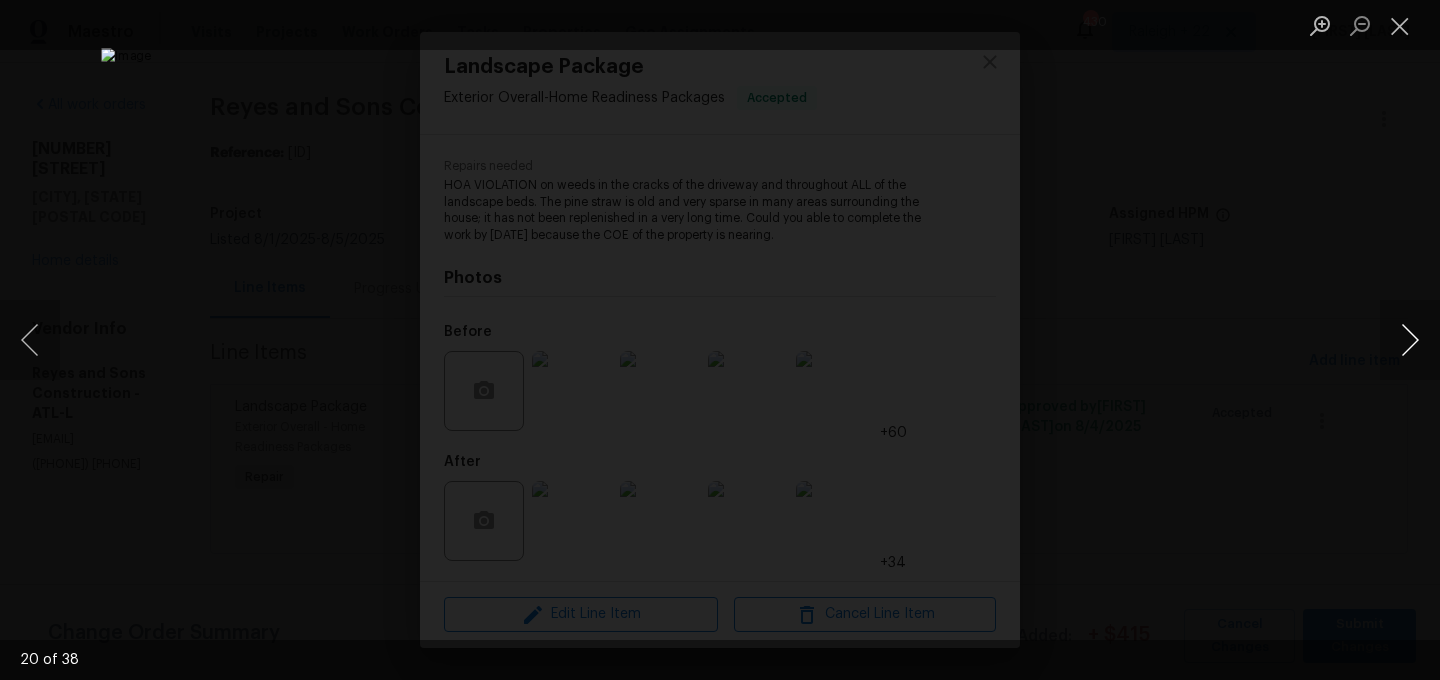 click at bounding box center (1410, 340) 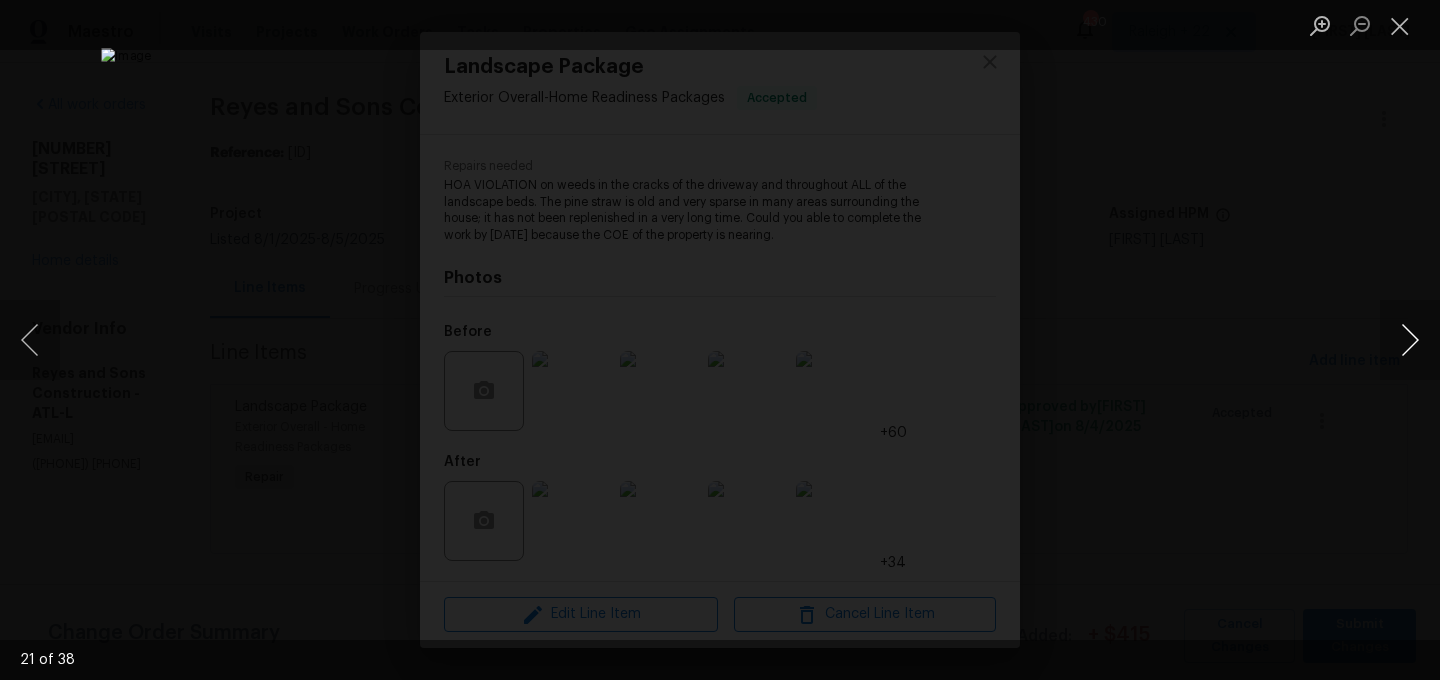 click at bounding box center (1410, 340) 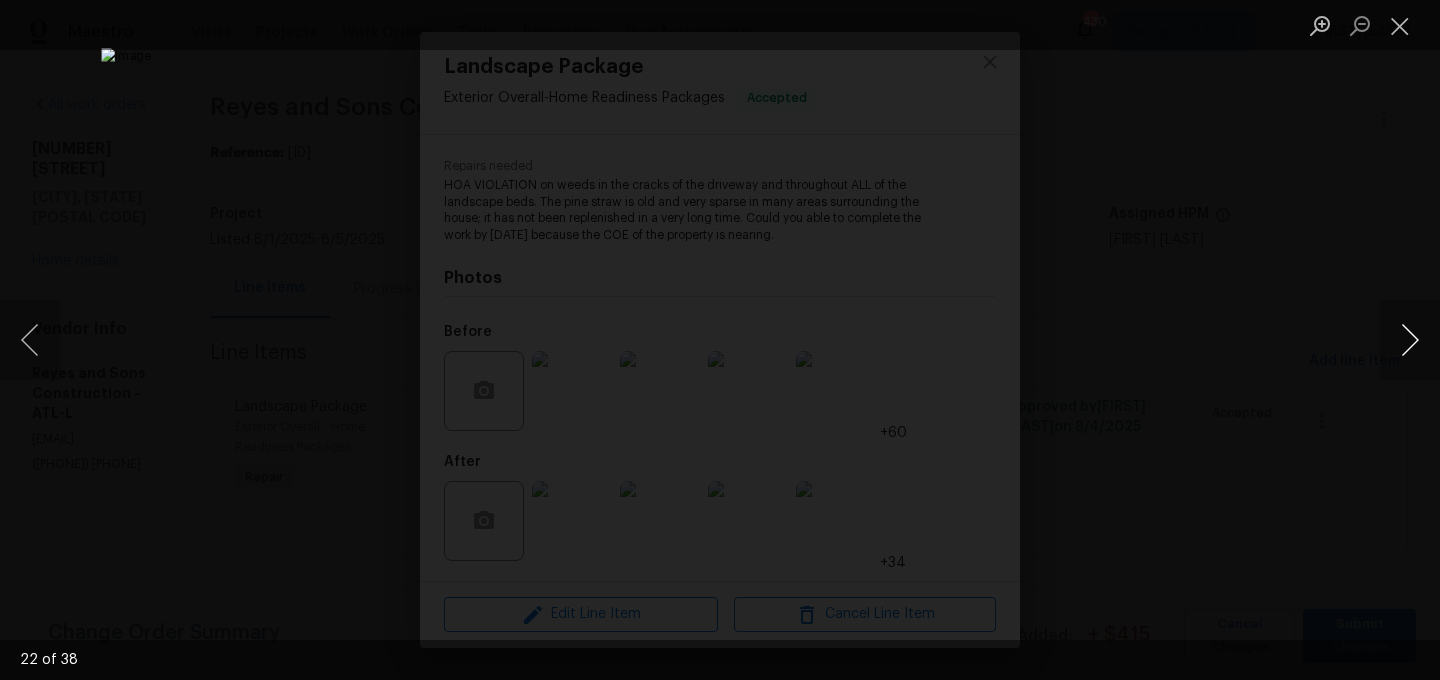 click at bounding box center [1410, 340] 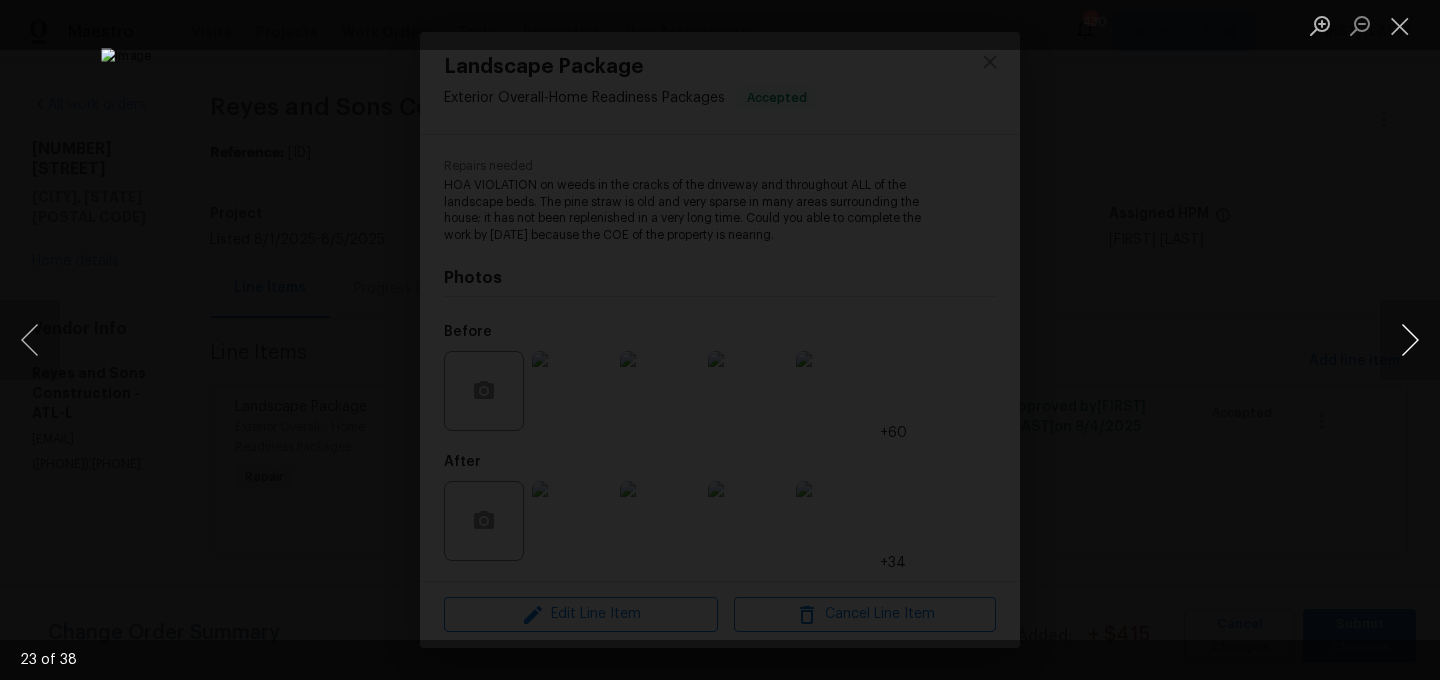 click at bounding box center (1410, 340) 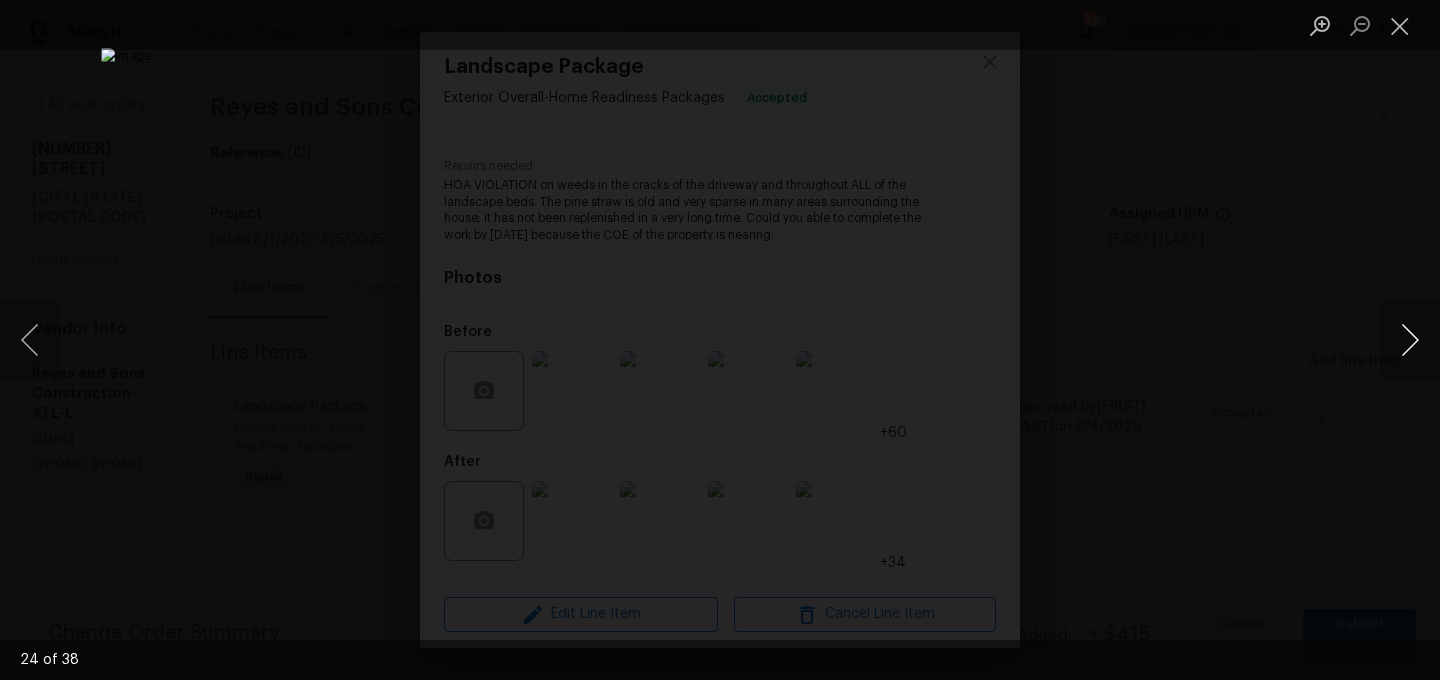click at bounding box center (1410, 340) 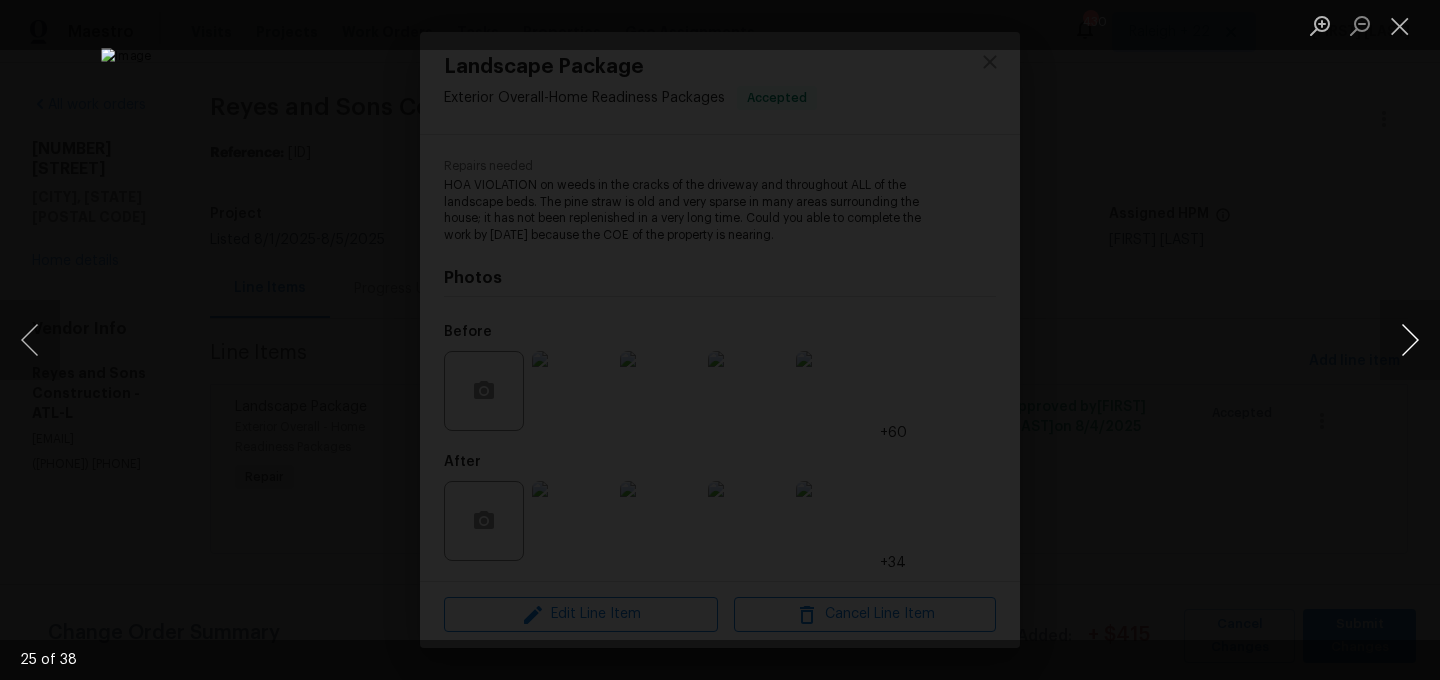 click at bounding box center (1410, 340) 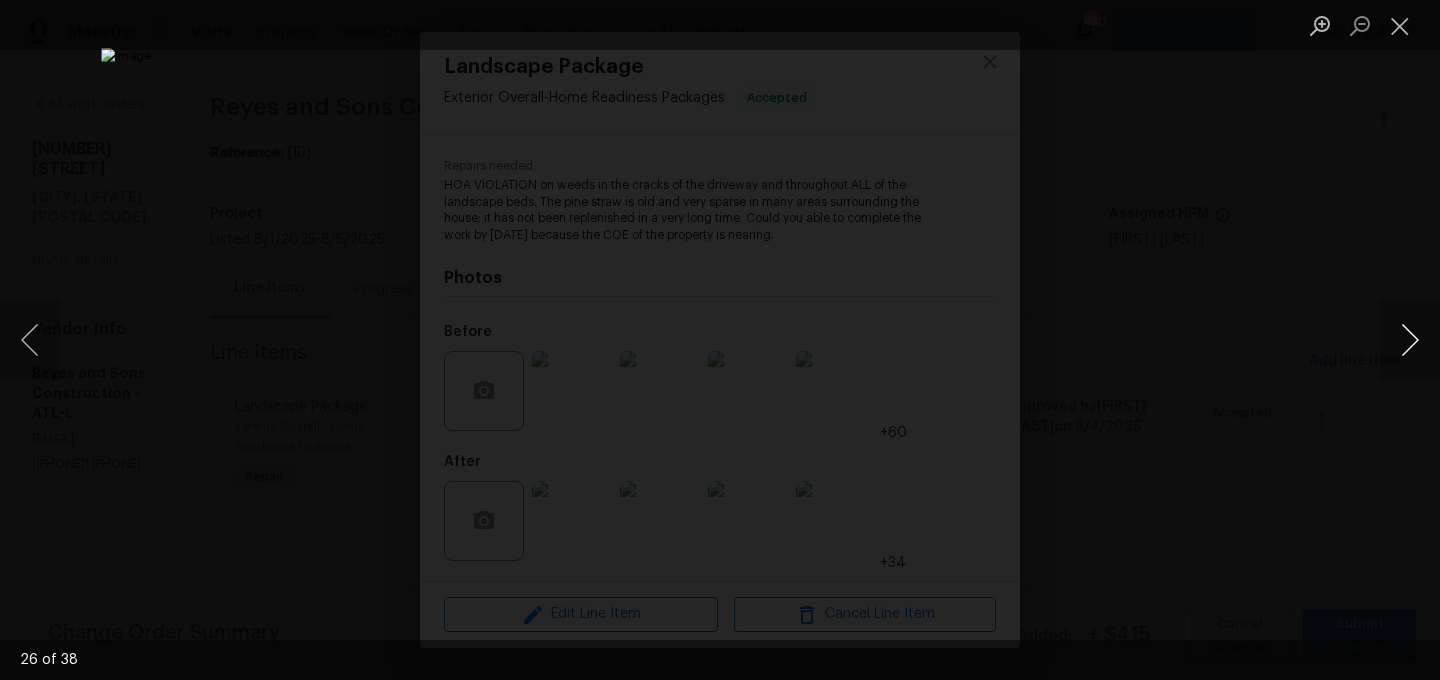 click at bounding box center [1410, 340] 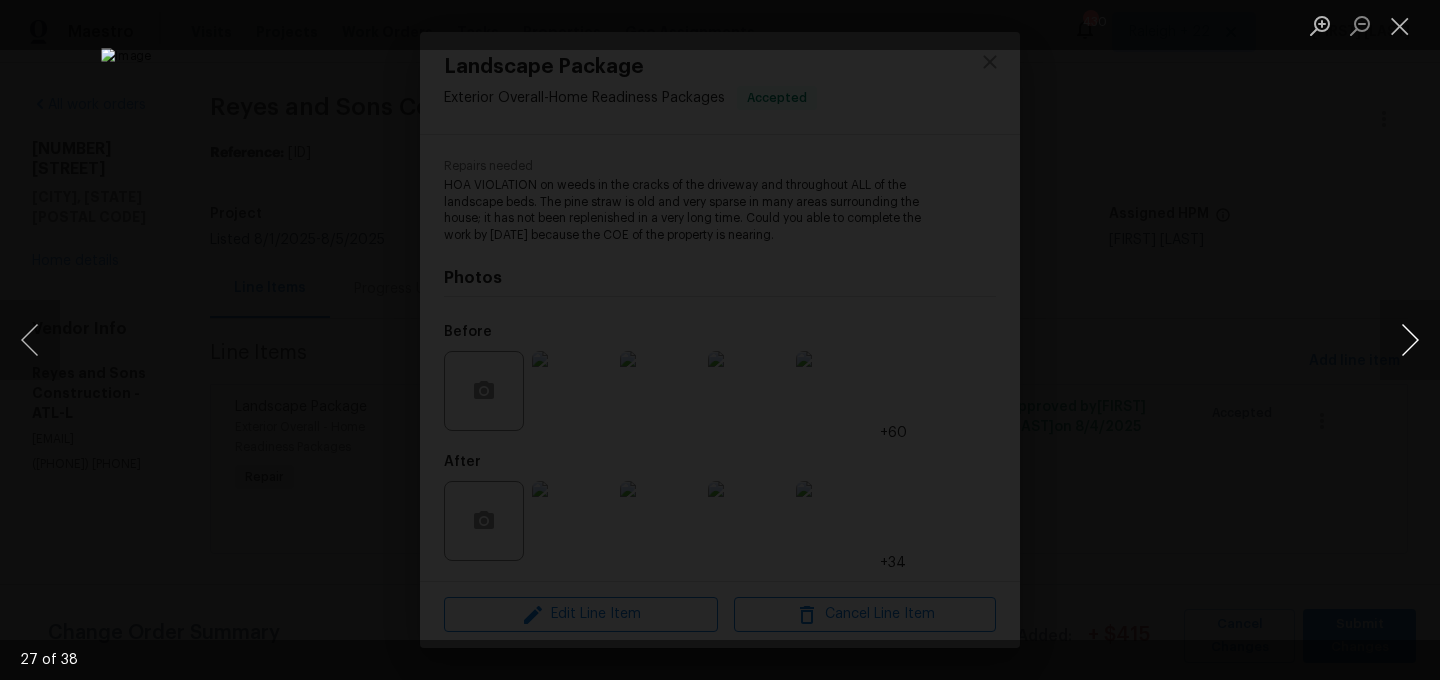 click at bounding box center [1410, 340] 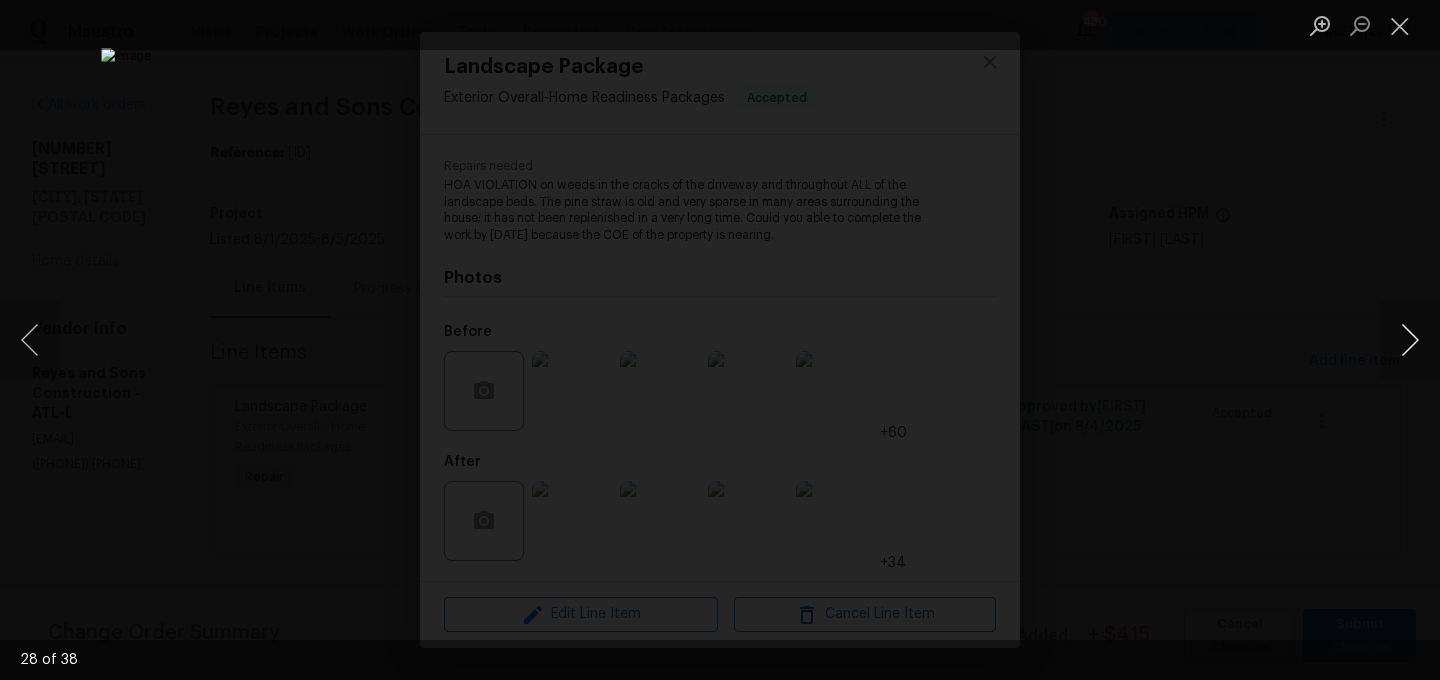 click at bounding box center (1410, 340) 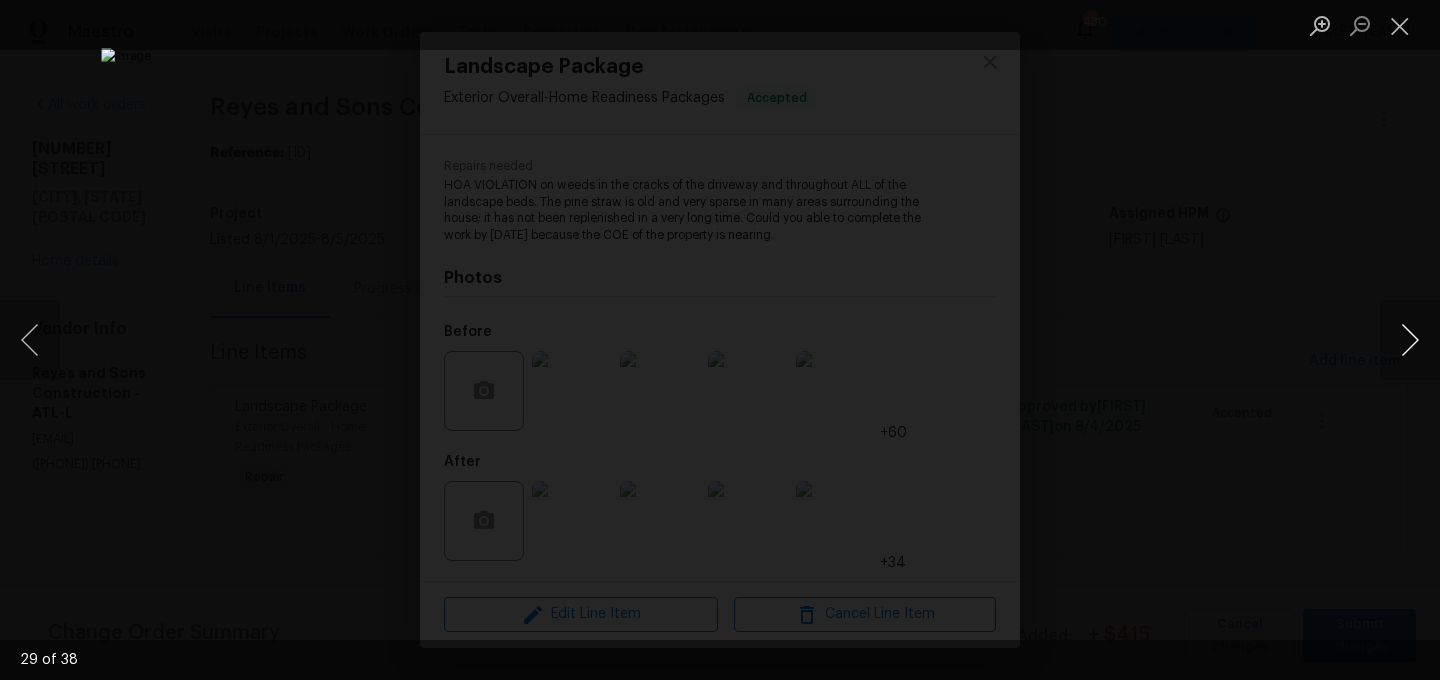 click at bounding box center (1410, 340) 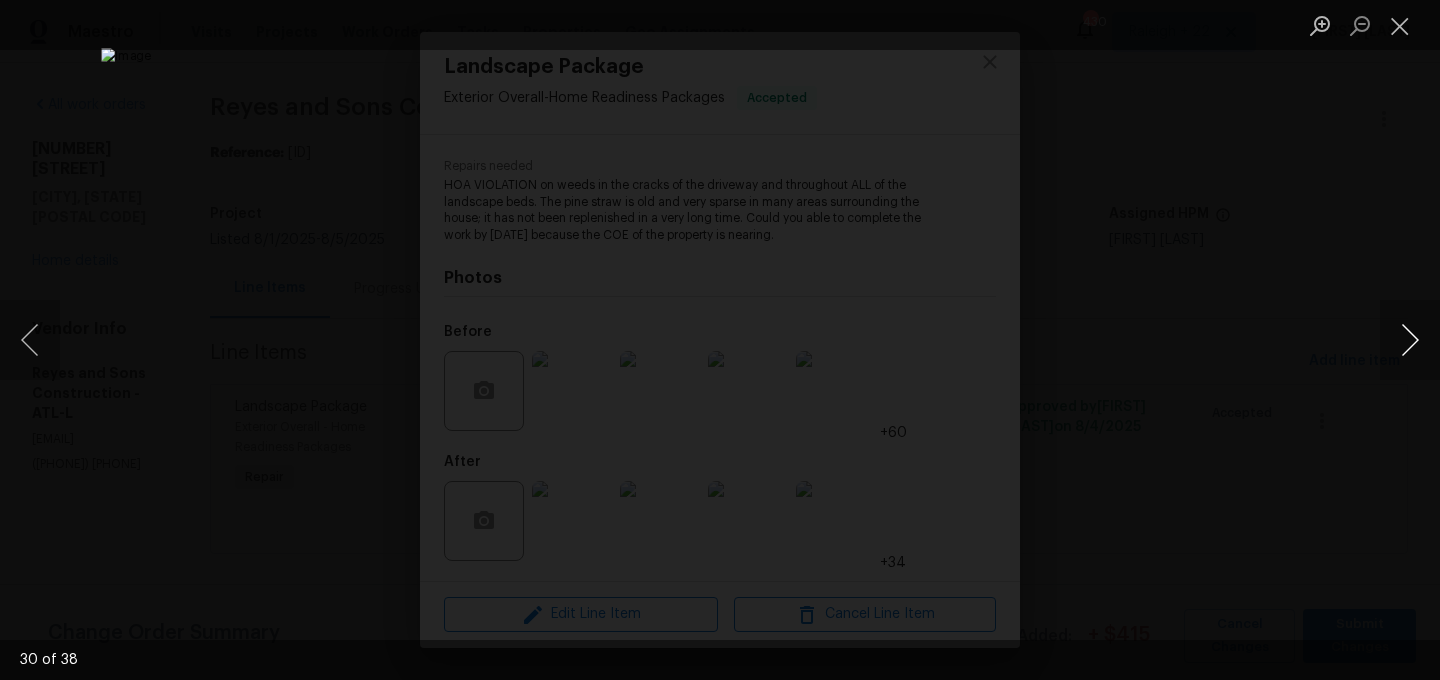 click at bounding box center (1410, 340) 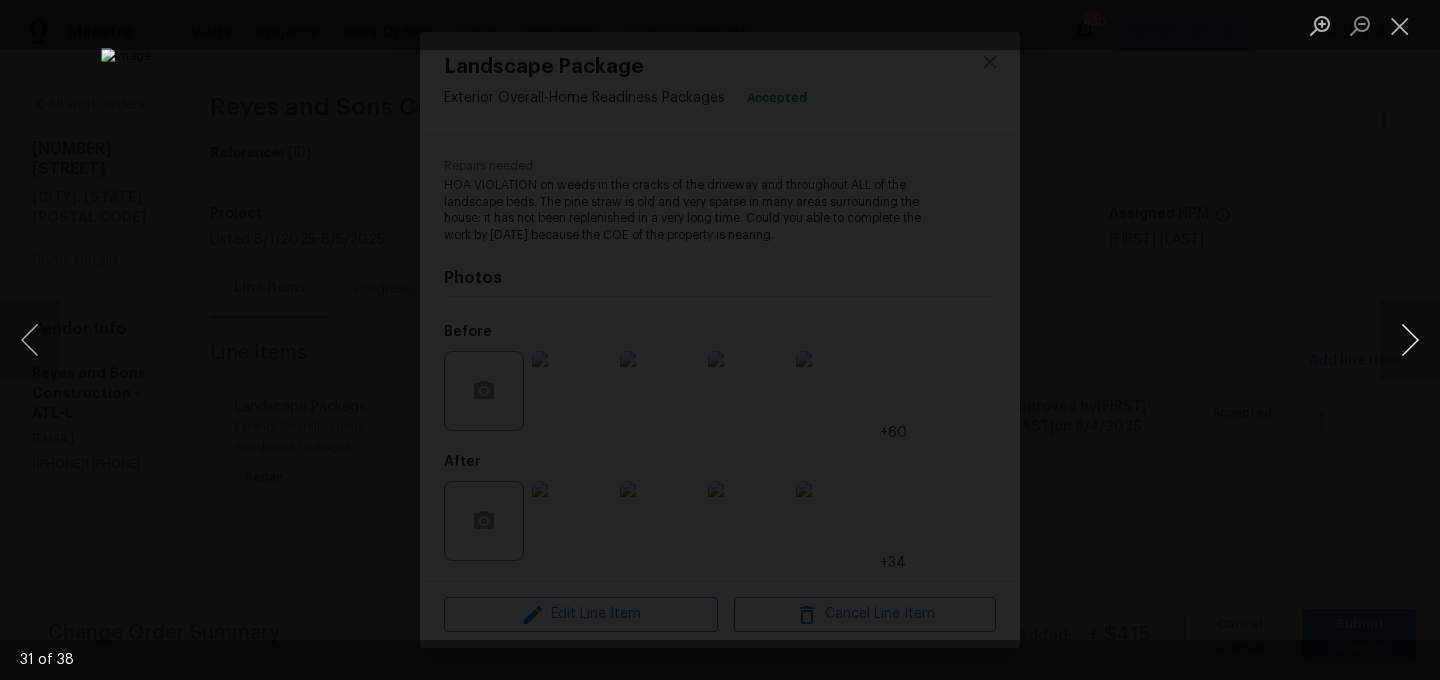 click at bounding box center [1410, 340] 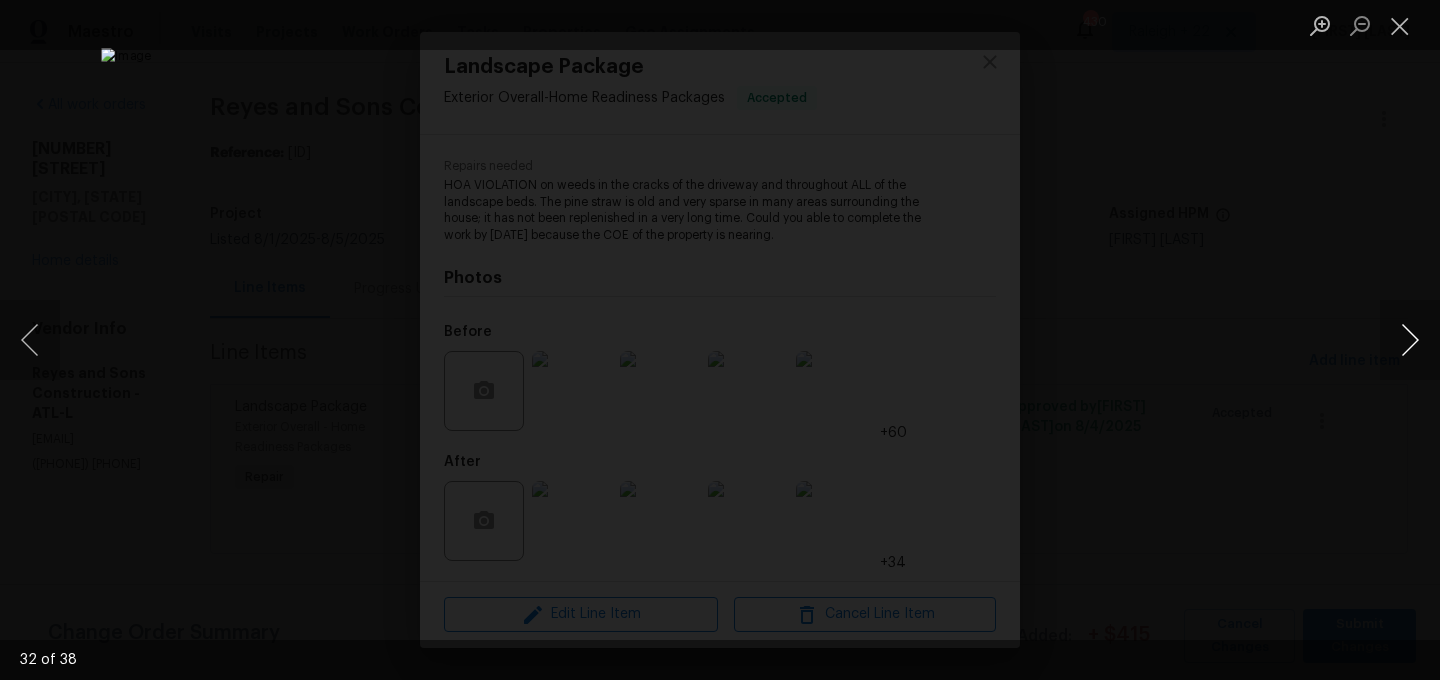click at bounding box center [1410, 340] 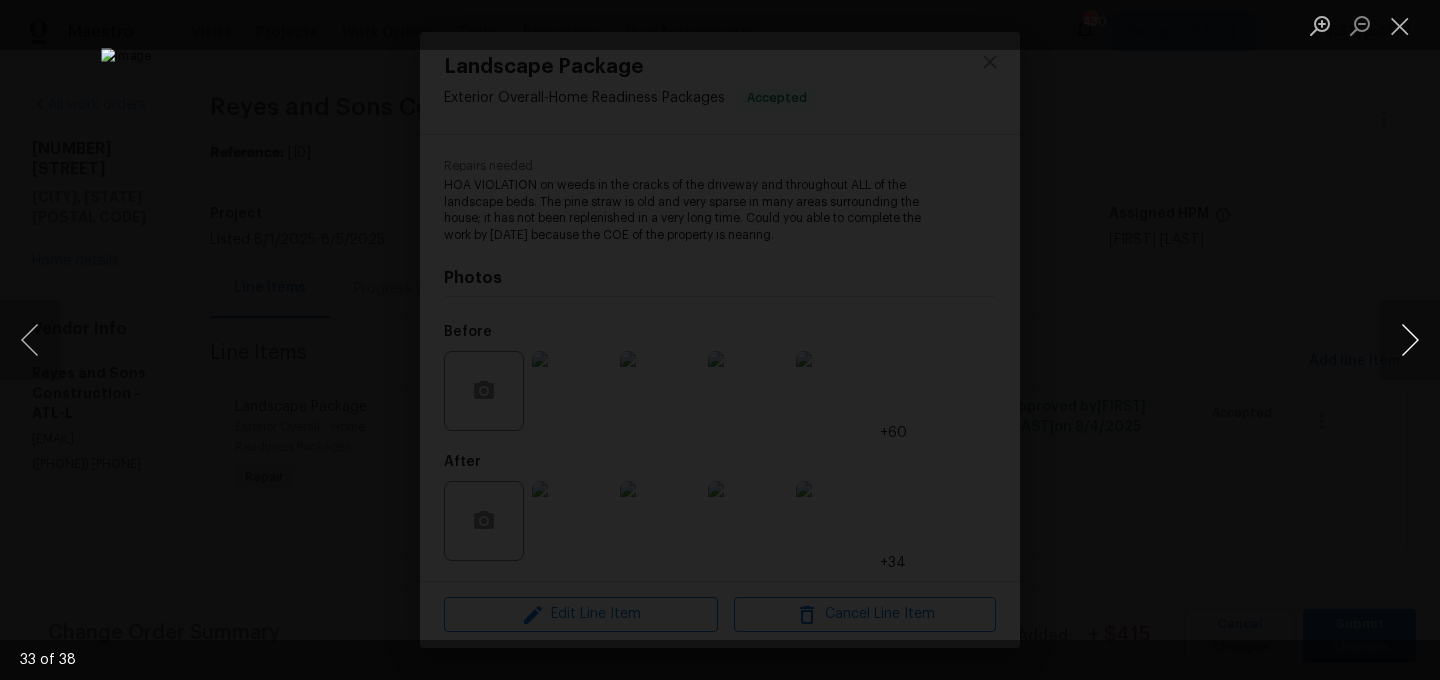 click at bounding box center [1410, 340] 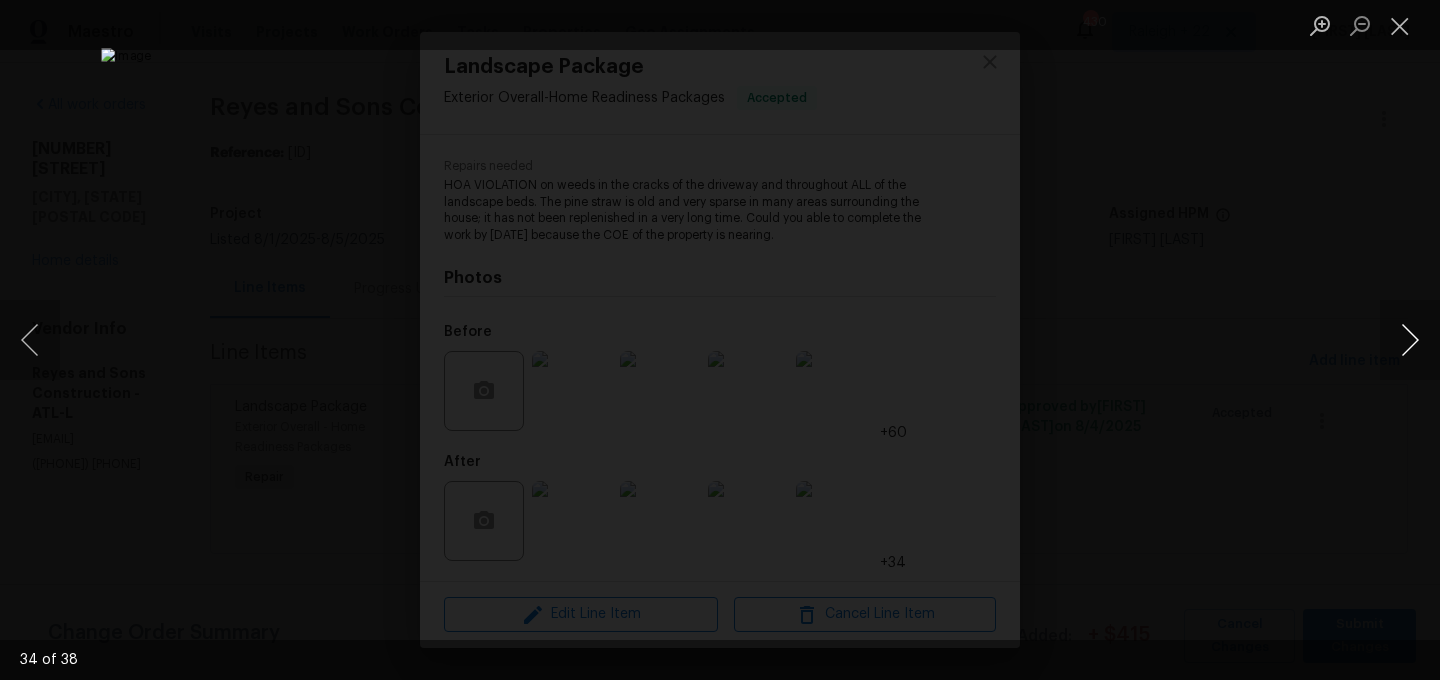 click at bounding box center (1410, 340) 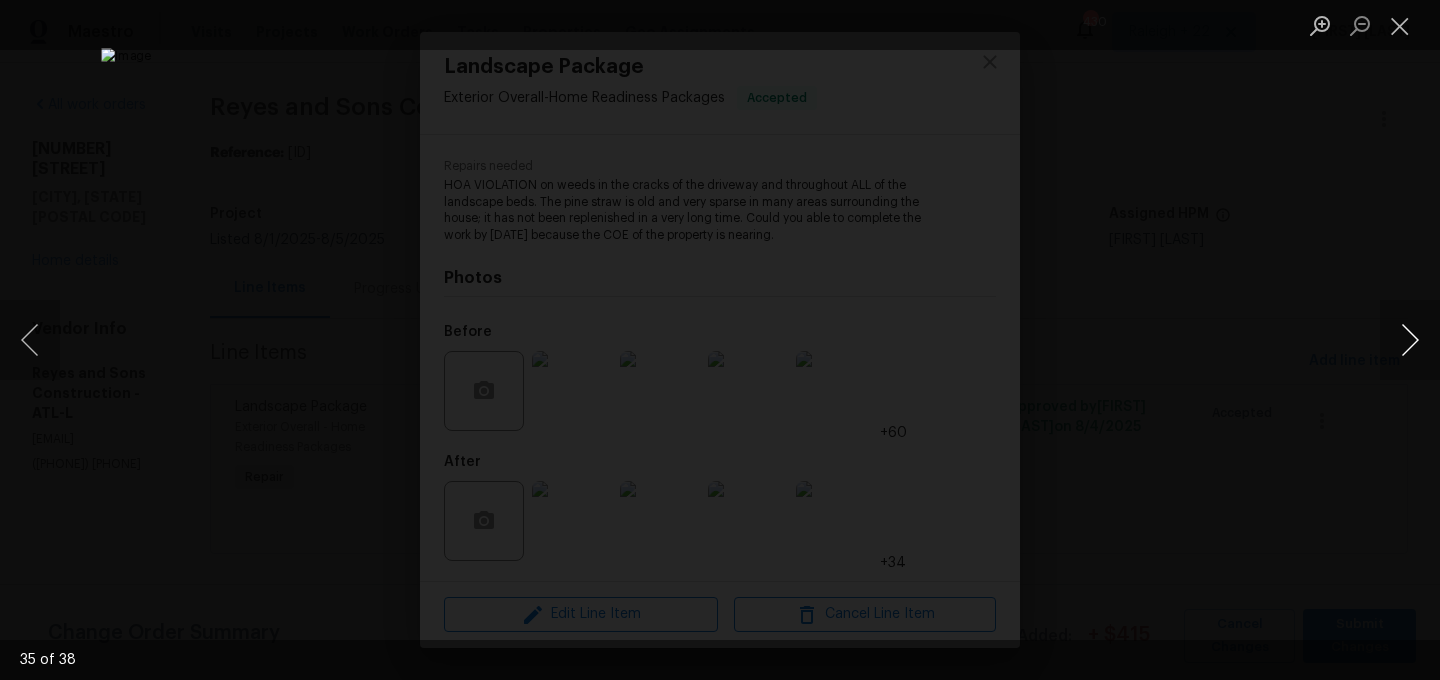 click at bounding box center [1410, 340] 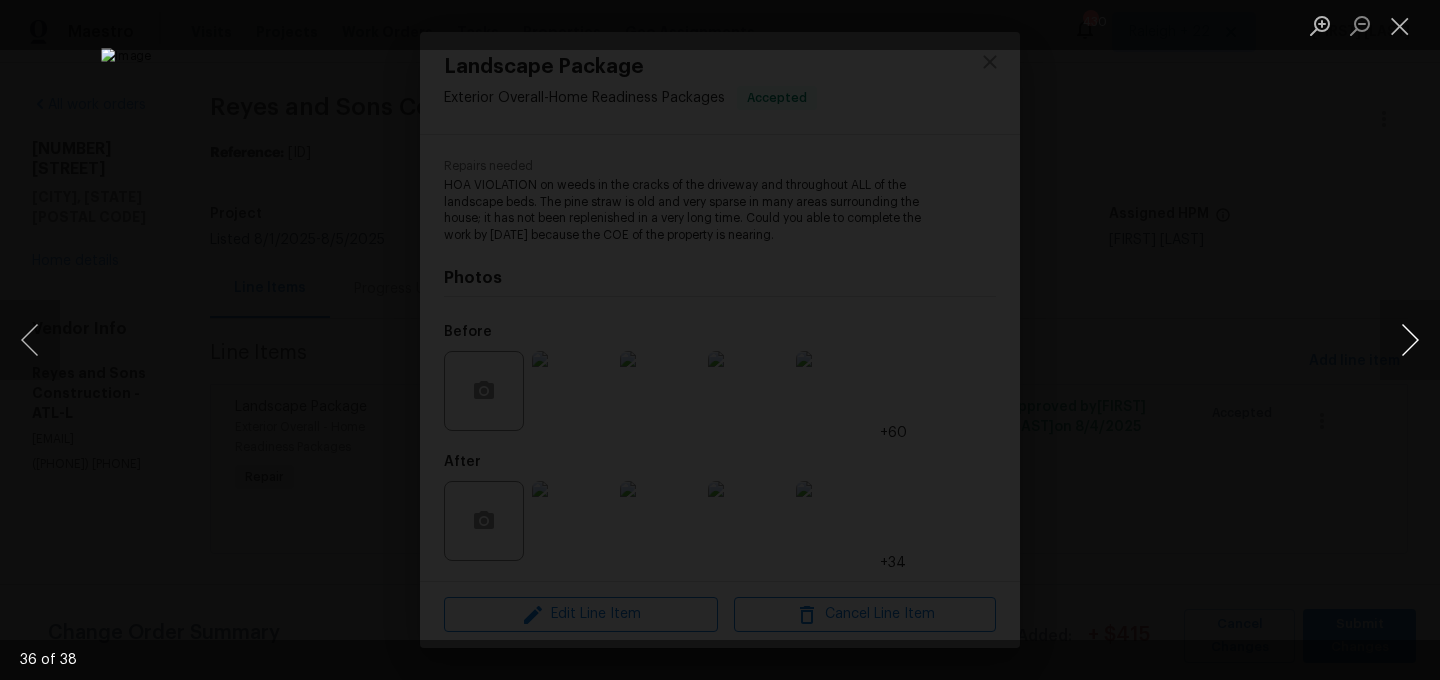 click at bounding box center (1410, 340) 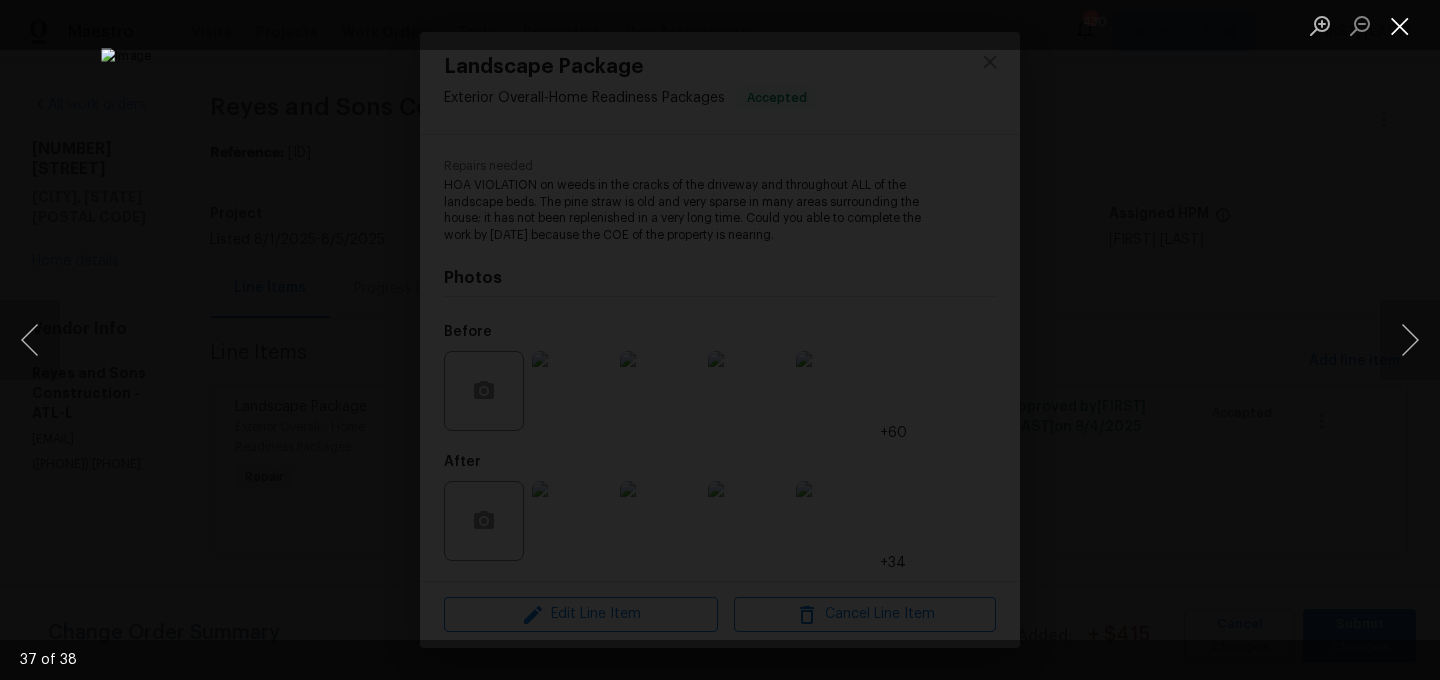 click at bounding box center [1400, 25] 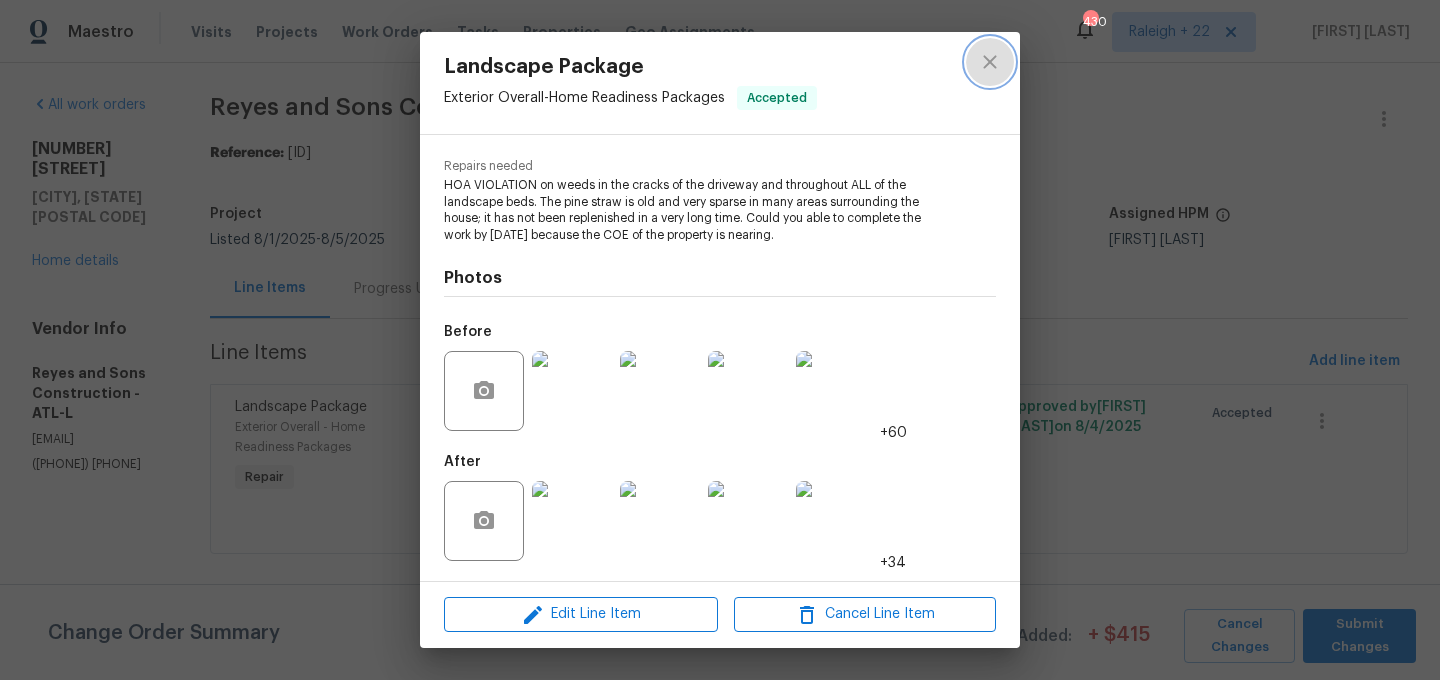 click at bounding box center [990, 62] 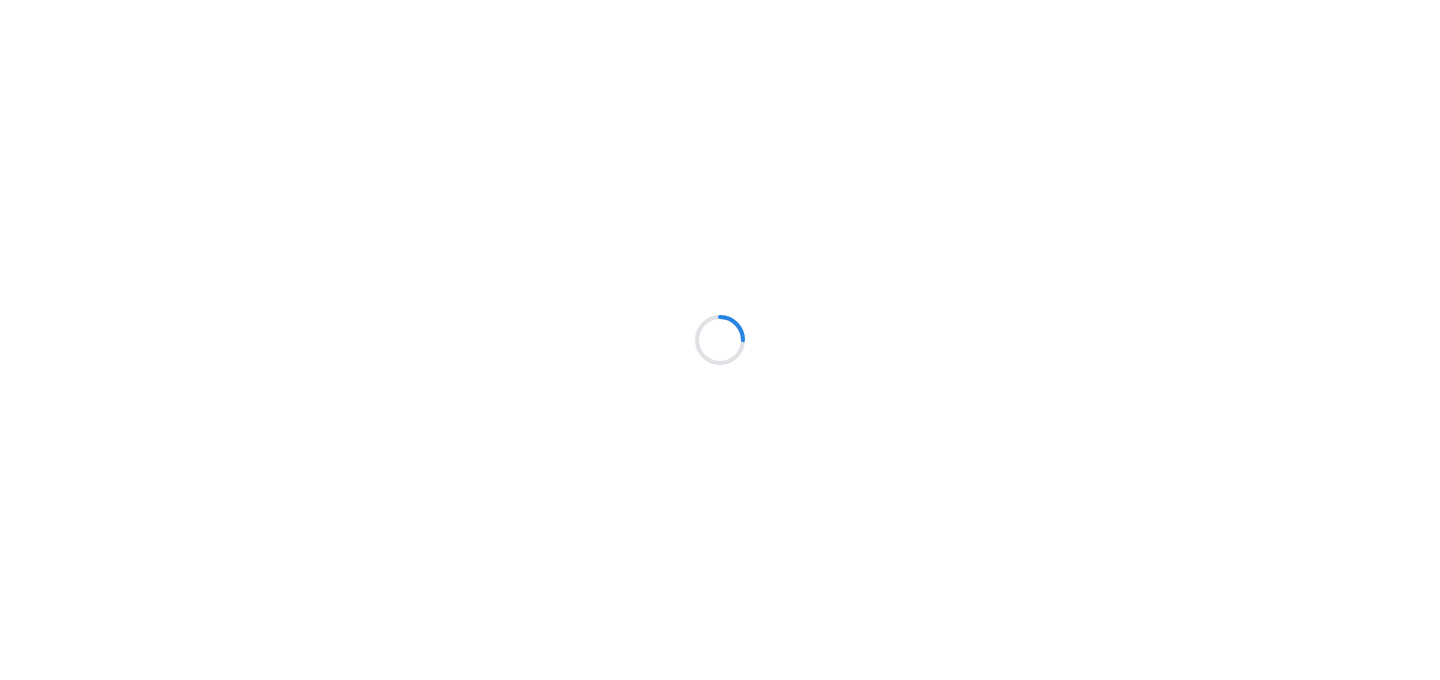 scroll, scrollTop: 0, scrollLeft: 0, axis: both 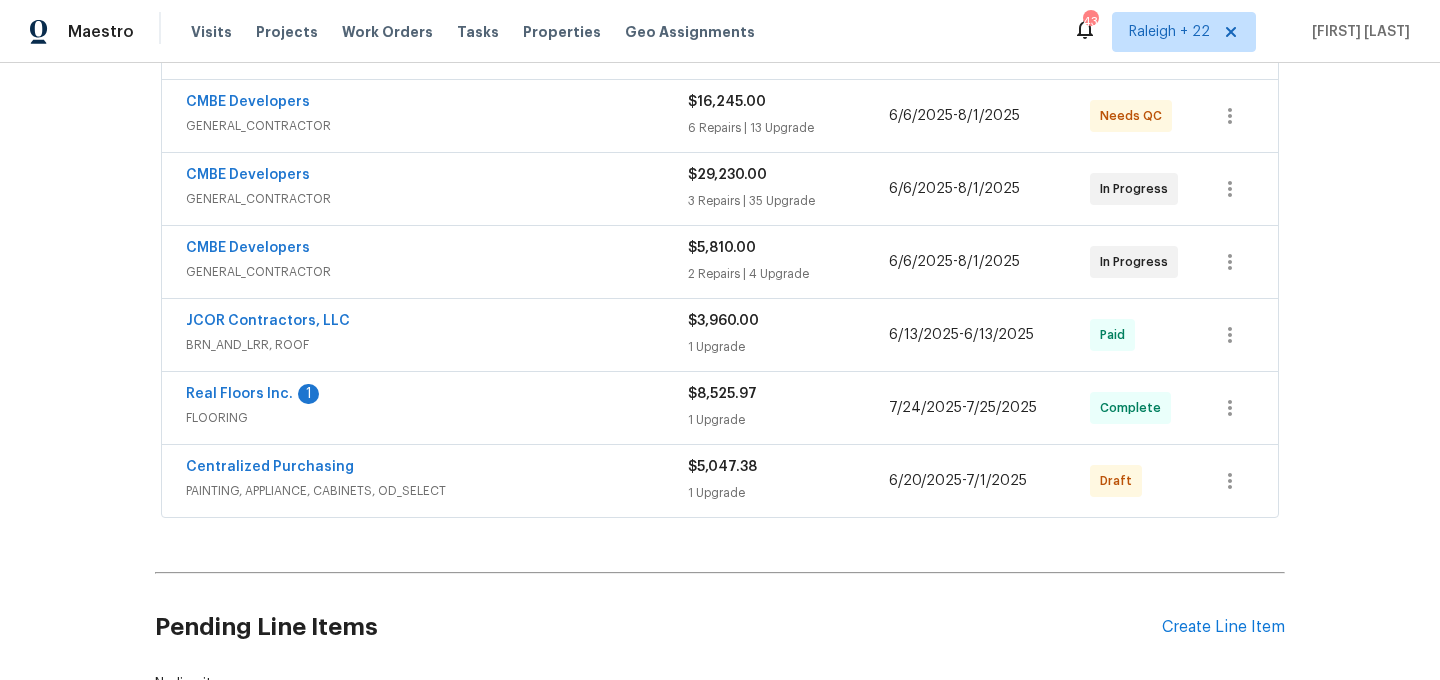 click on "BRN_AND_LRR, ROOF" at bounding box center (437, 345) 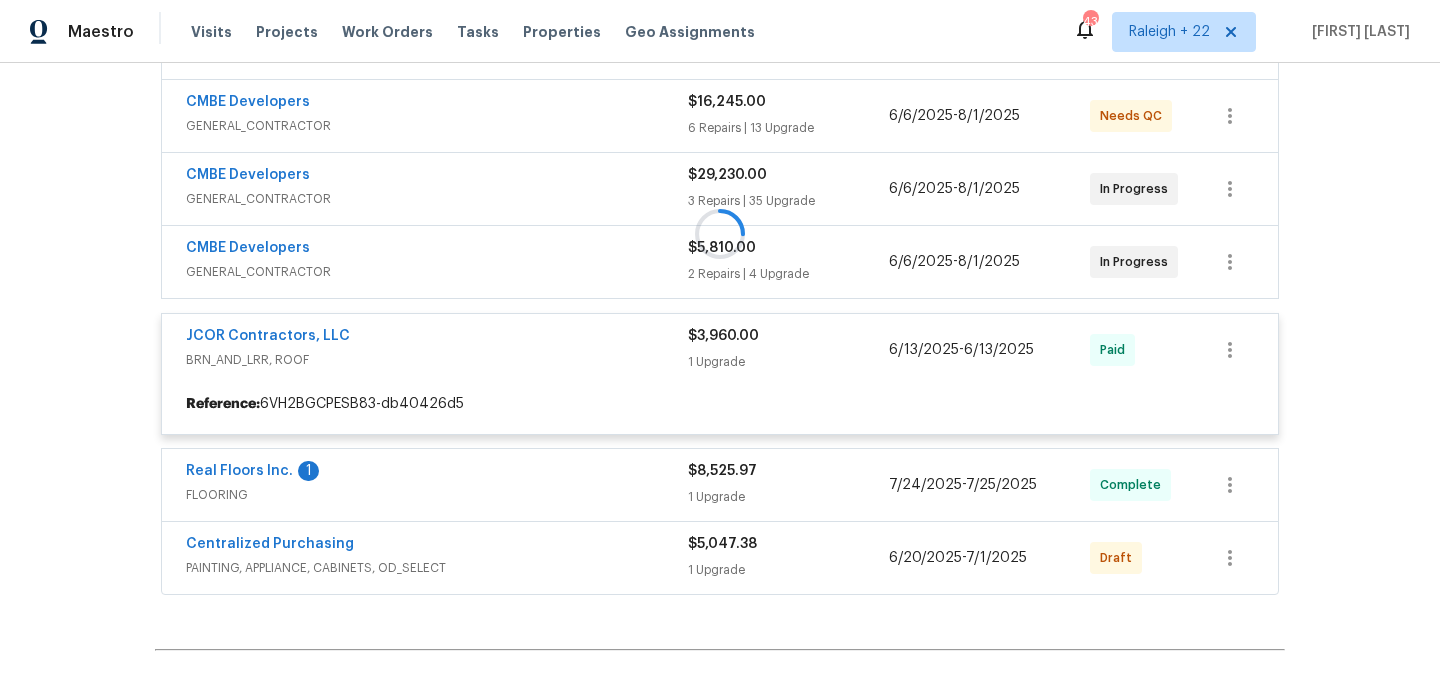 scroll, scrollTop: 491, scrollLeft: 0, axis: vertical 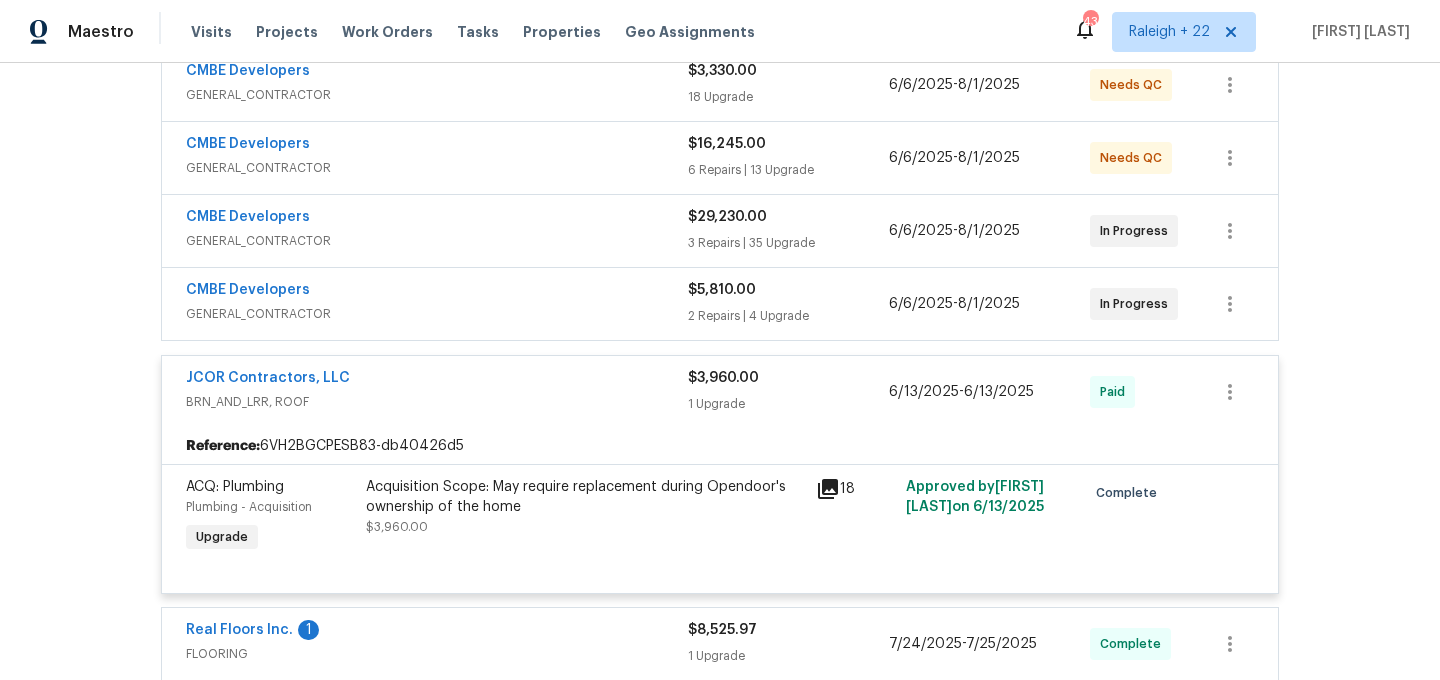click on "GENERAL_CONTRACTOR" at bounding box center (437, 314) 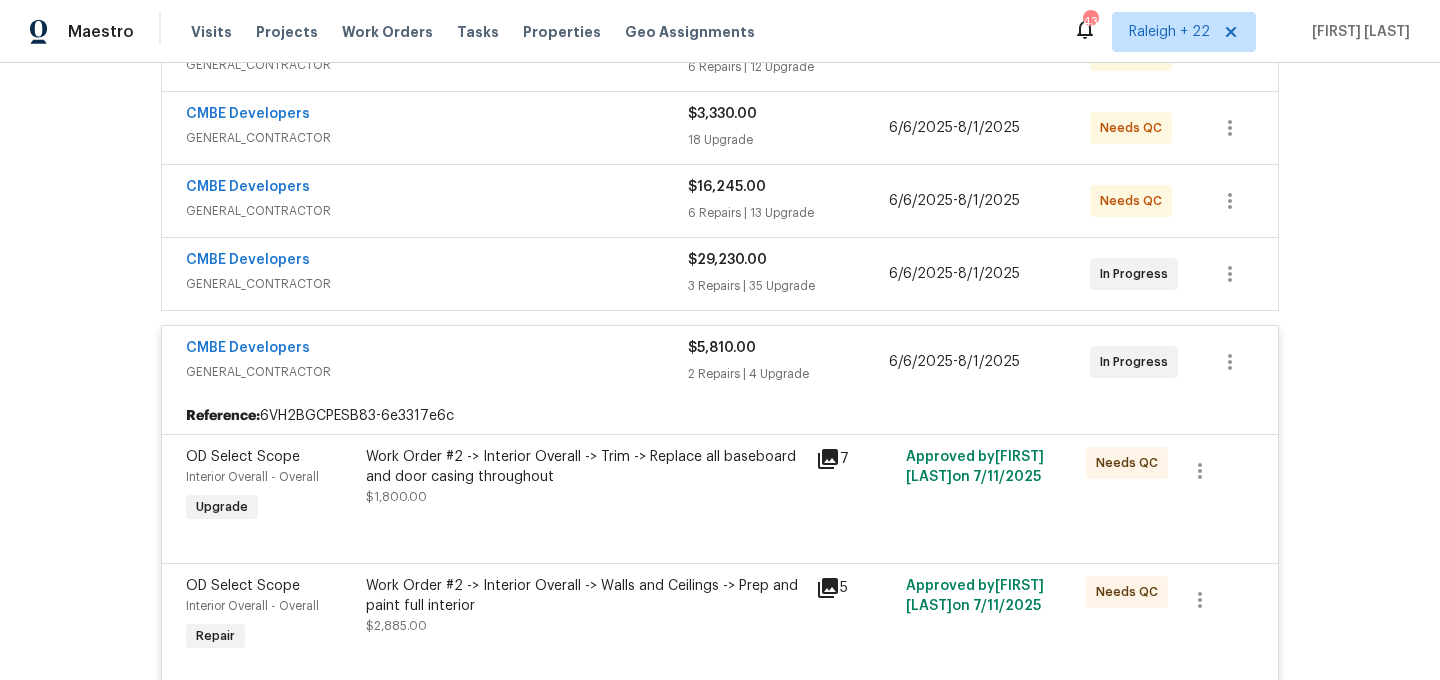 scroll, scrollTop: 423, scrollLeft: 0, axis: vertical 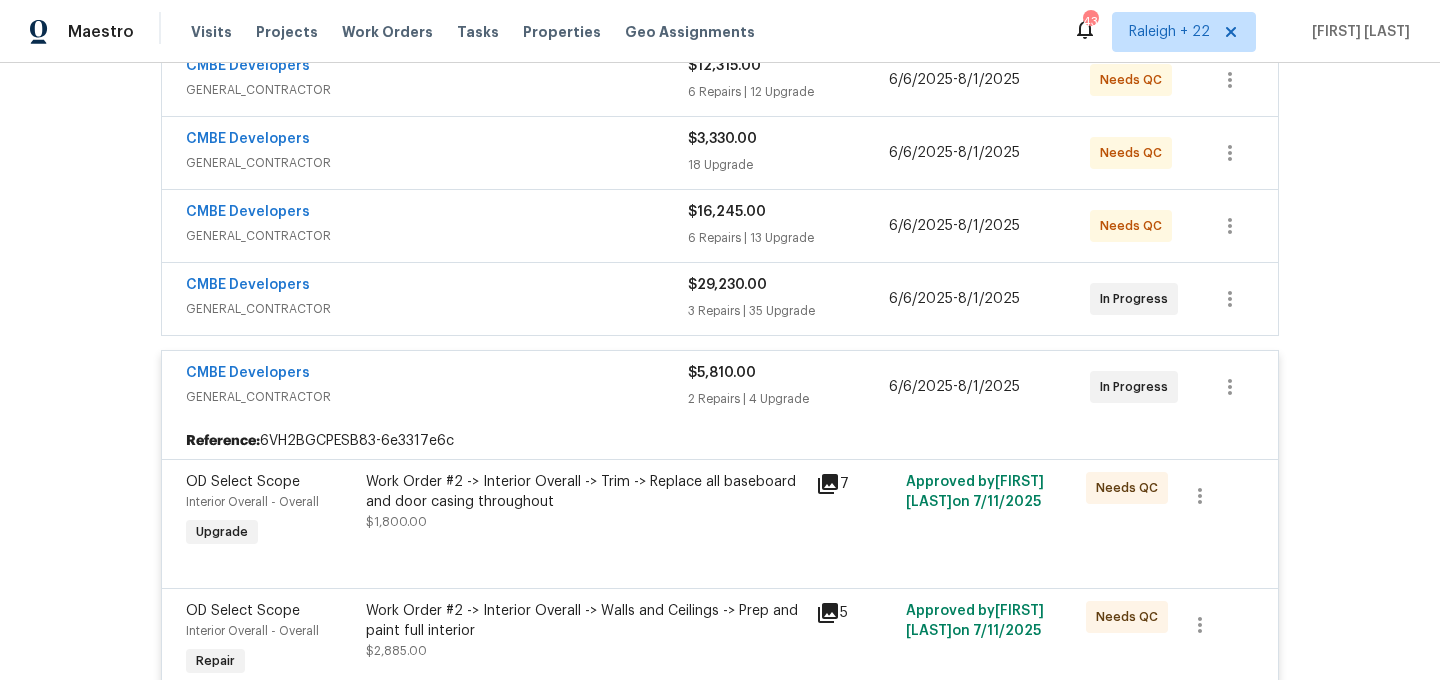 click on "GENERAL_CONTRACTOR" at bounding box center [437, 309] 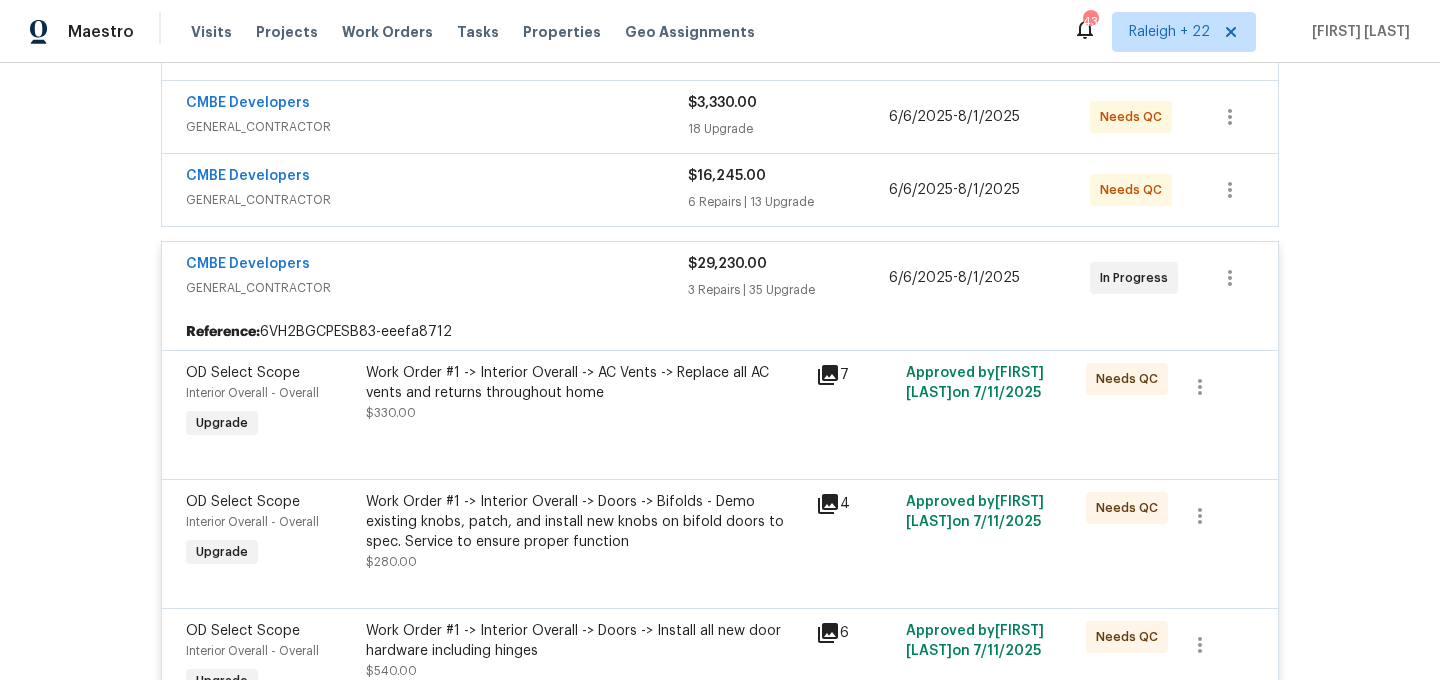 scroll, scrollTop: 427, scrollLeft: 0, axis: vertical 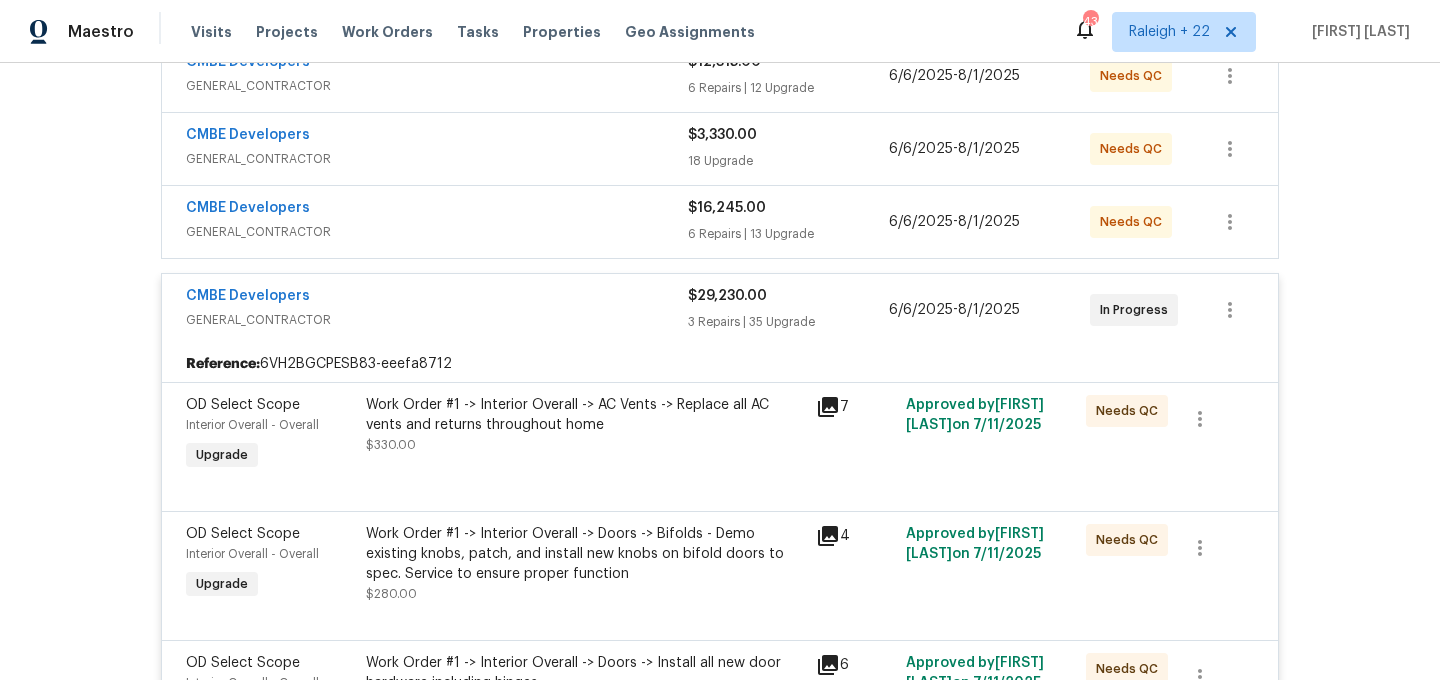 click on "GENERAL_CONTRACTOR" at bounding box center [437, 232] 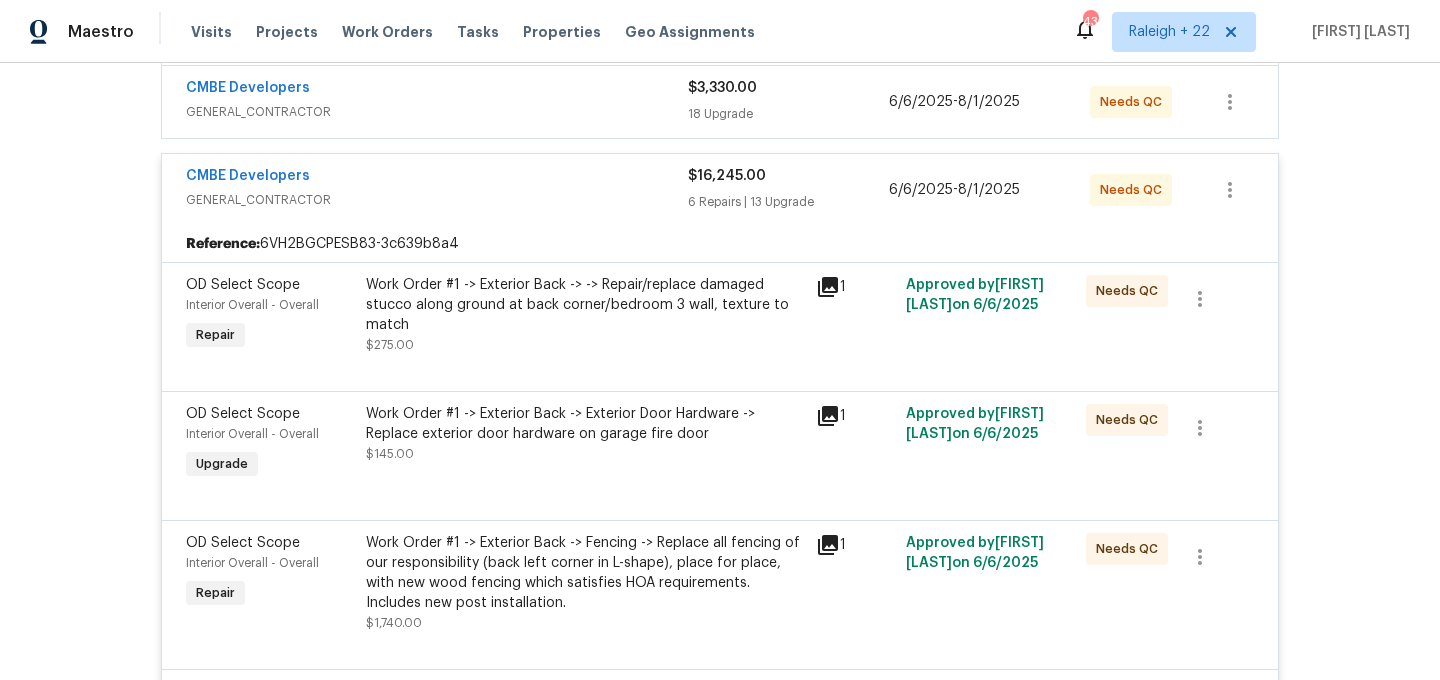 scroll, scrollTop: 133, scrollLeft: 0, axis: vertical 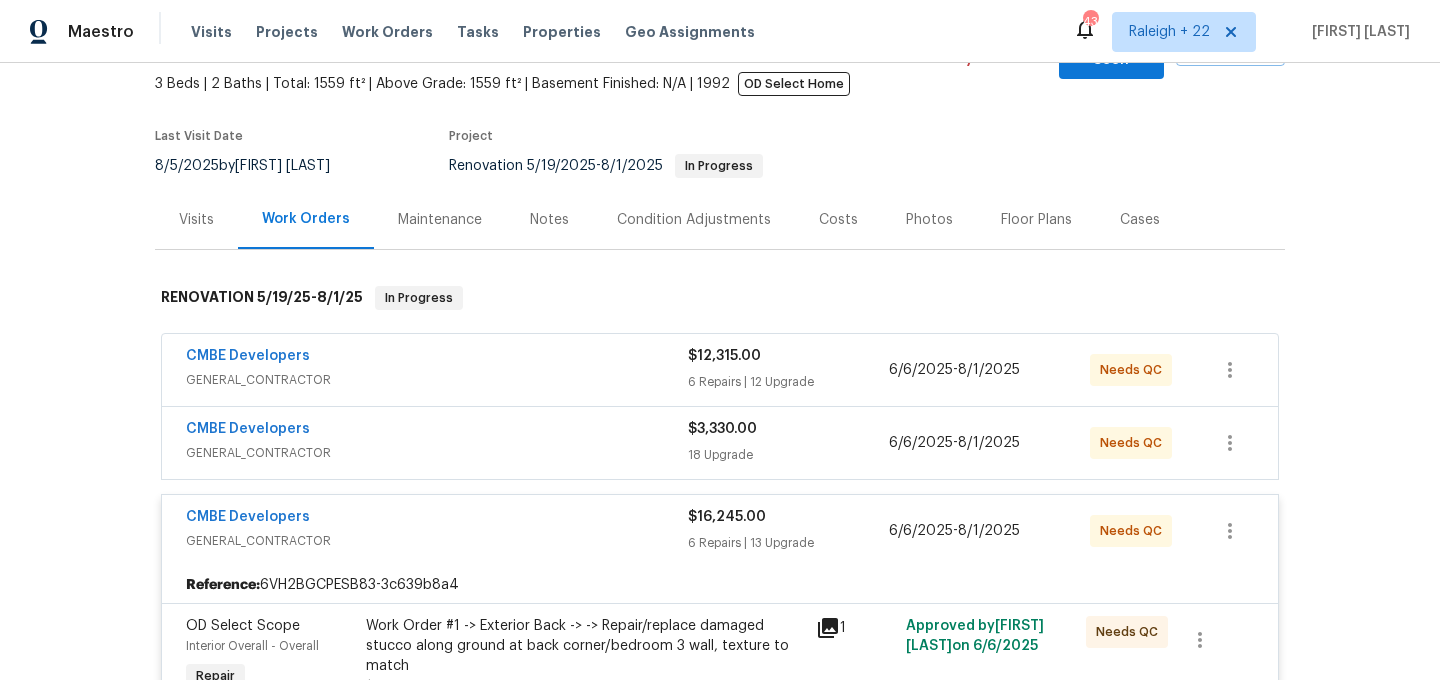 click on "GENERAL_CONTRACTOR" at bounding box center [437, 453] 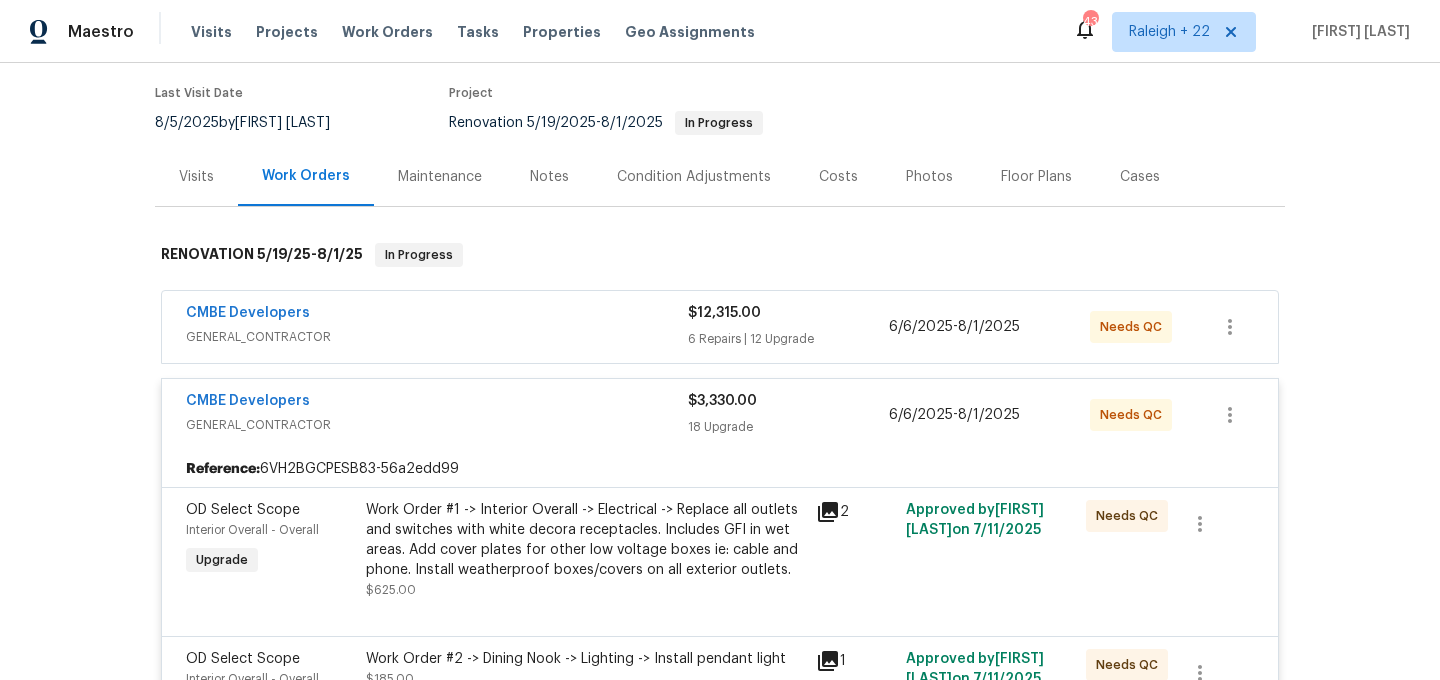 scroll, scrollTop: 197, scrollLeft: 0, axis: vertical 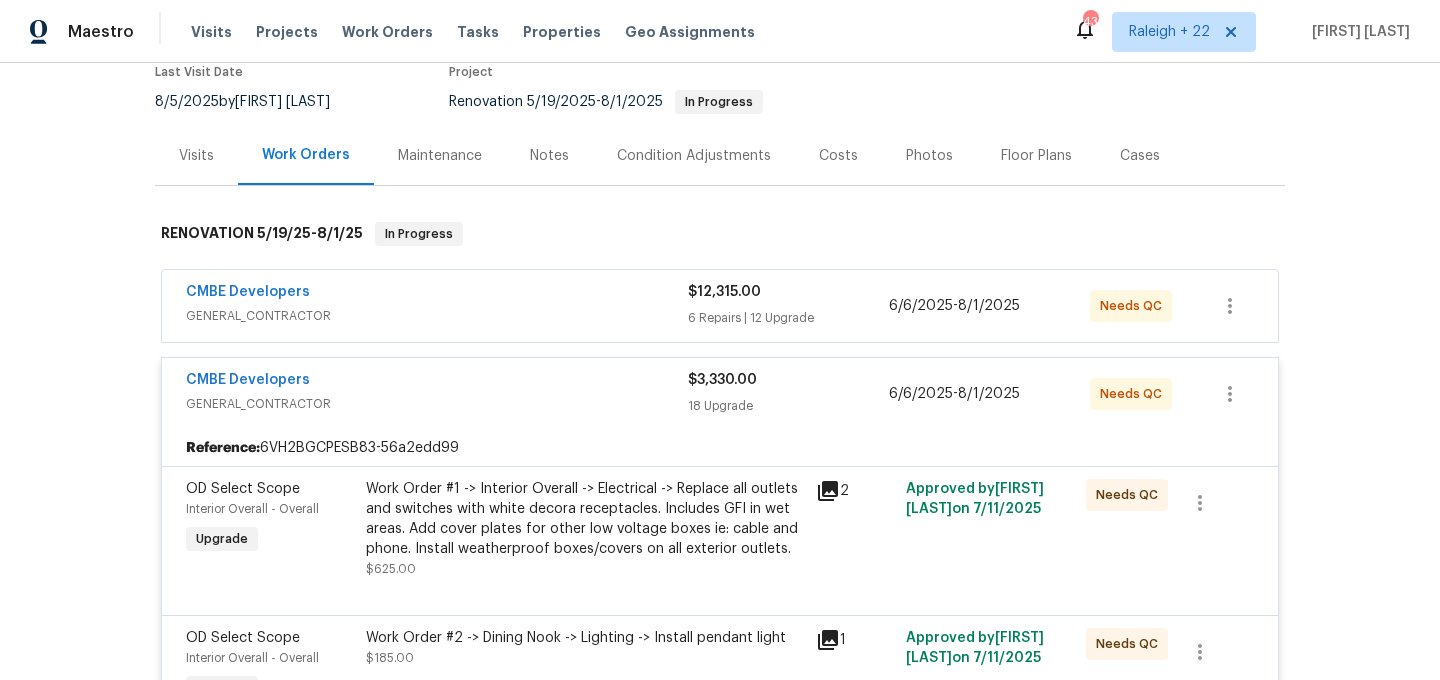 click on "GENERAL_CONTRACTOR" at bounding box center (437, 316) 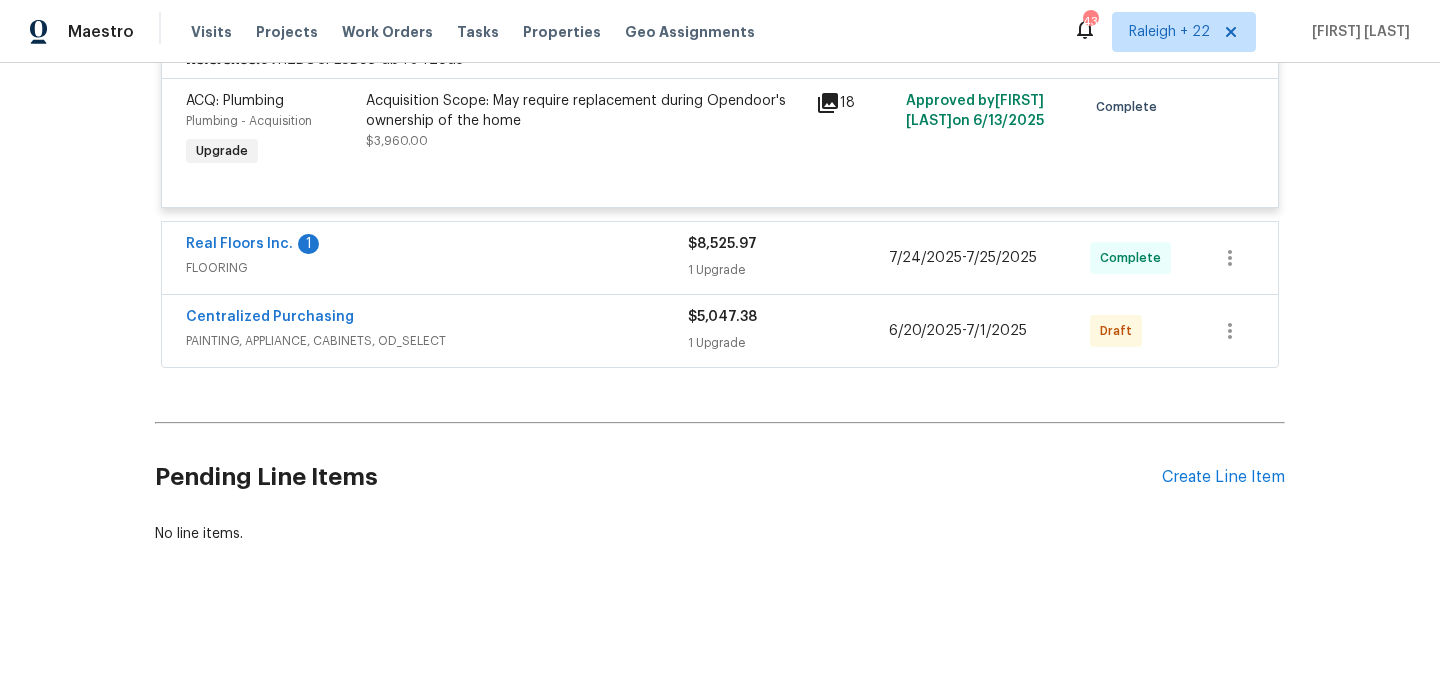 scroll, scrollTop: 14272, scrollLeft: 0, axis: vertical 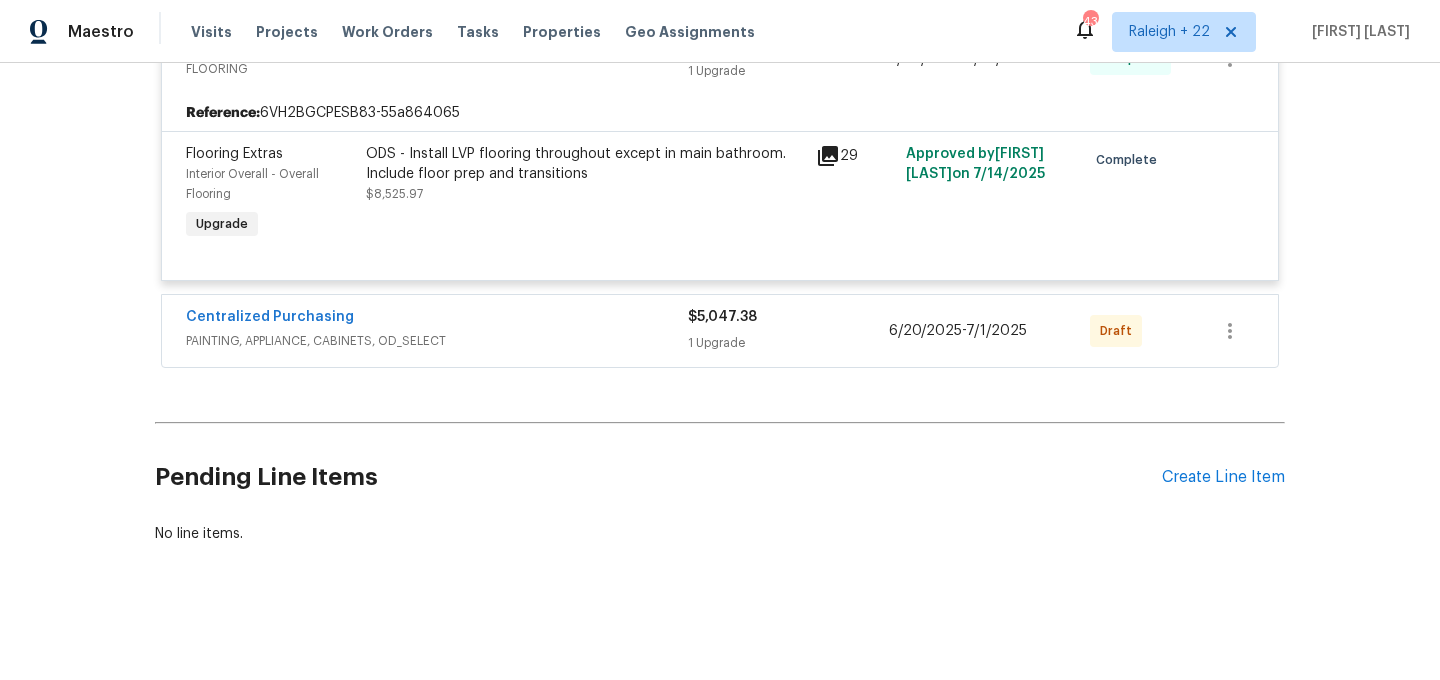 click on "PAINTING, APPLIANCE, CABINETS, OD_SELECT" at bounding box center (437, 341) 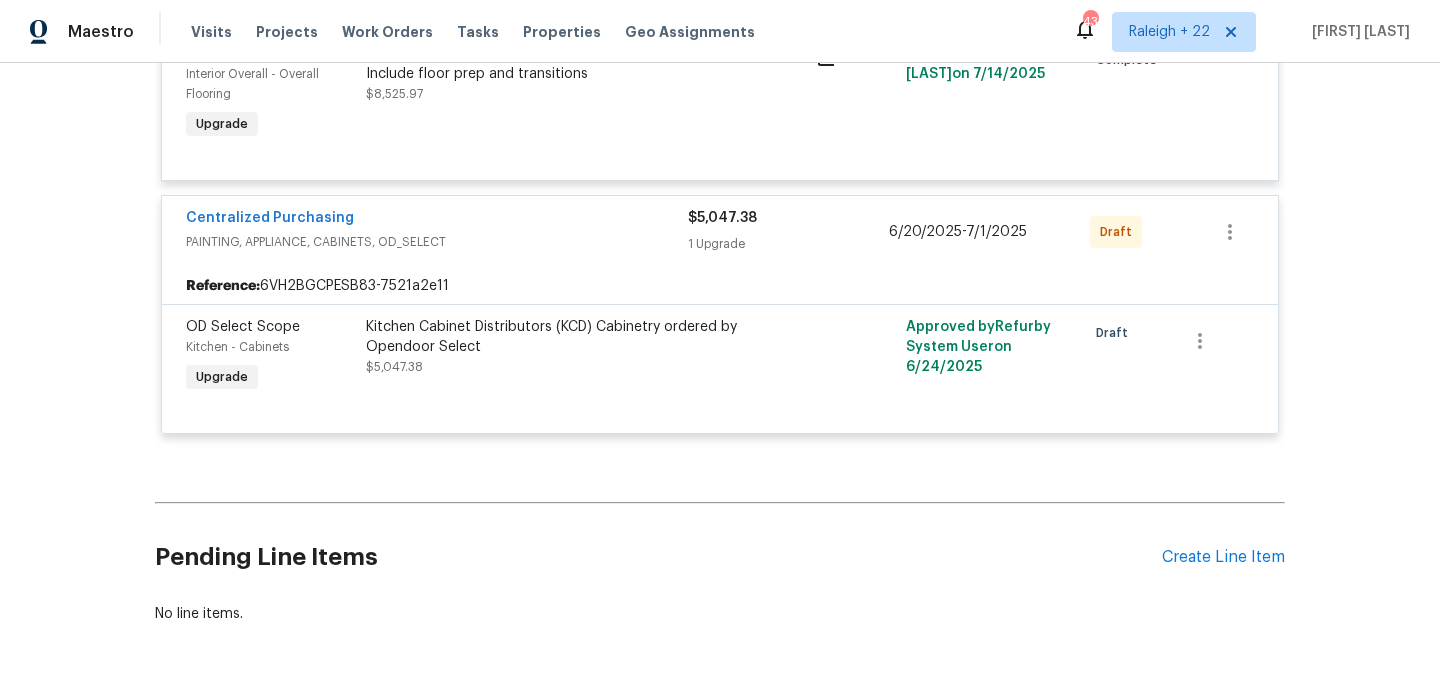 scroll, scrollTop: 14567, scrollLeft: 0, axis: vertical 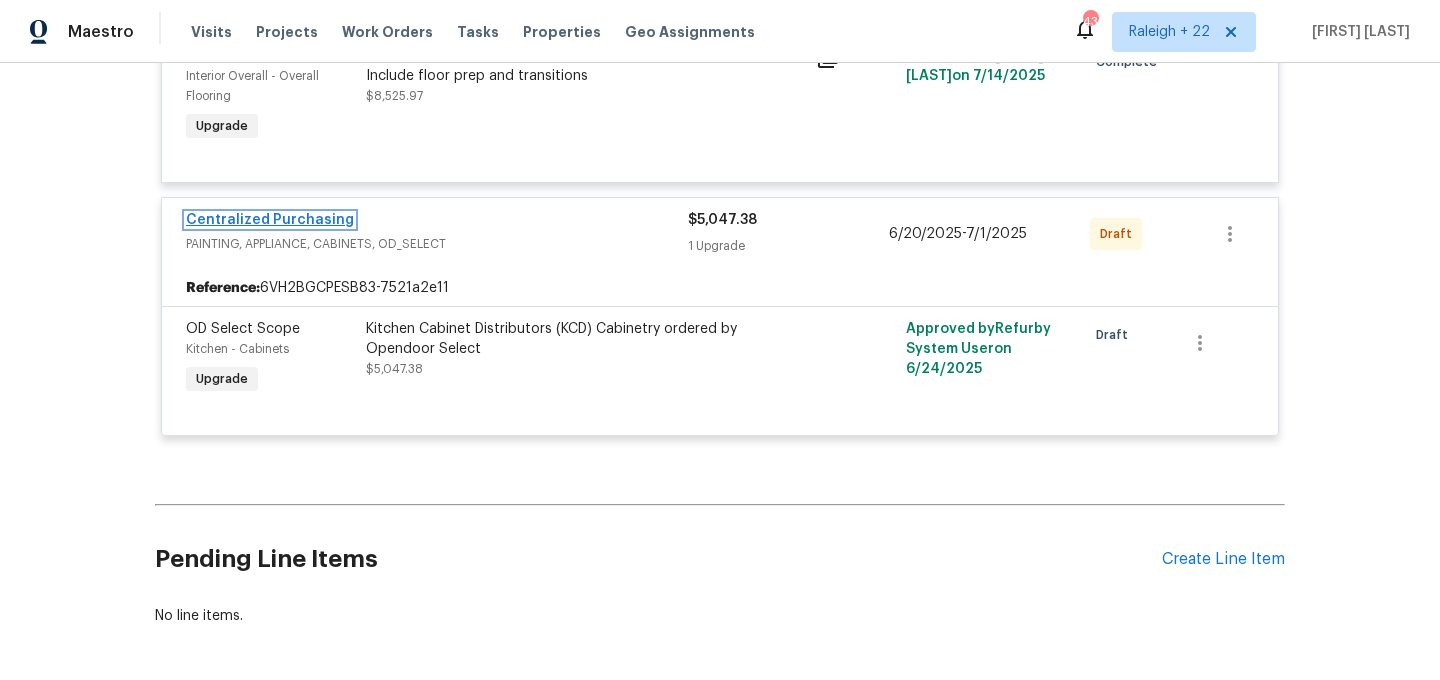 click on "Centralized Purchasing" at bounding box center [270, 220] 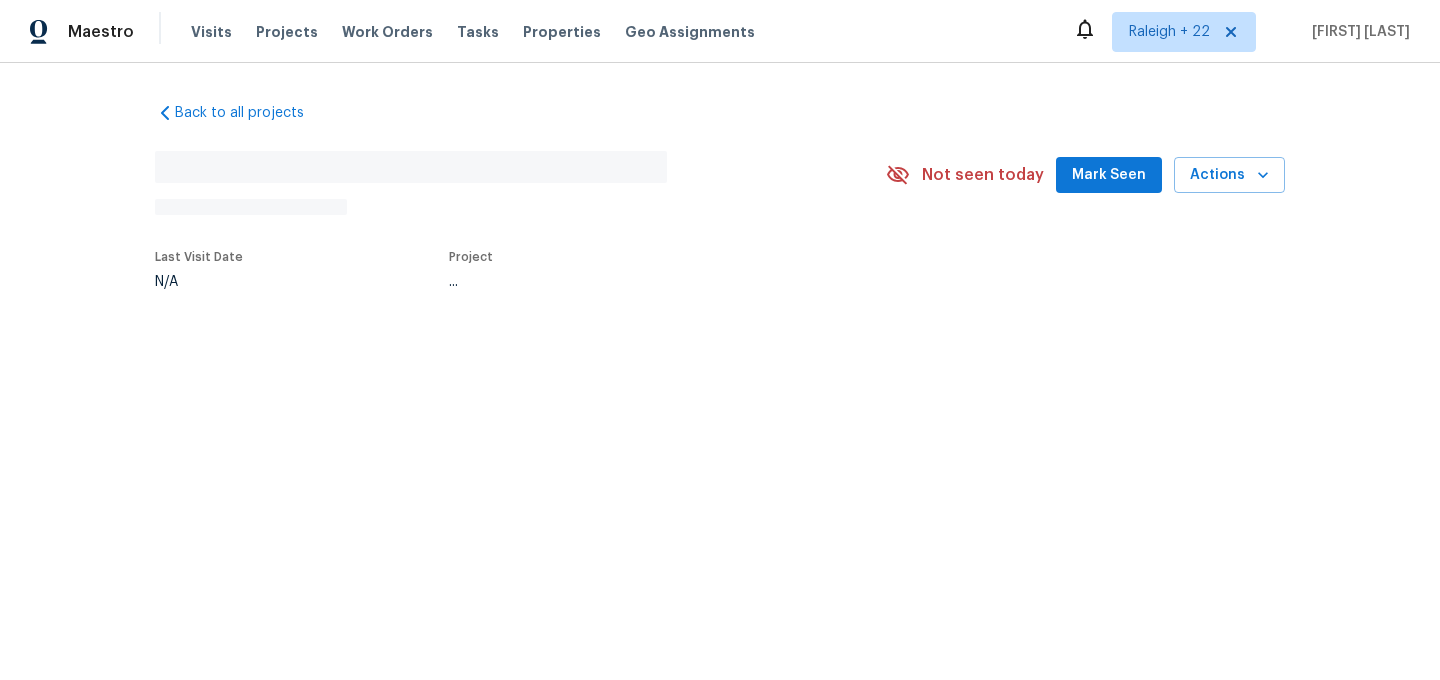 scroll, scrollTop: 0, scrollLeft: 0, axis: both 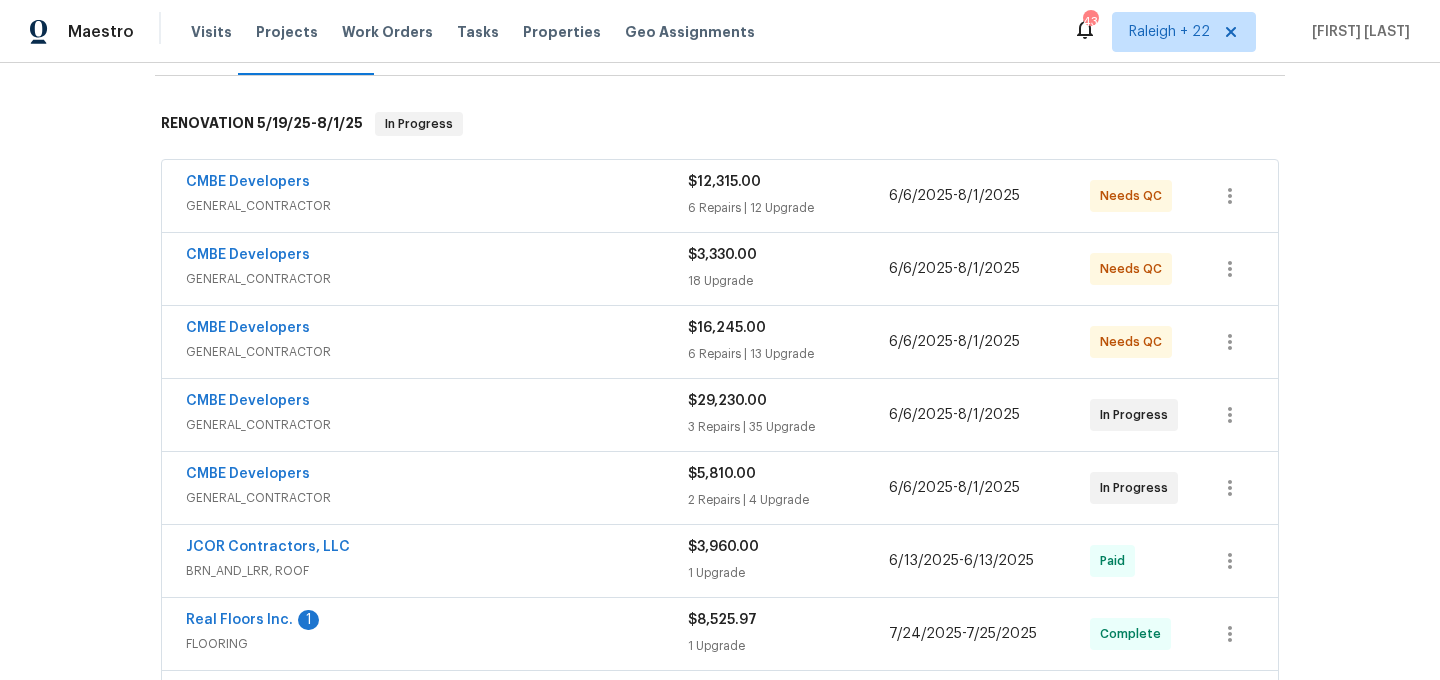 click on "GENERAL_CONTRACTOR" at bounding box center [437, 206] 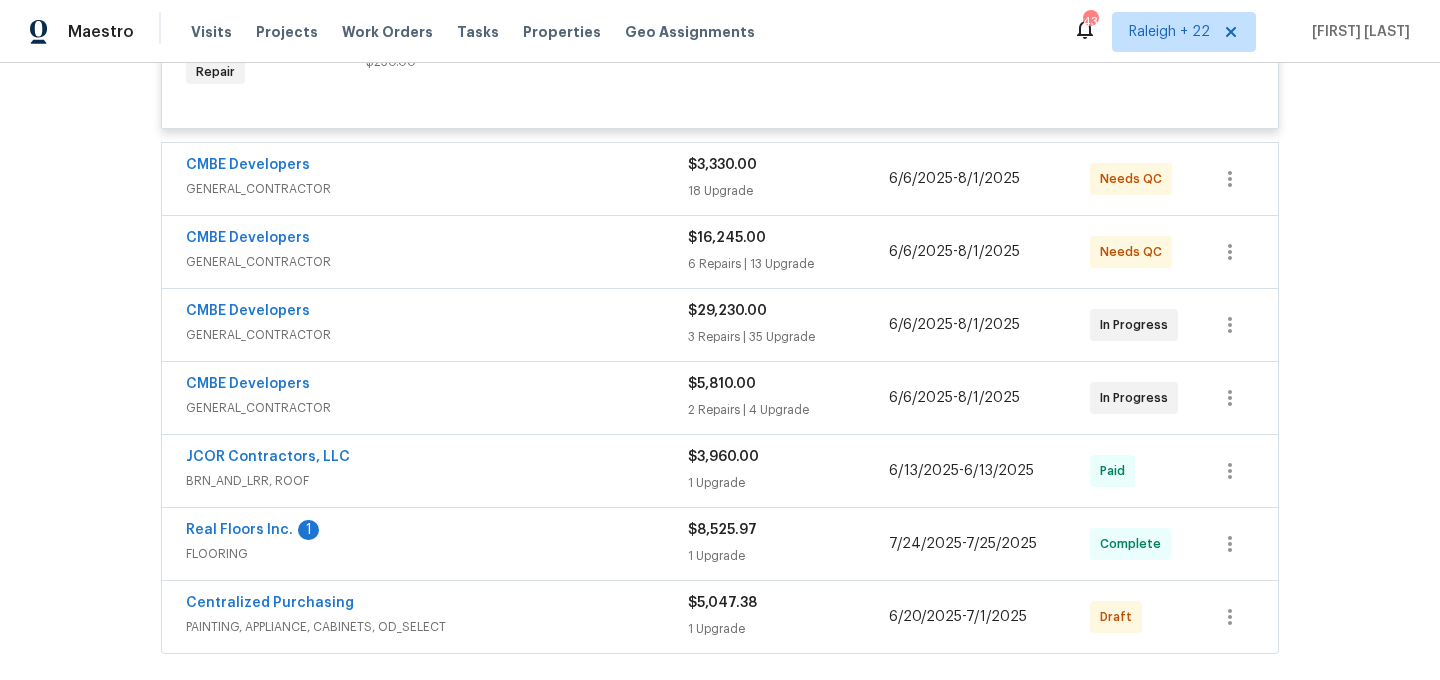 scroll, scrollTop: 2717, scrollLeft: 0, axis: vertical 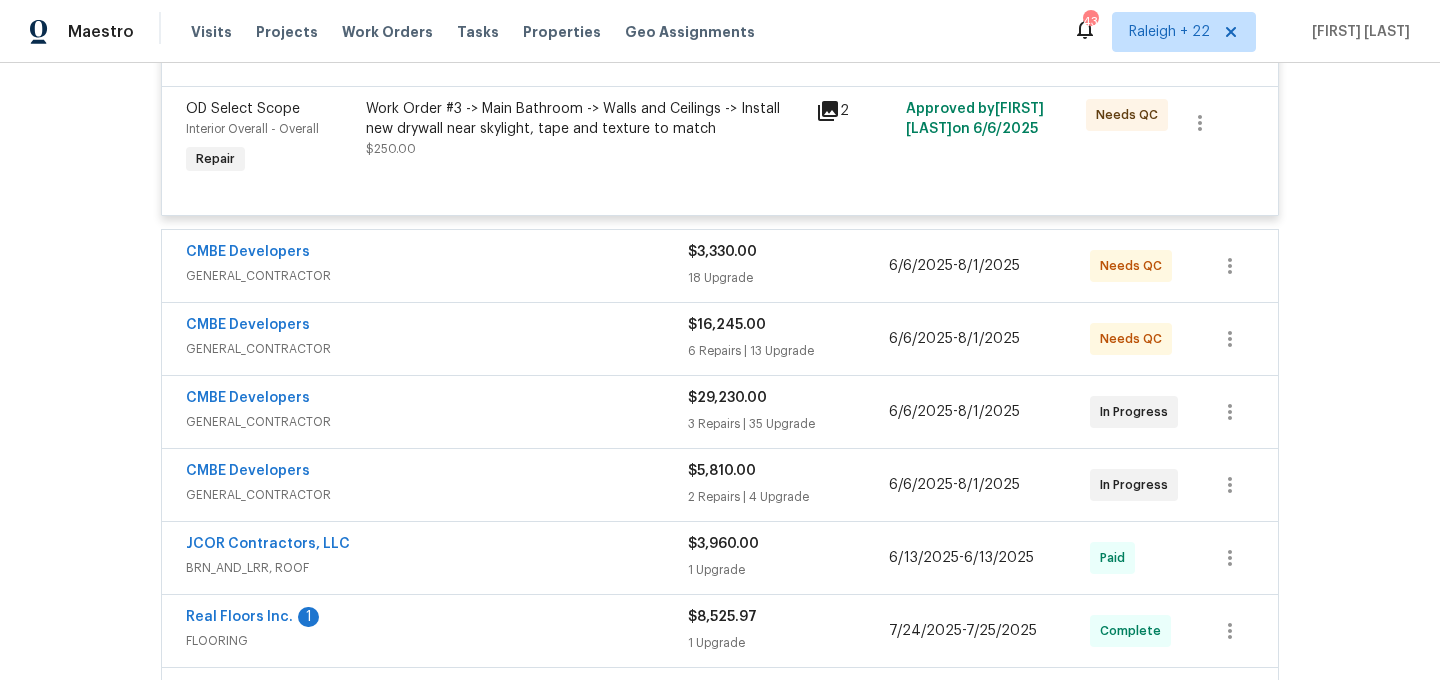click on "GENERAL_CONTRACTOR" at bounding box center [437, 276] 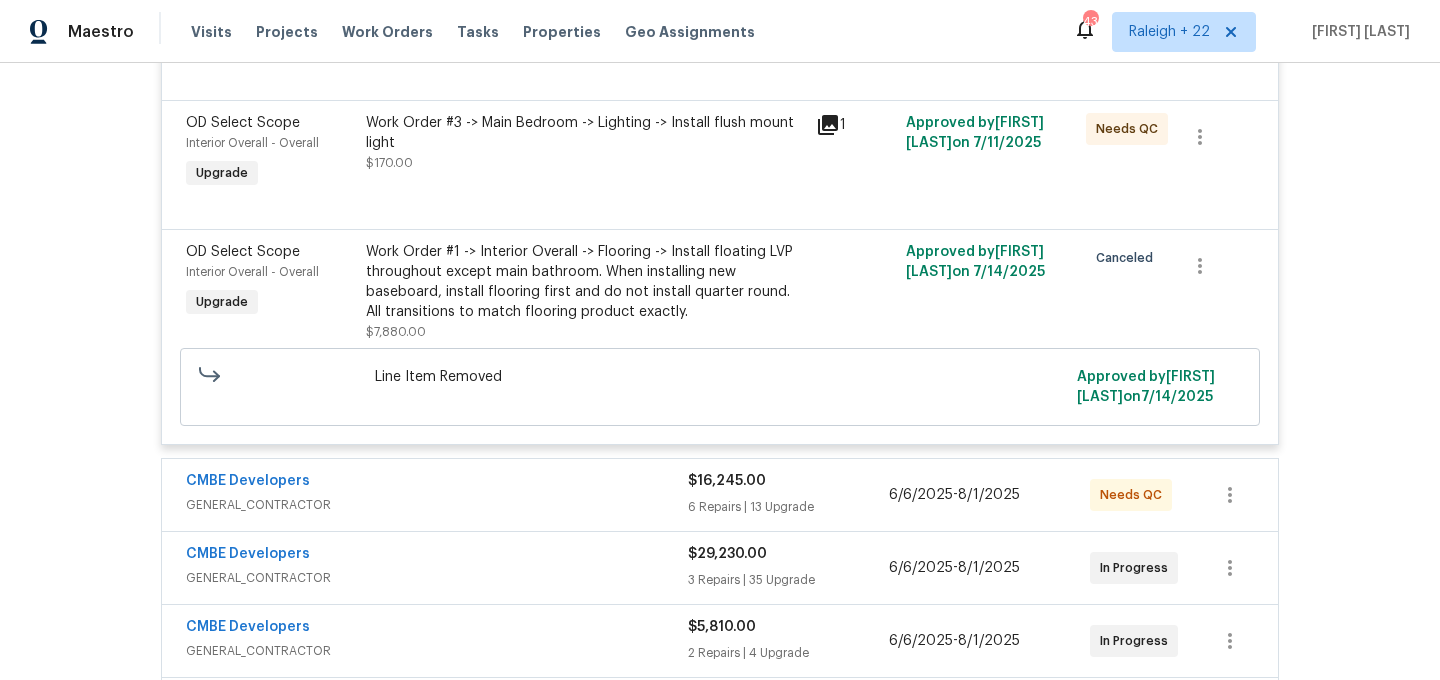 scroll, scrollTop: 5086, scrollLeft: 0, axis: vertical 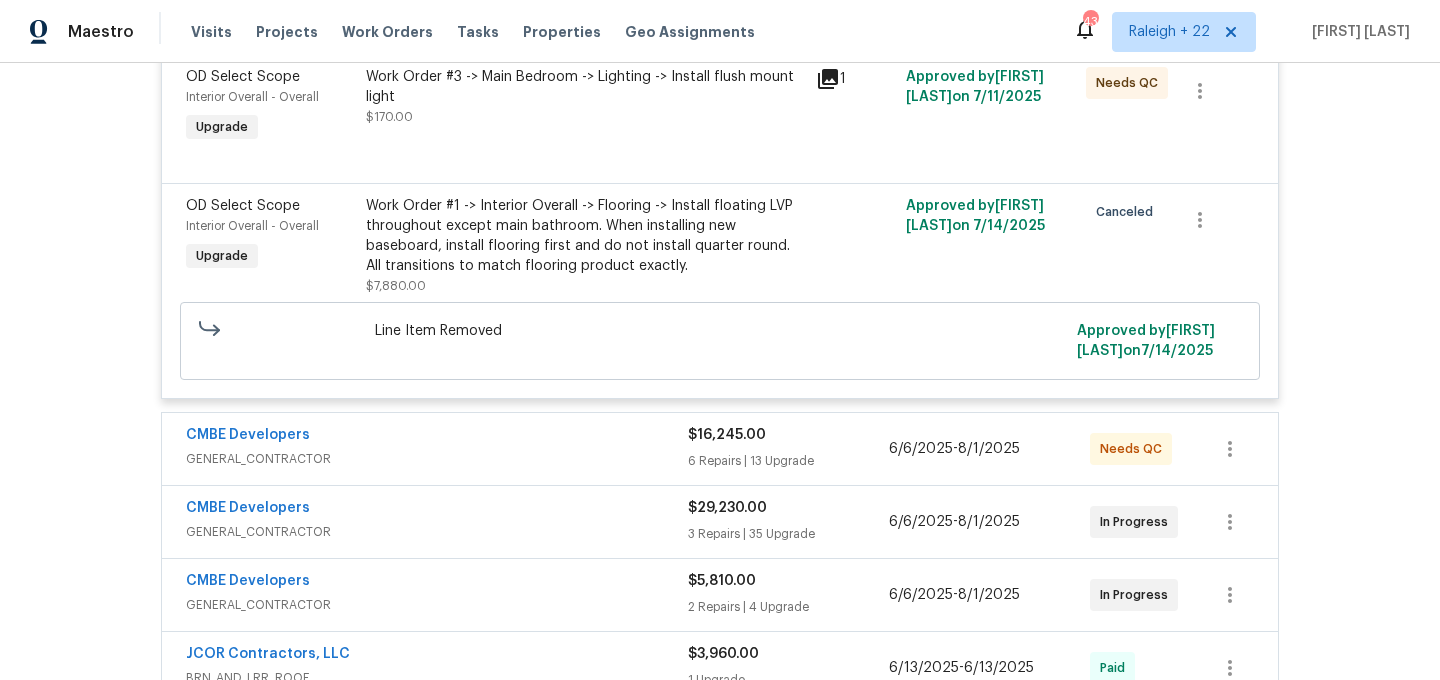 click on "GENERAL_CONTRACTOR" at bounding box center [437, 459] 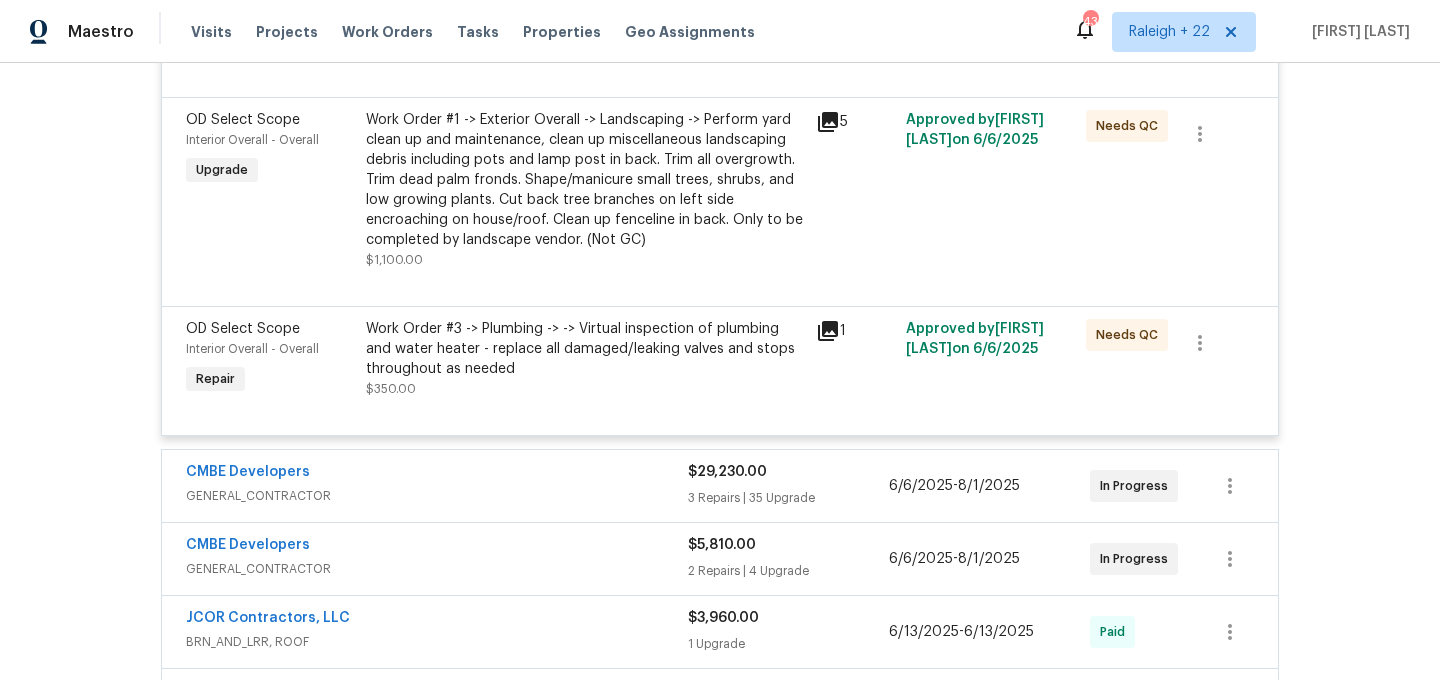 scroll, scrollTop: 7758, scrollLeft: 0, axis: vertical 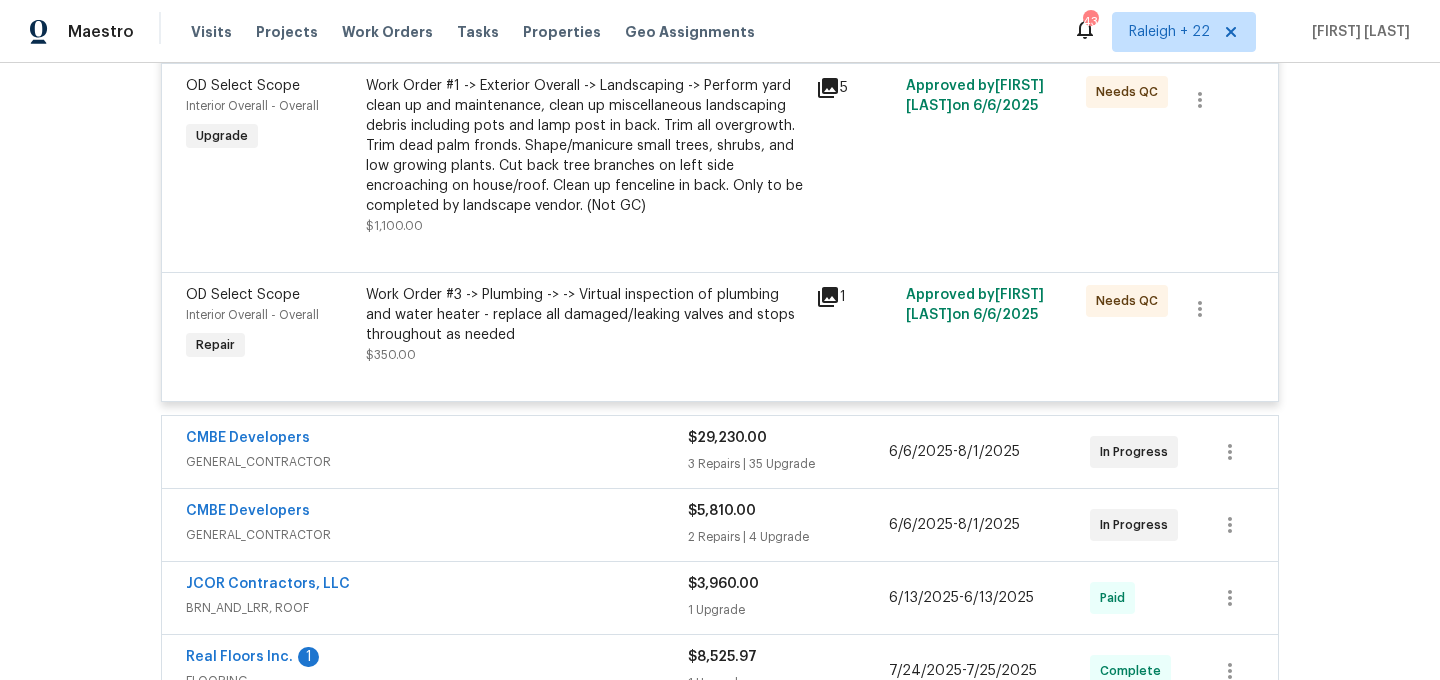 click on "GENERAL_CONTRACTOR" at bounding box center [437, 462] 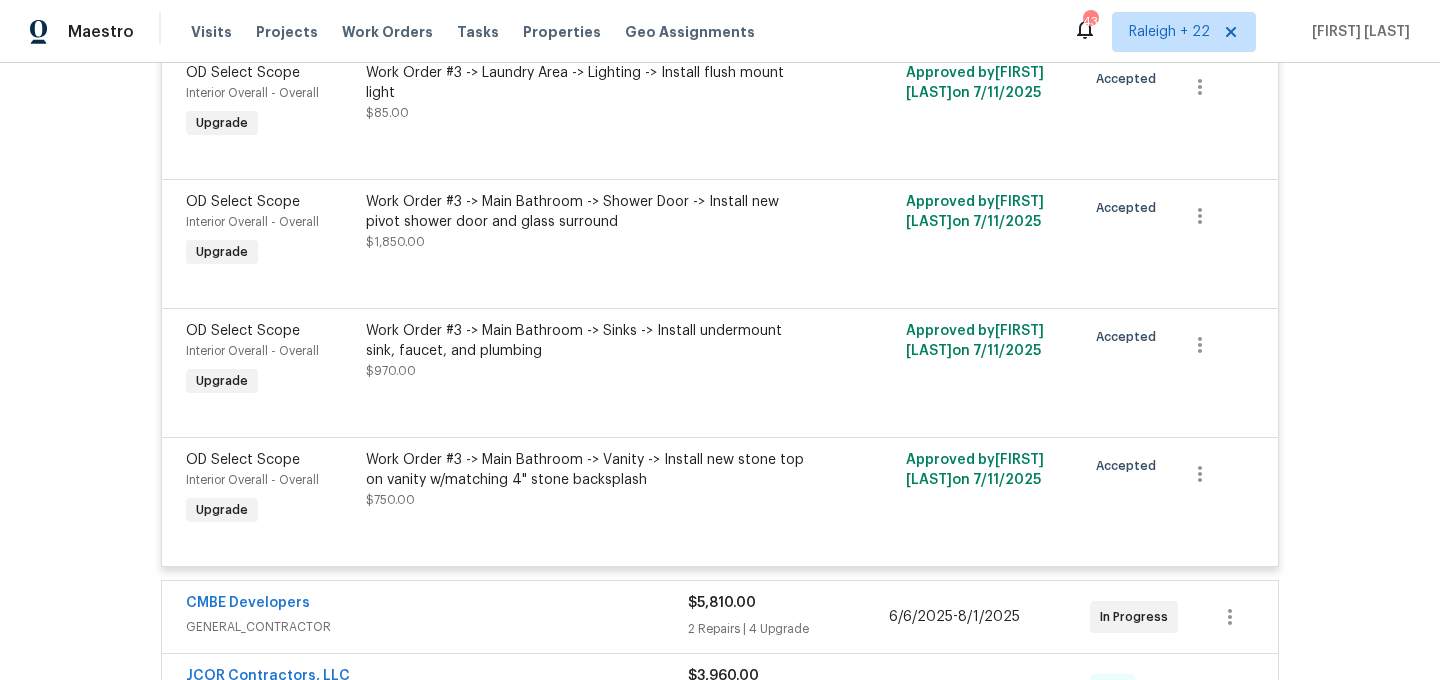 scroll, scrollTop: 13197, scrollLeft: 0, axis: vertical 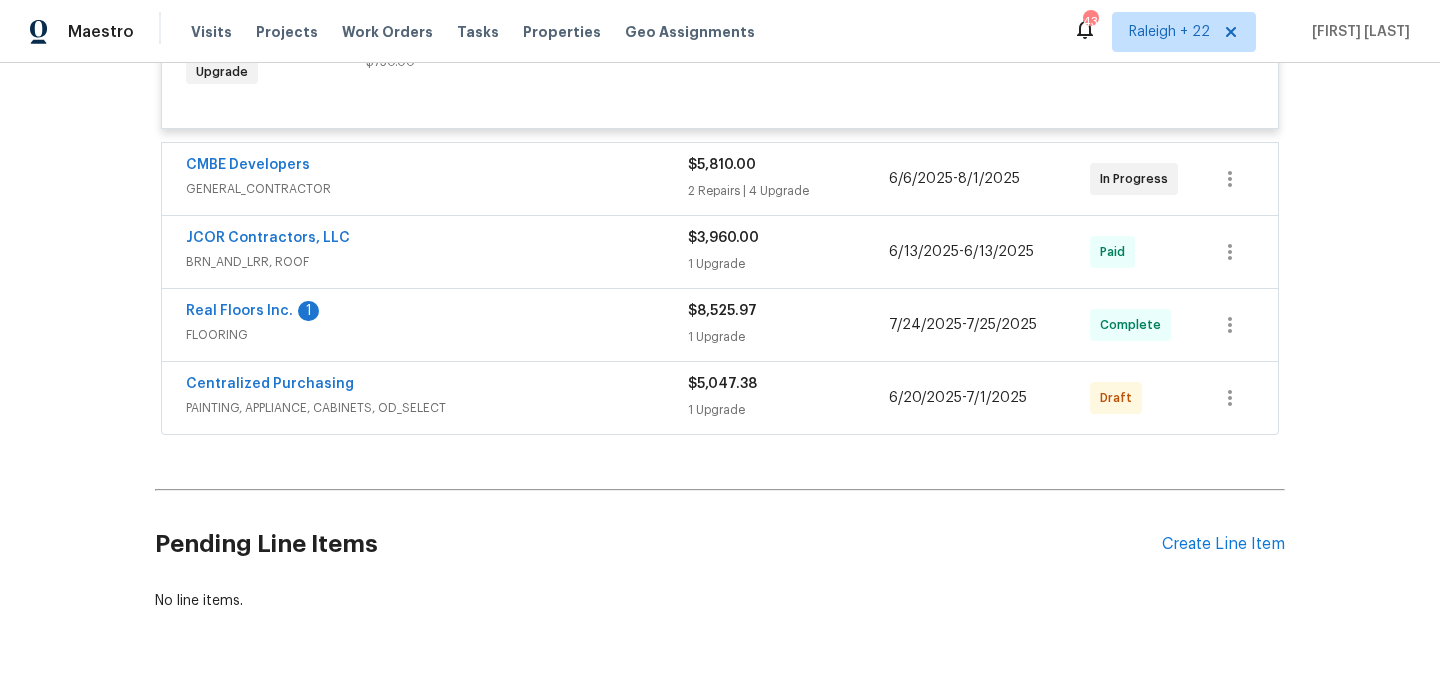 click on "GENERAL_CONTRACTOR" at bounding box center (437, 189) 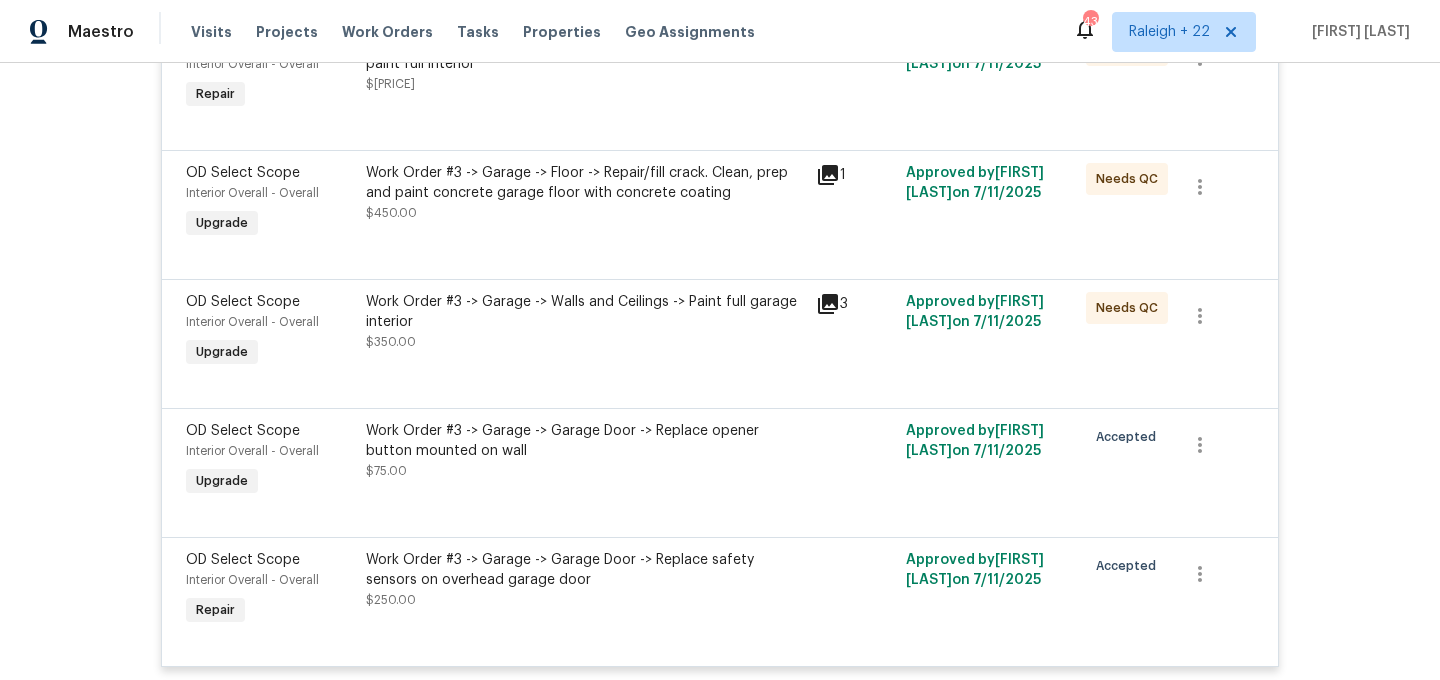 scroll, scrollTop: 14119, scrollLeft: 0, axis: vertical 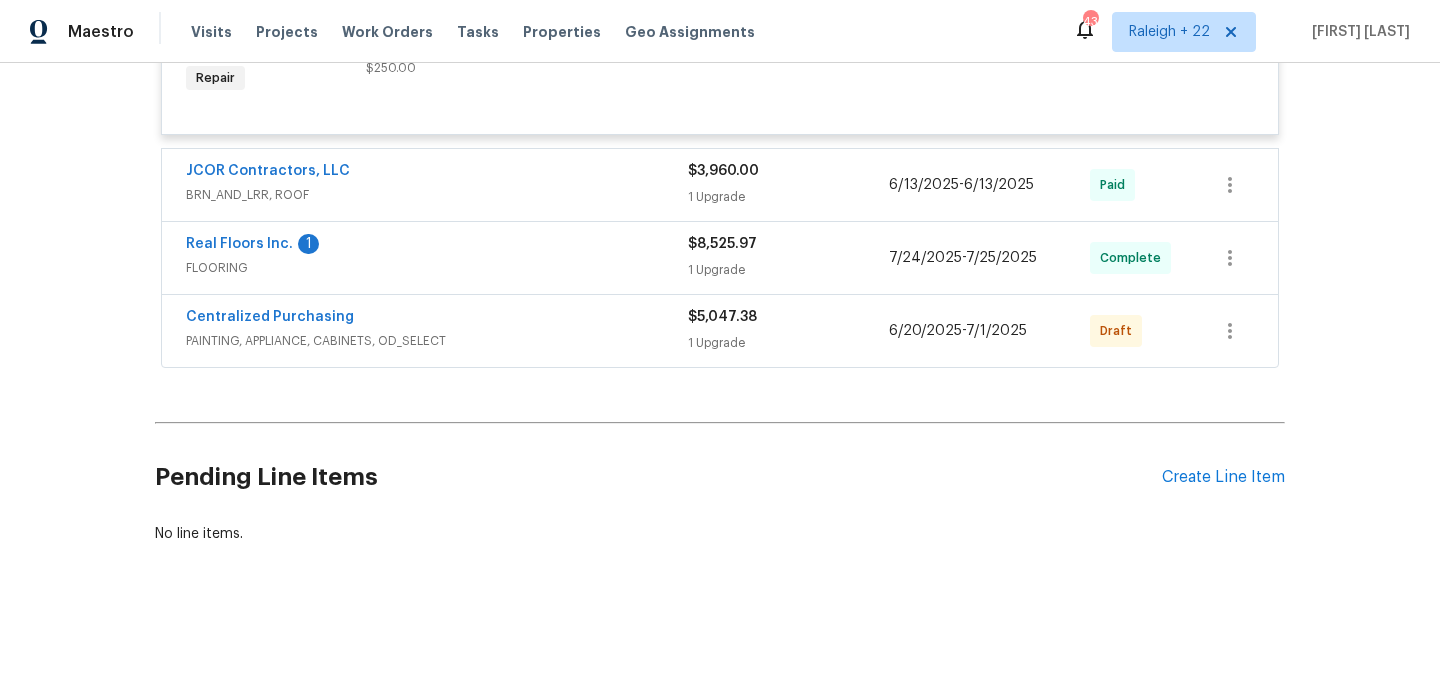 click on "BRN_AND_LRR, ROOF" at bounding box center (437, 195) 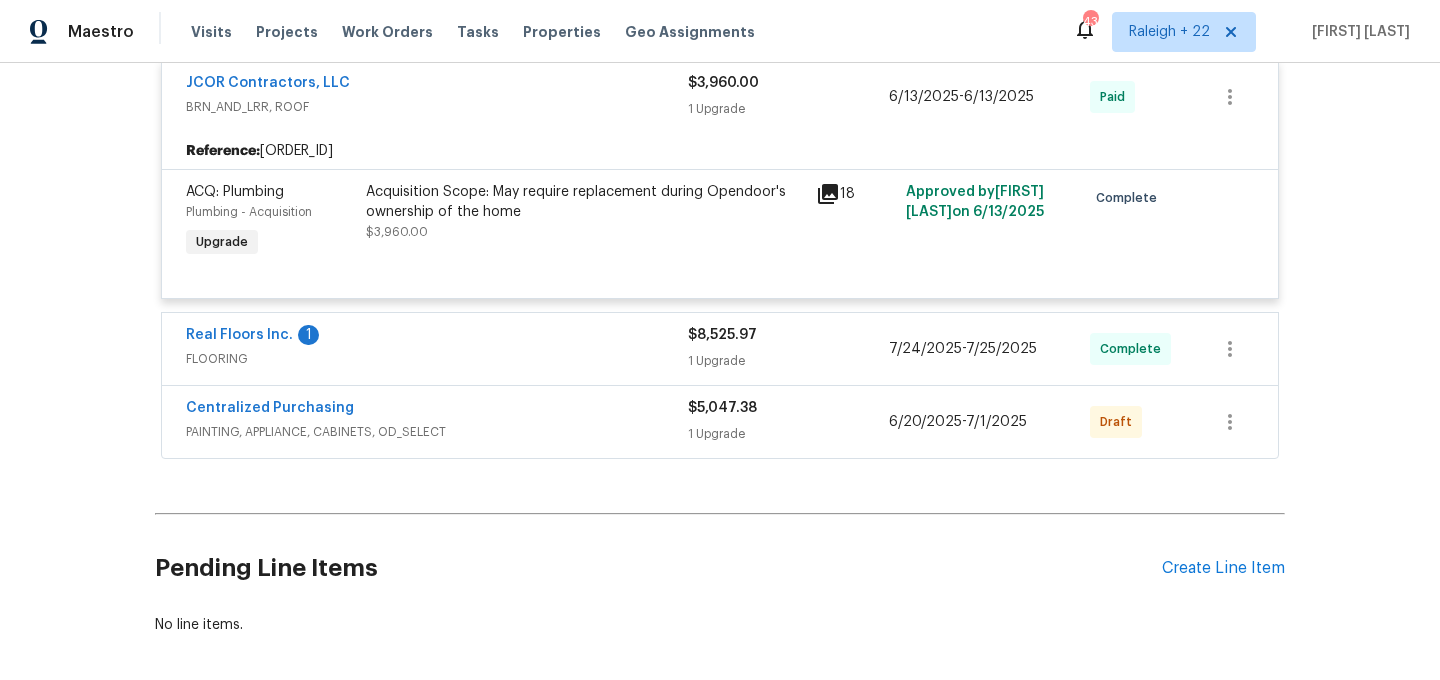 scroll, scrollTop: 14236, scrollLeft: 0, axis: vertical 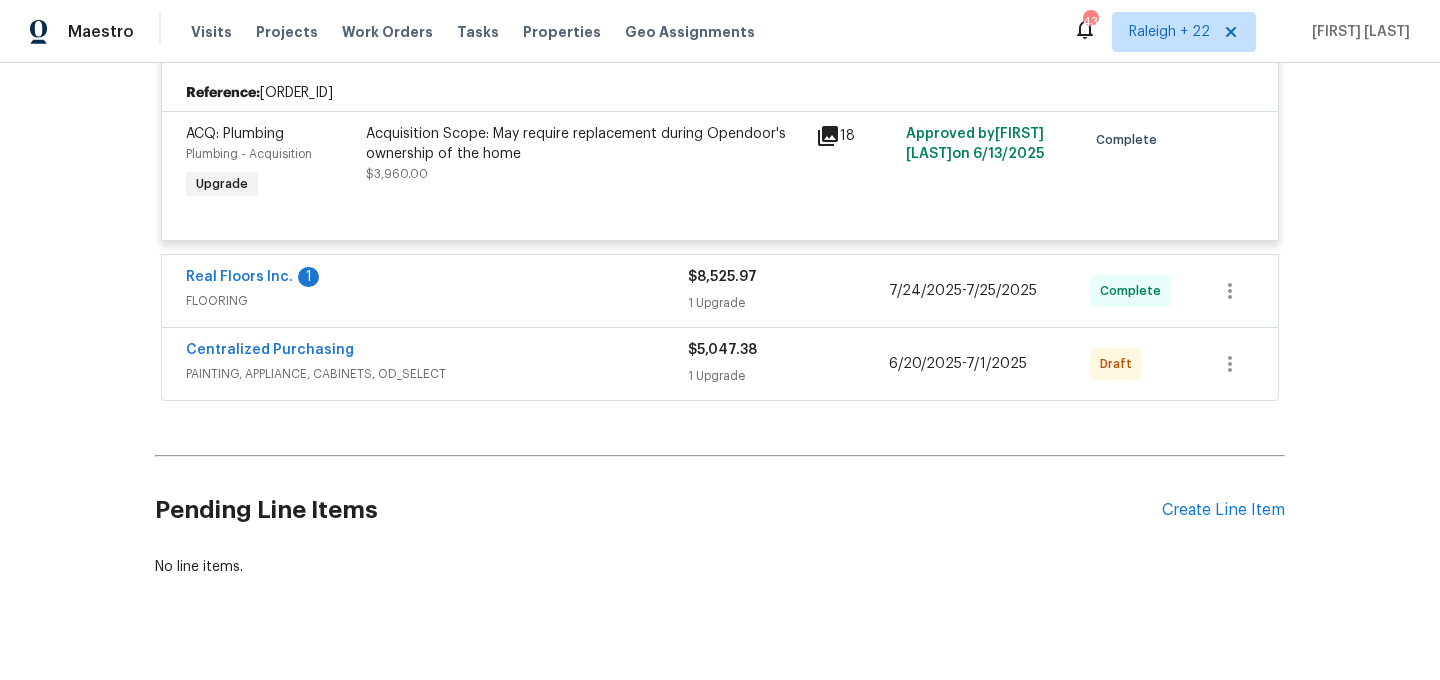 click on "FLOORING" at bounding box center [437, 301] 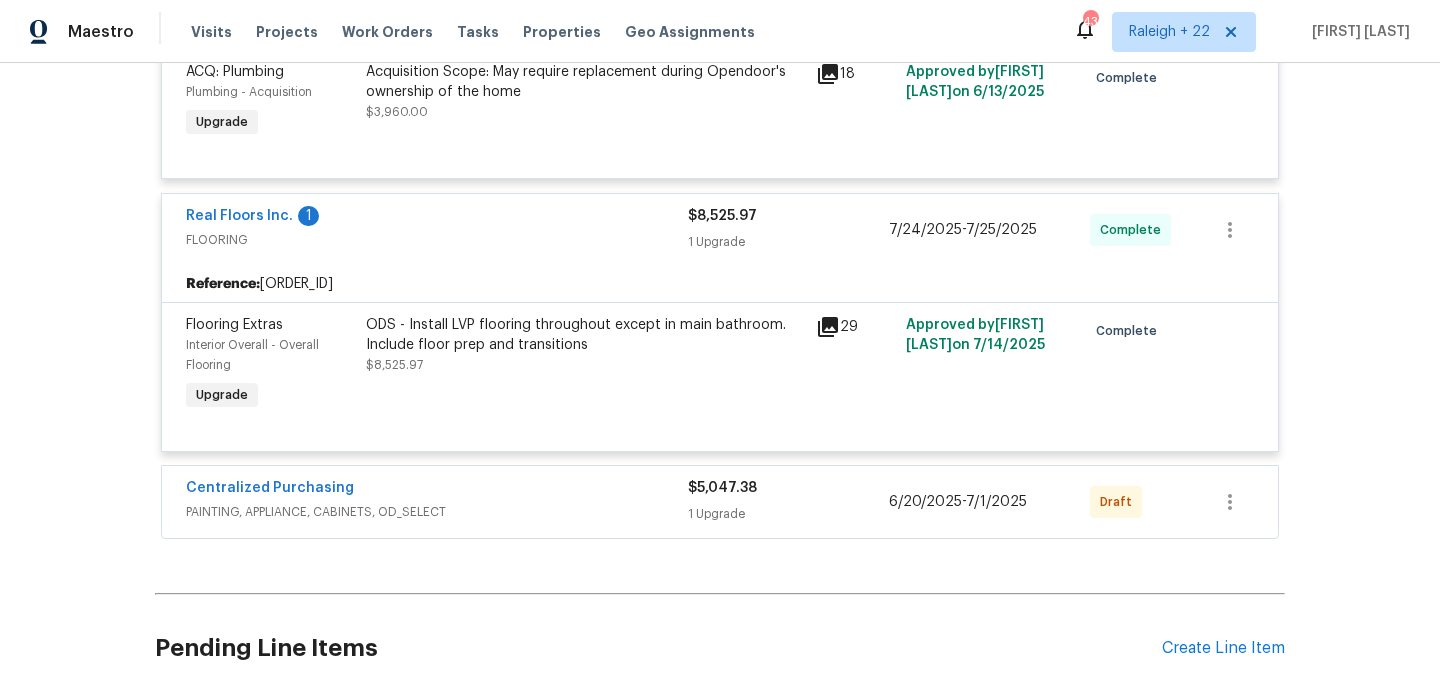 scroll, scrollTop: 14304, scrollLeft: 0, axis: vertical 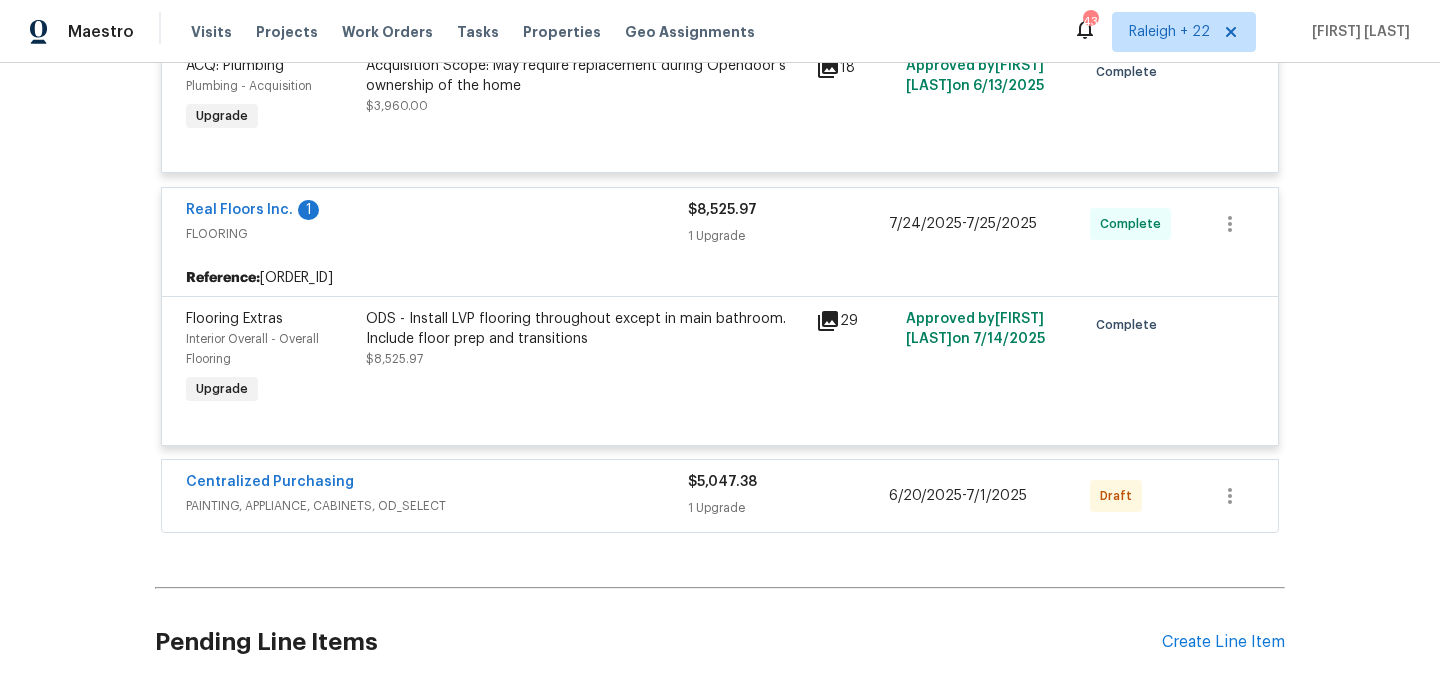 drag, startPoint x: 301, startPoint y: 531, endPoint x: 316, endPoint y: 97, distance: 434.25912 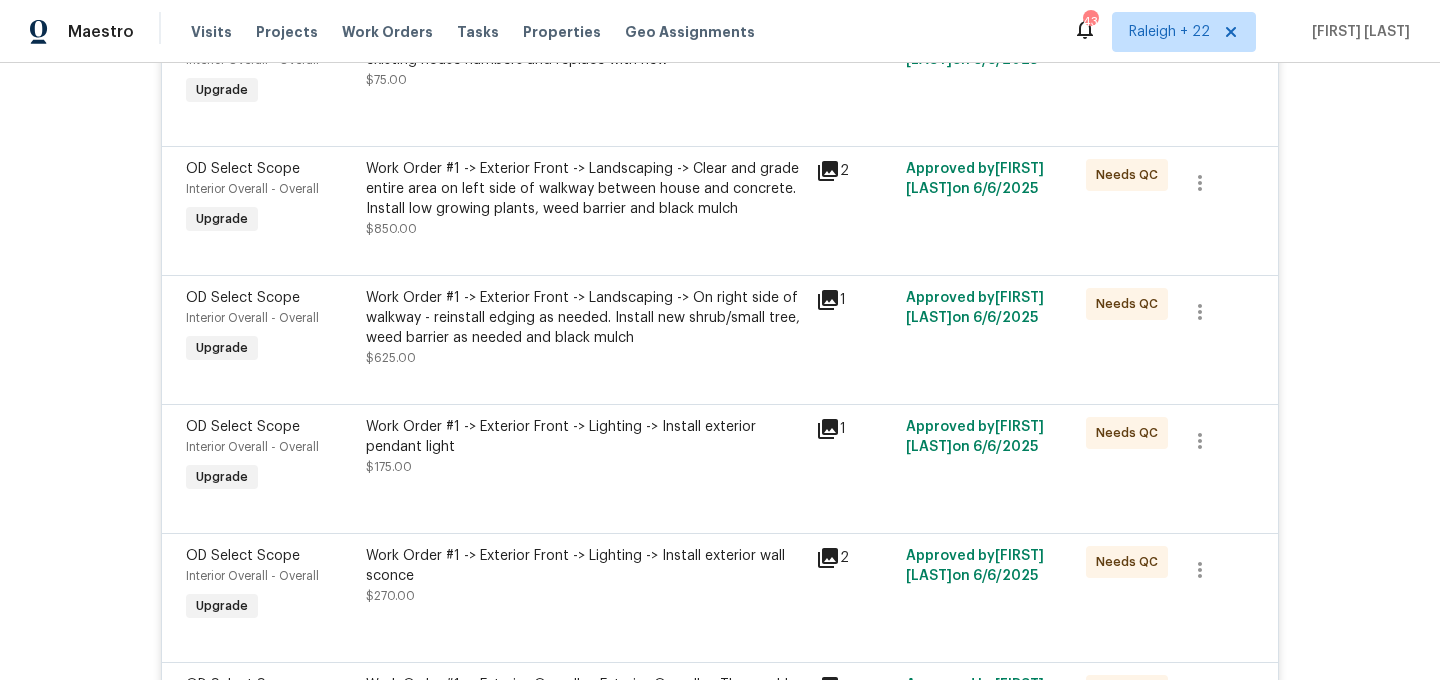 scroll, scrollTop: 6651, scrollLeft: 0, axis: vertical 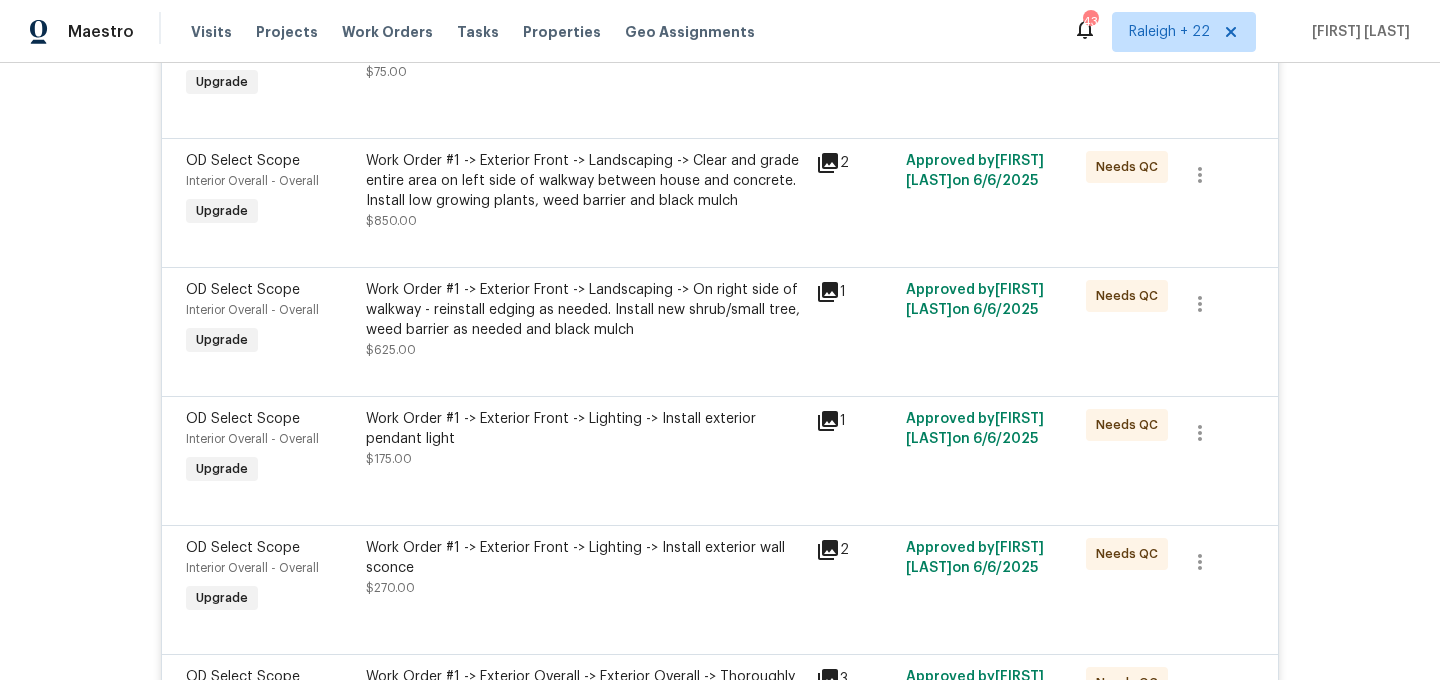 click on "Work Order #1 -> Exterior Front -> Landscaping -> Clear and grade entire area on left side of walkway between house and concrete. Install low growing plants, weed barrier and black mulch" at bounding box center [585, 181] 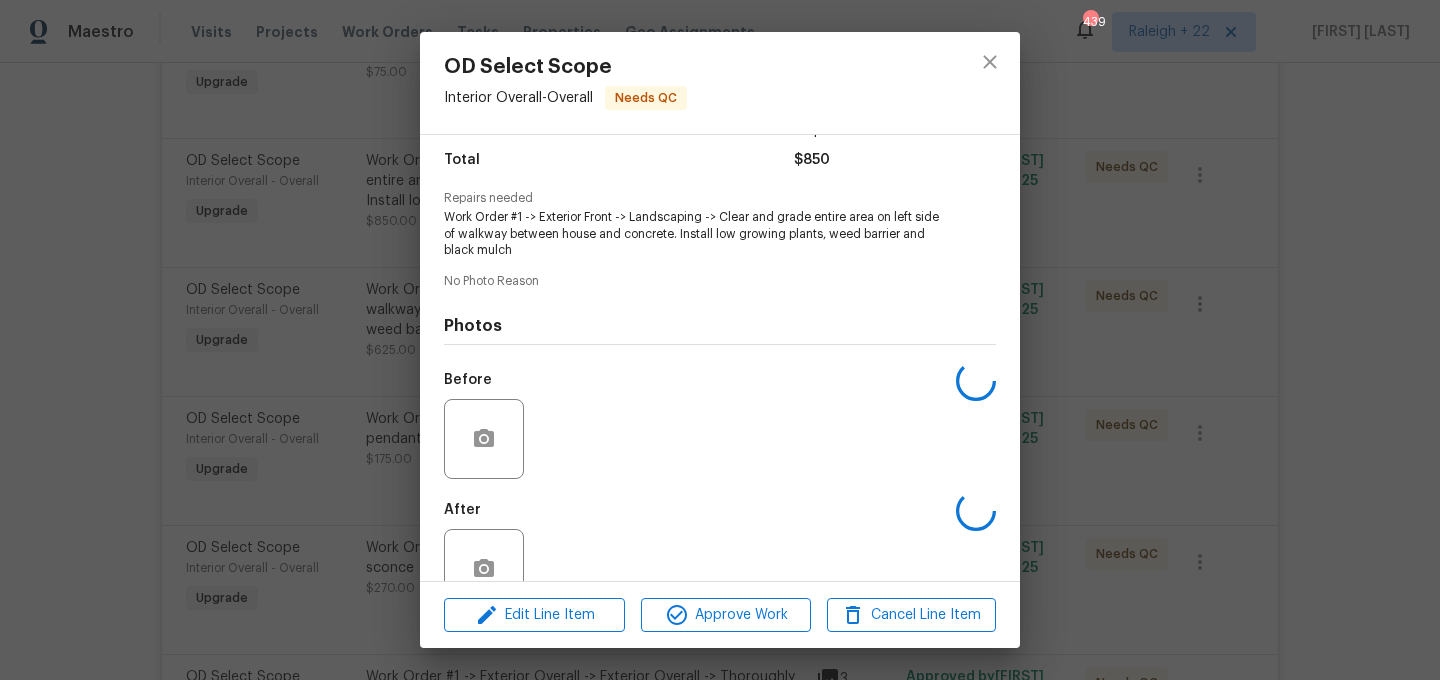 scroll, scrollTop: 207, scrollLeft: 0, axis: vertical 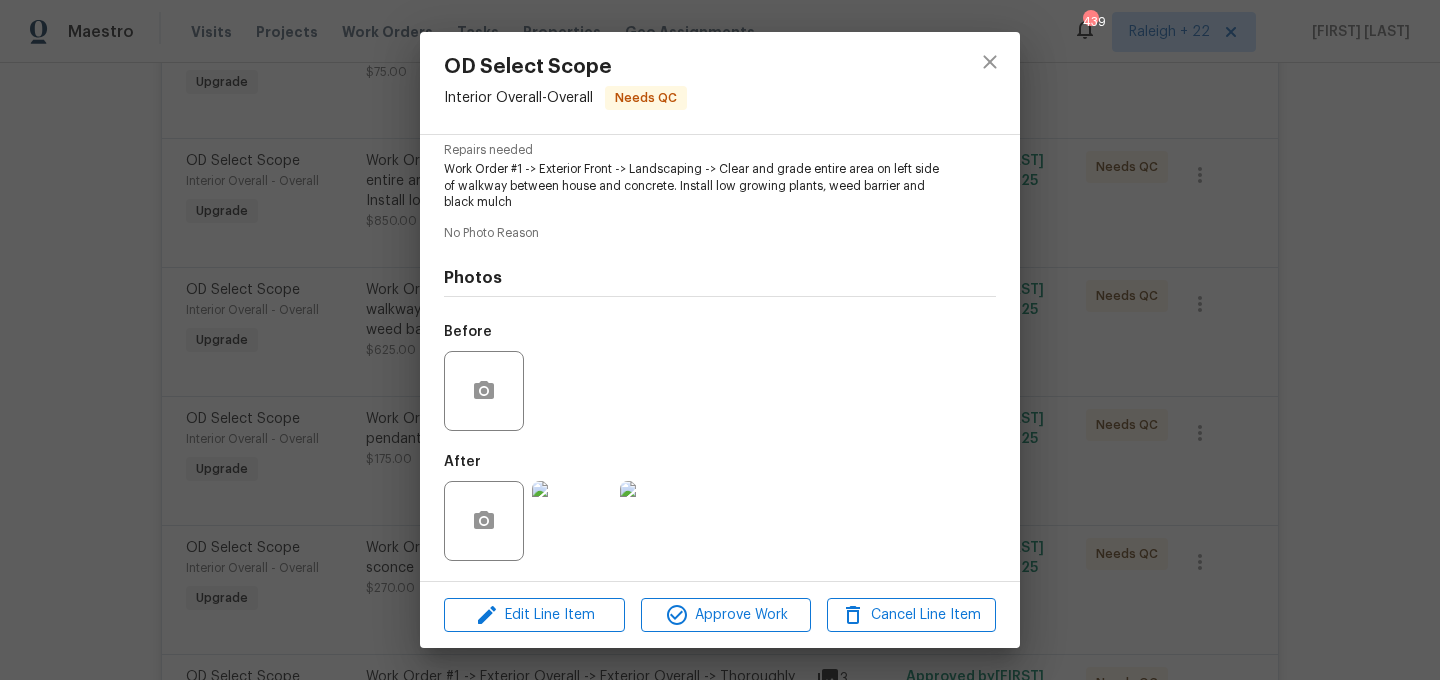 click at bounding box center (572, 521) 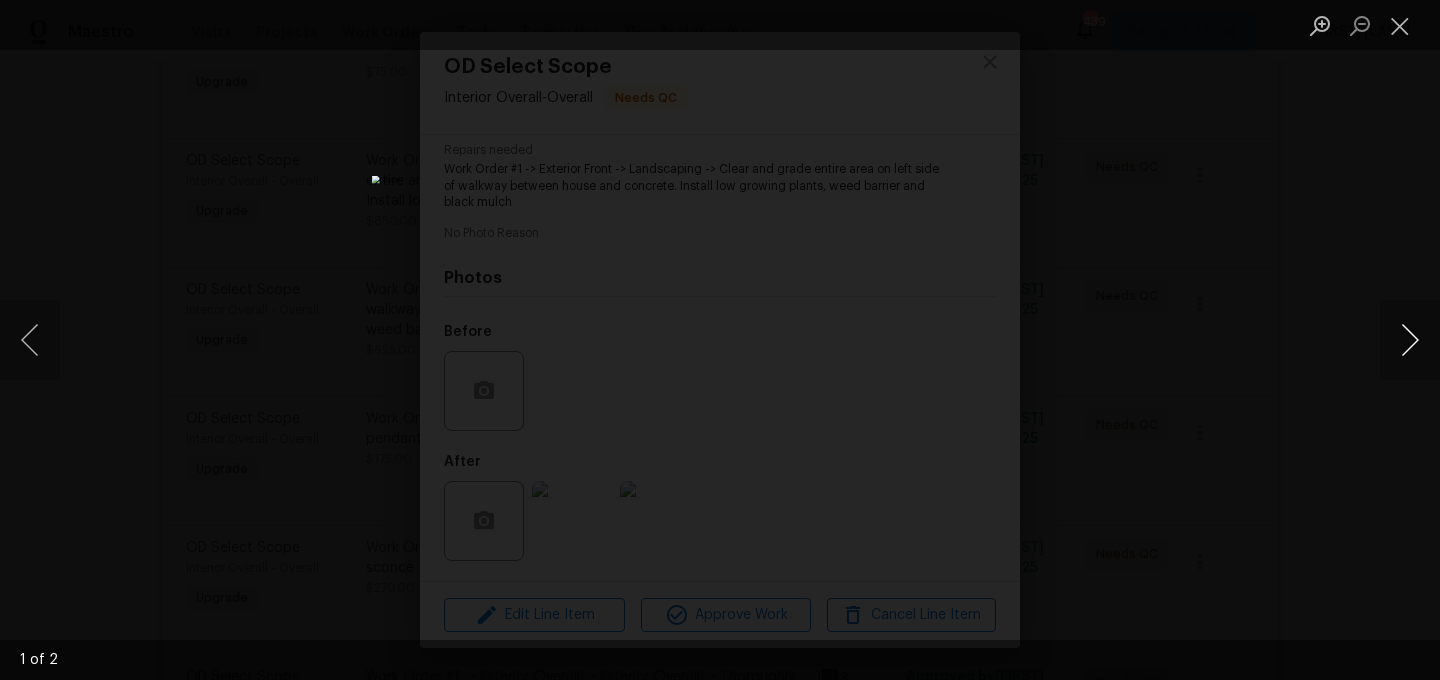 click at bounding box center (1410, 340) 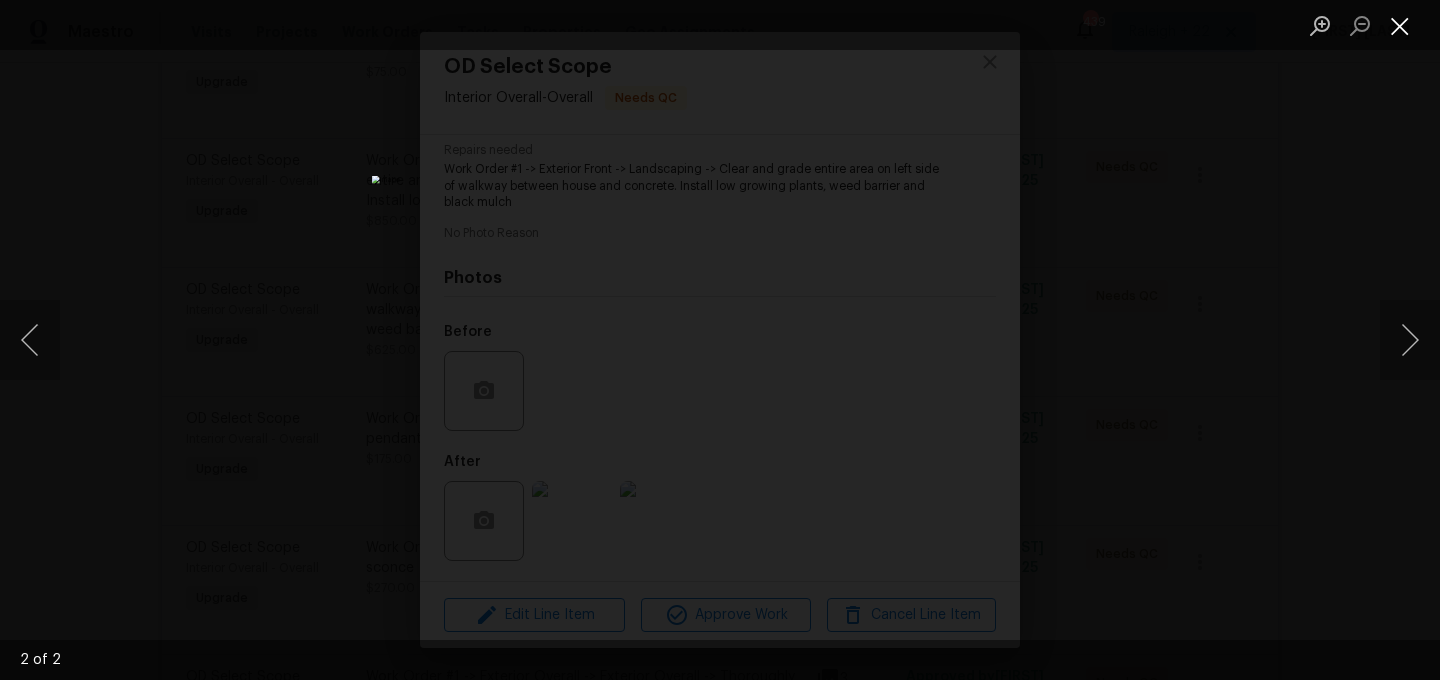 click at bounding box center [1400, 25] 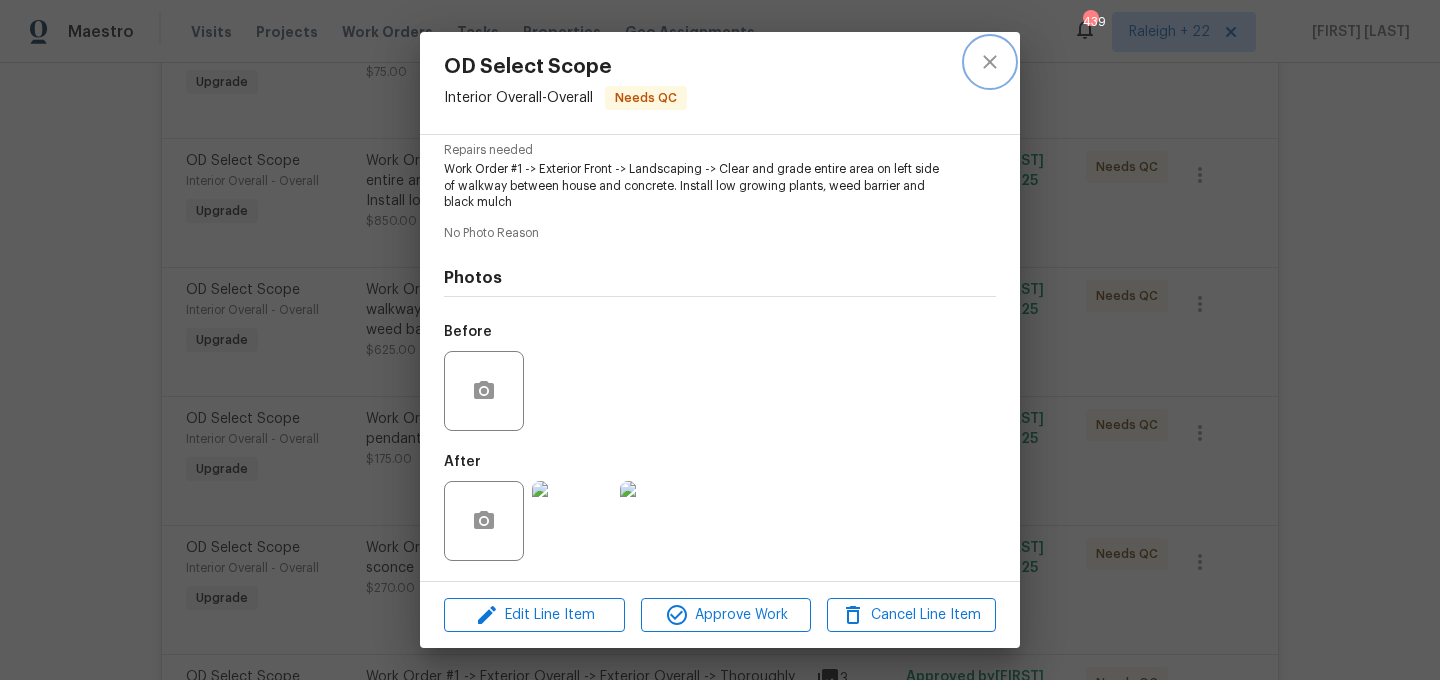 click 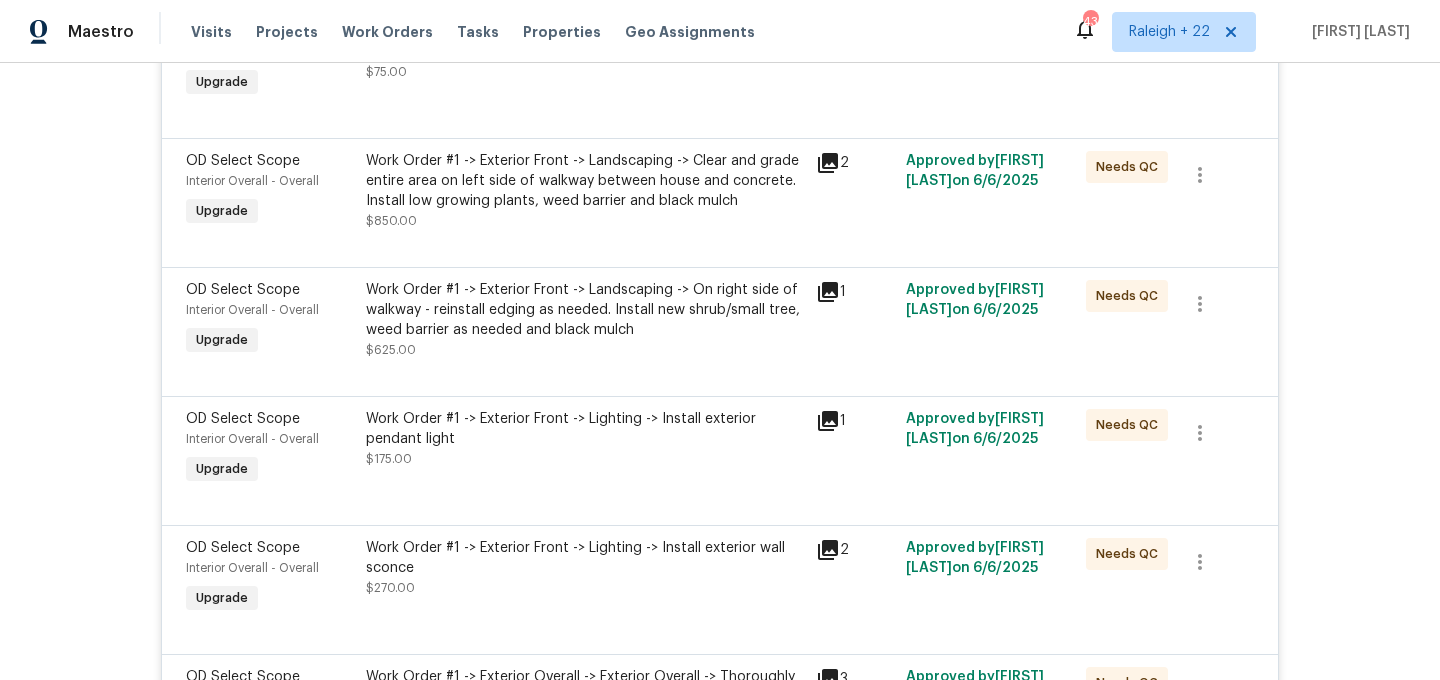 scroll, scrollTop: 7220, scrollLeft: 0, axis: vertical 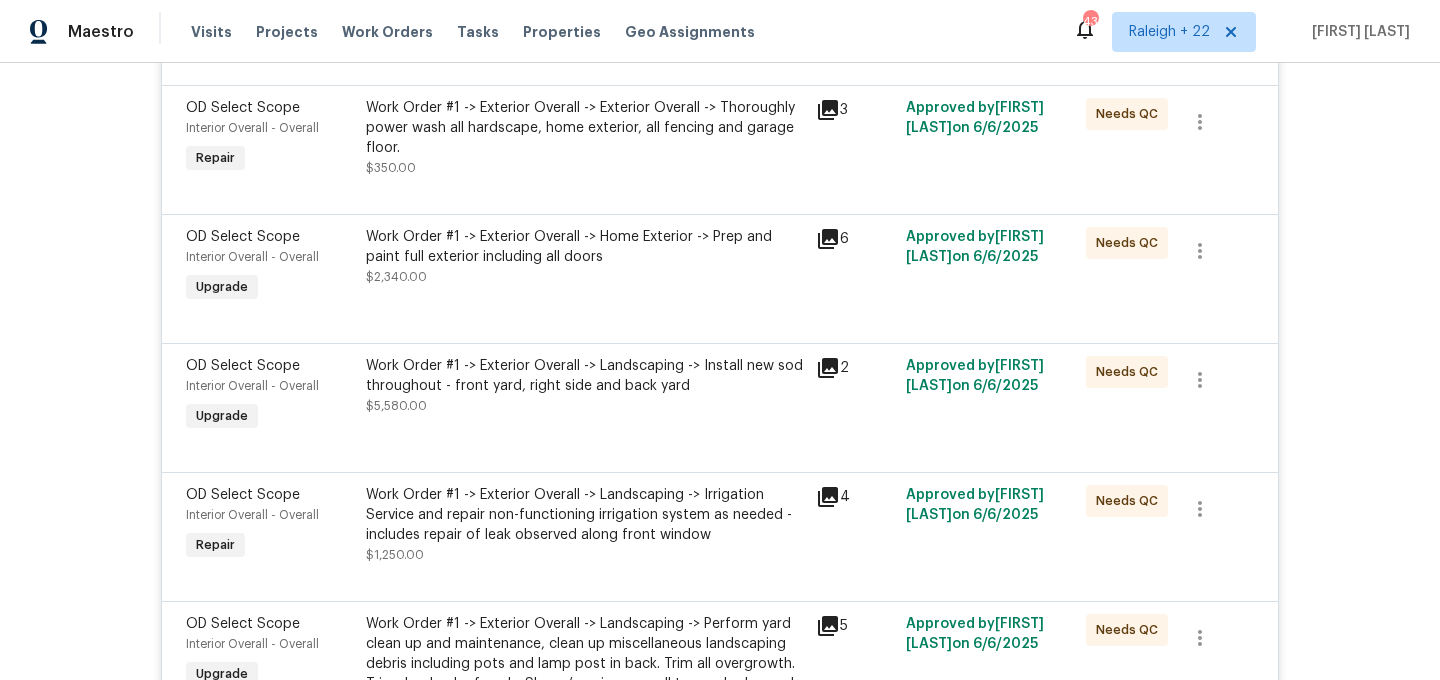 click on "Work Order #1 -> Exterior Overall -> Landscaping -> Install new sod throughout - front yard, right side and back yard $5,580.00" at bounding box center (585, 386) 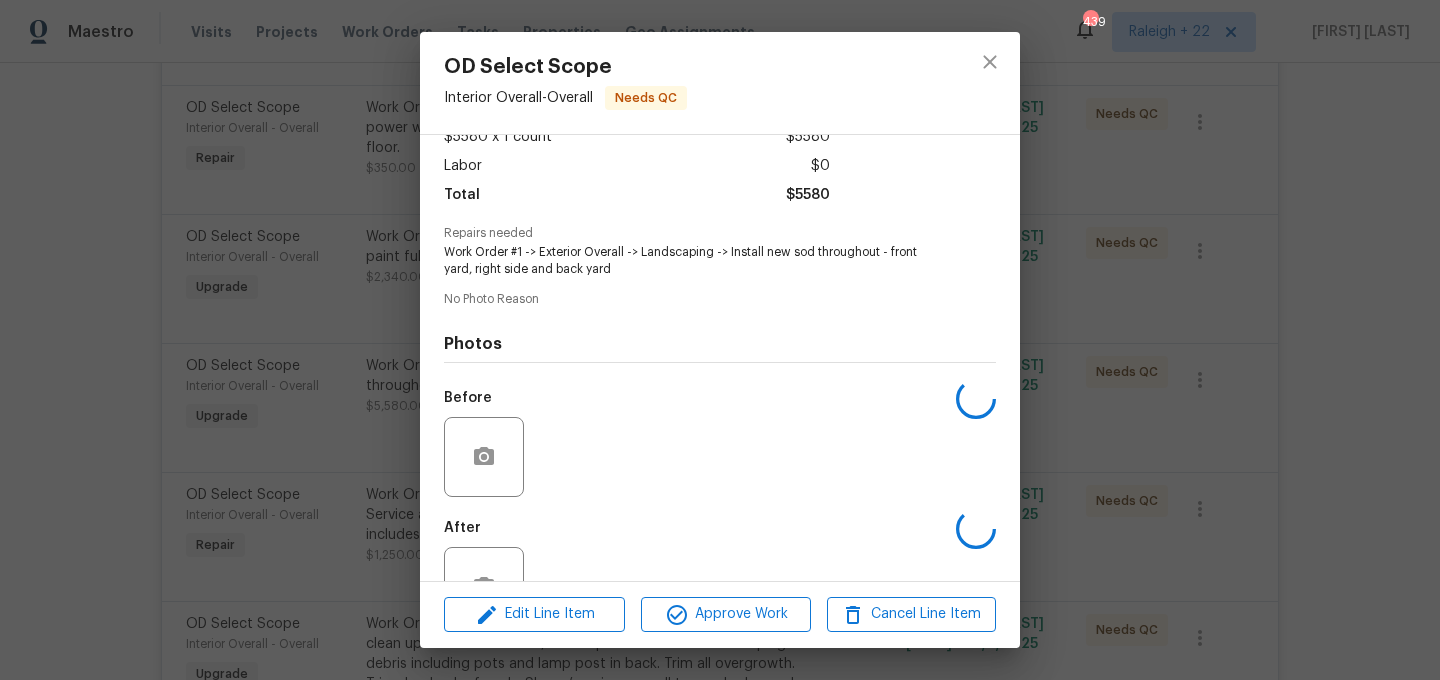 scroll, scrollTop: 190, scrollLeft: 0, axis: vertical 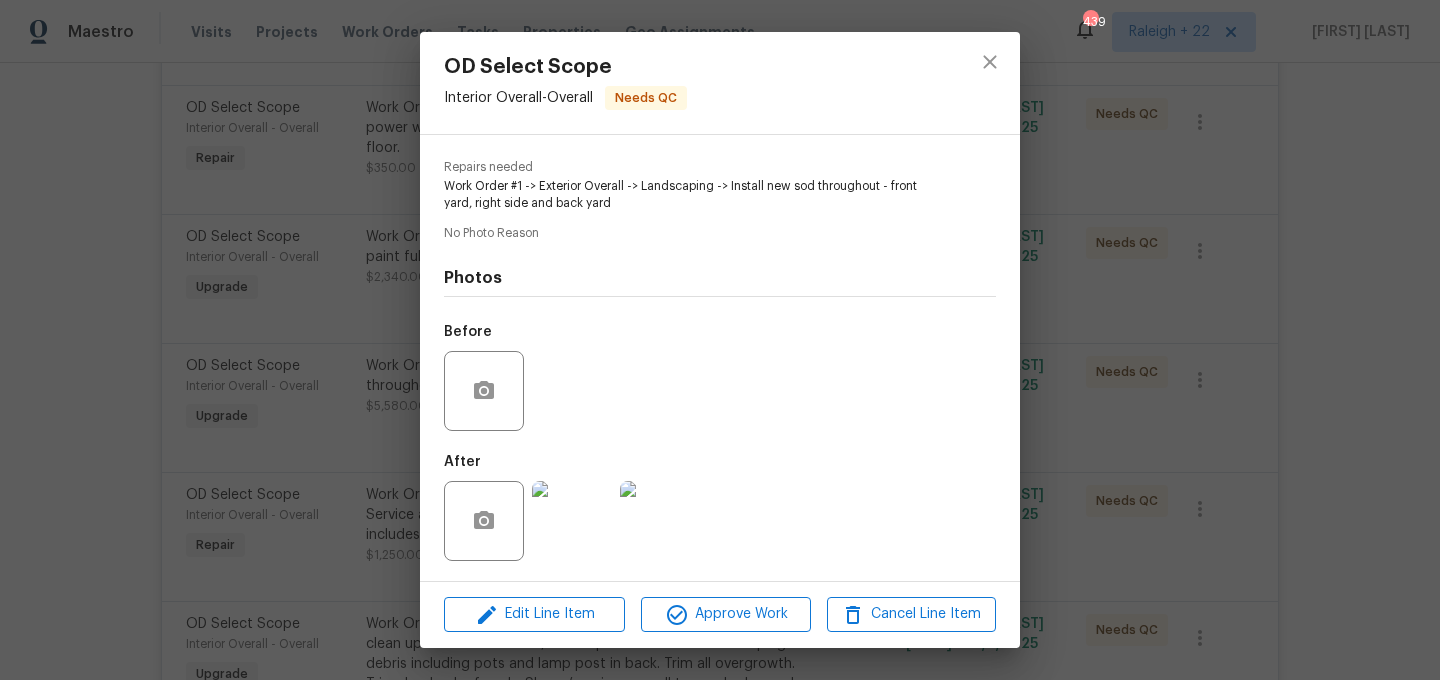 click at bounding box center (572, 521) 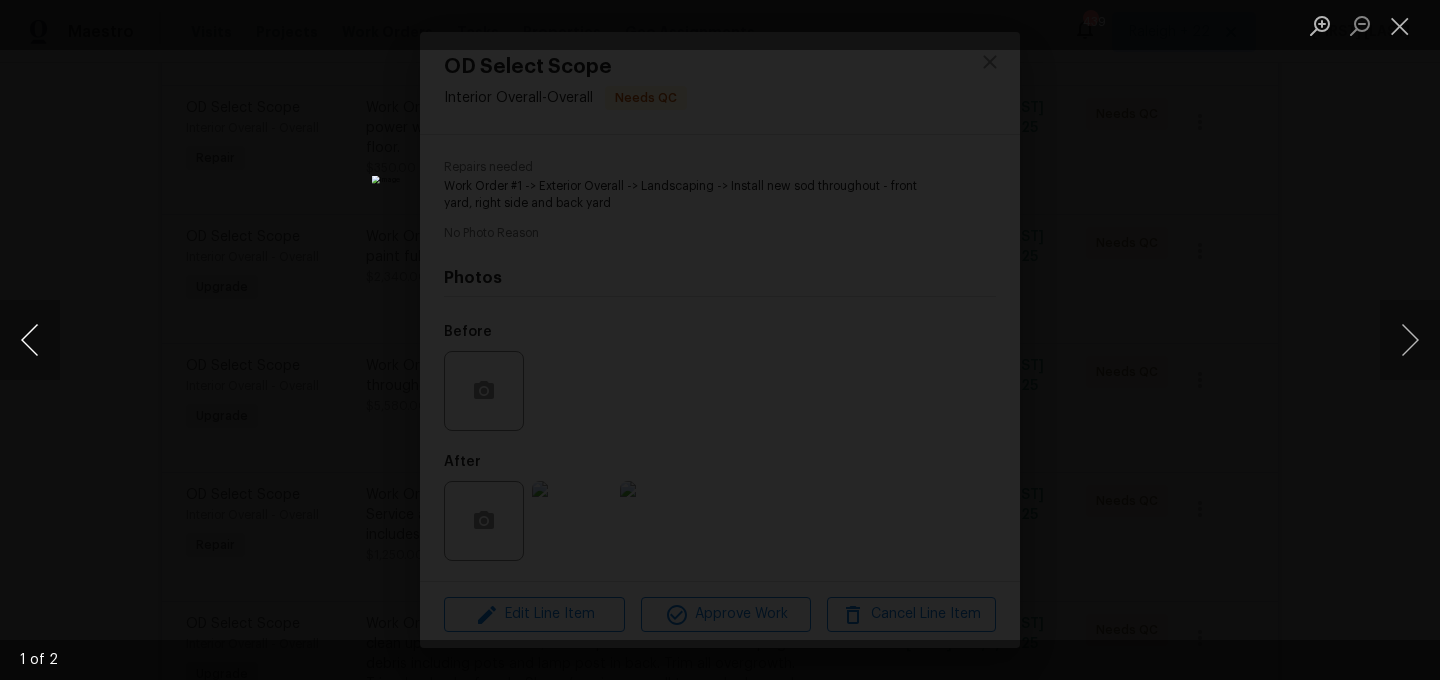click at bounding box center (30, 340) 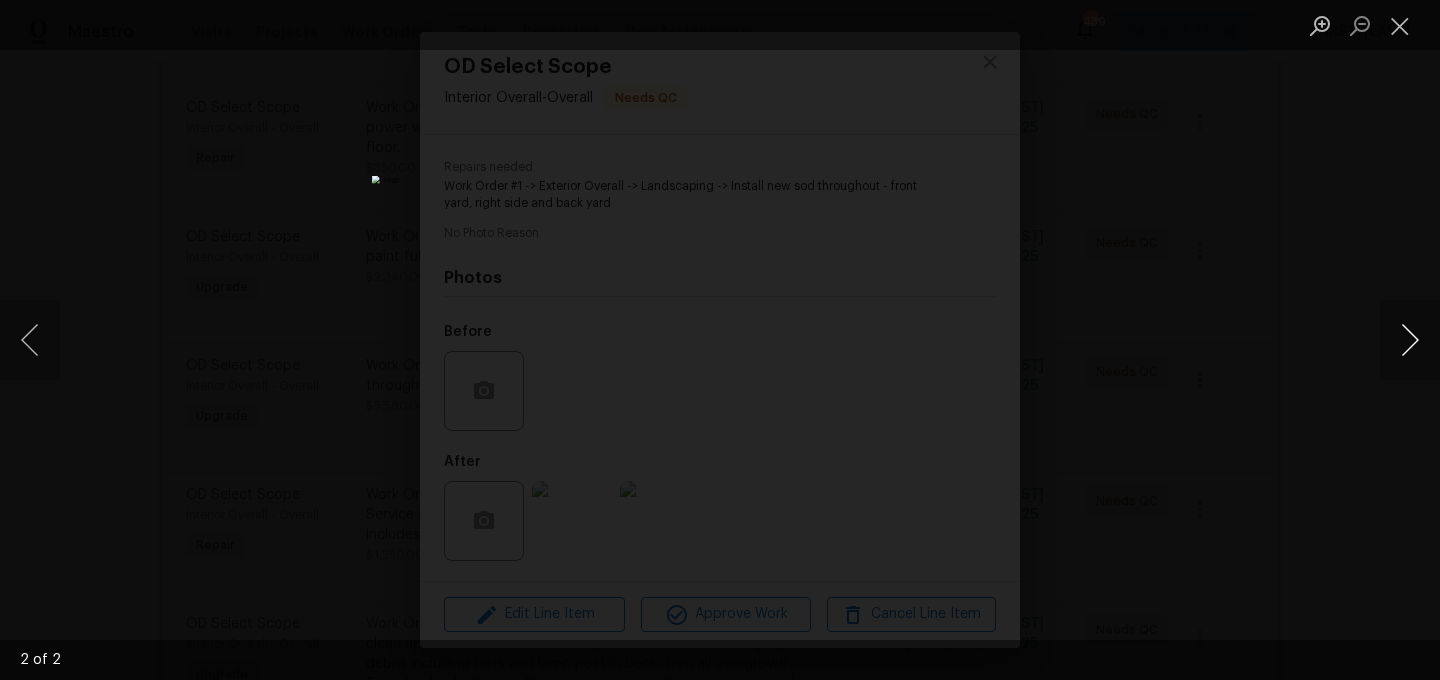 click at bounding box center (1410, 340) 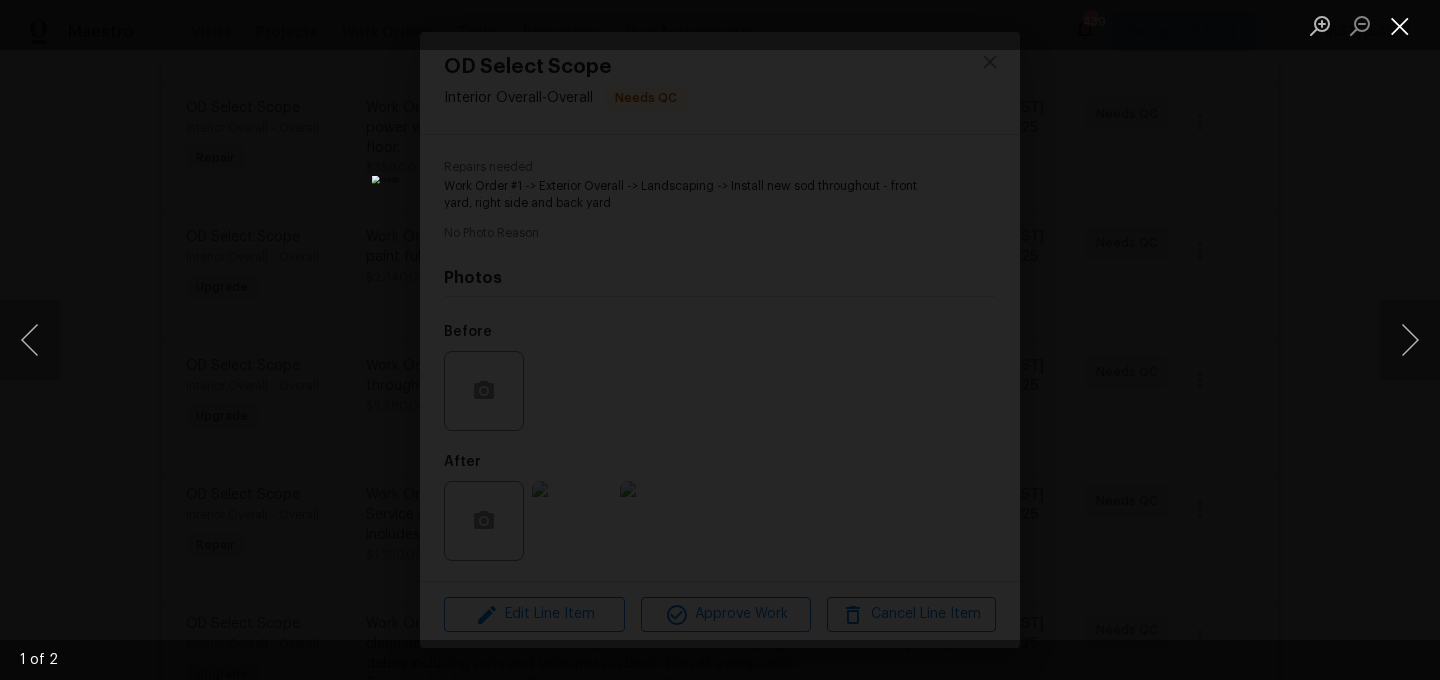 click at bounding box center (1400, 25) 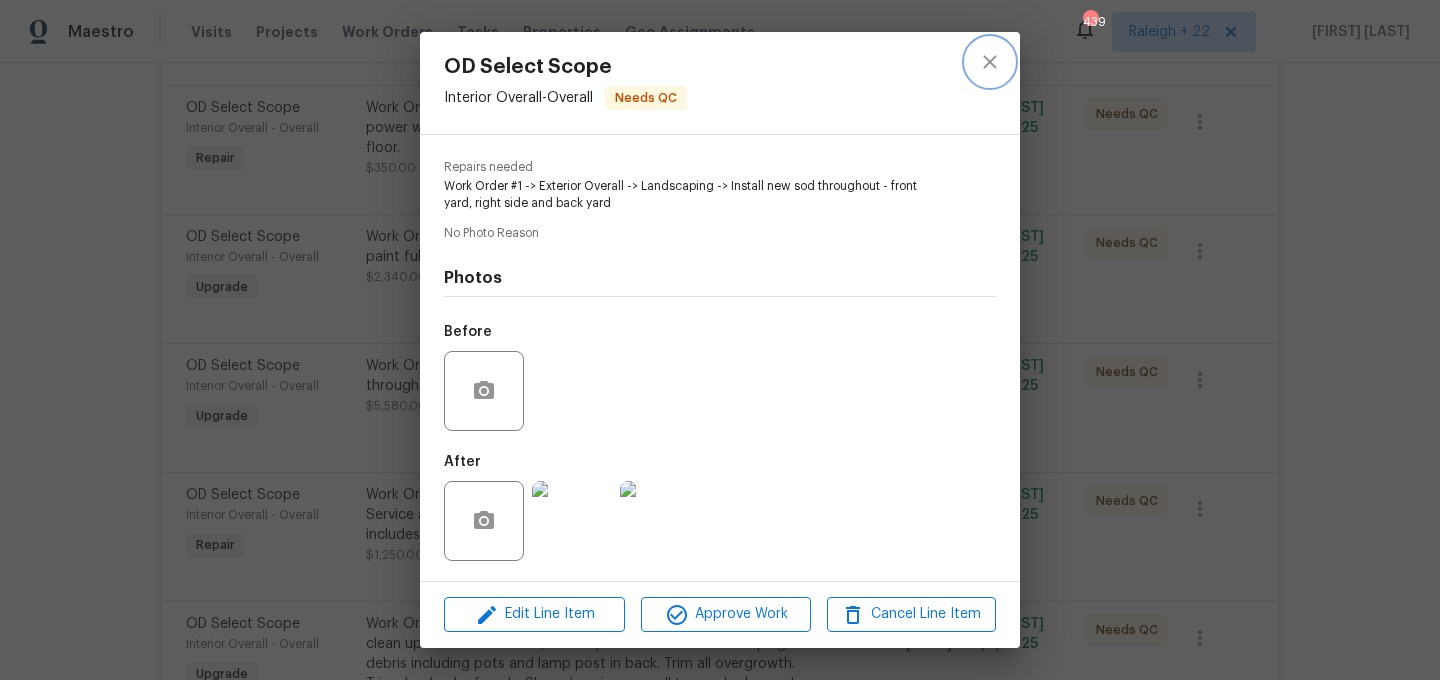 click 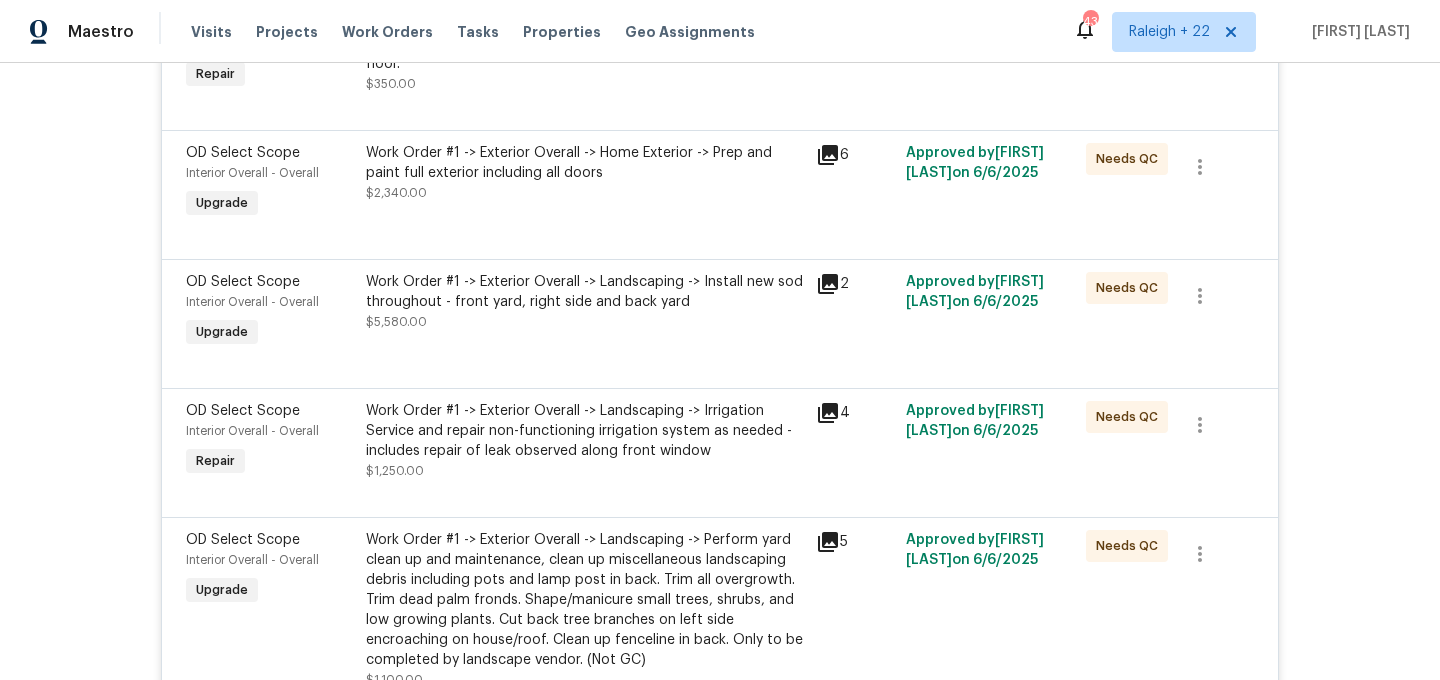scroll, scrollTop: 7311, scrollLeft: 0, axis: vertical 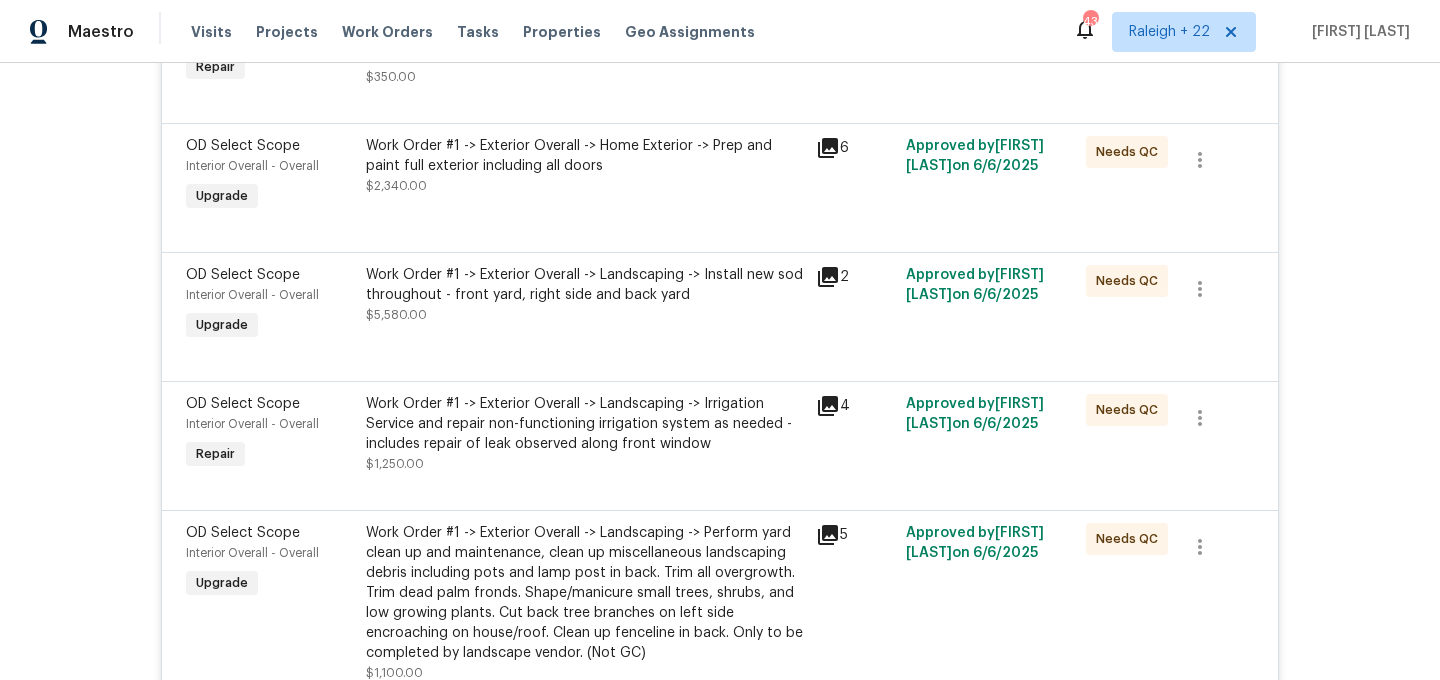 click on "Work Order #1 -> Exterior Overall -> Landscaping -> Install new sod throughout - front yard, right side and back yard $5,580.00" at bounding box center (585, 305) 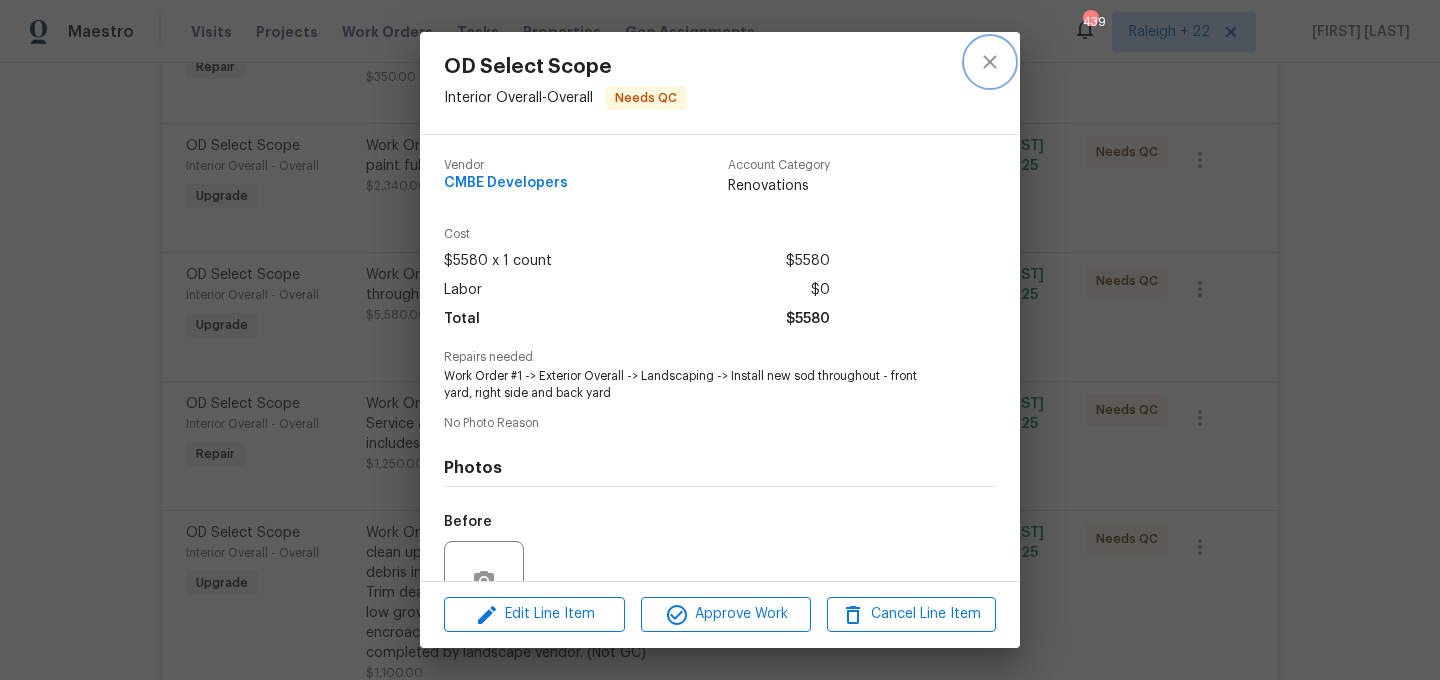 click 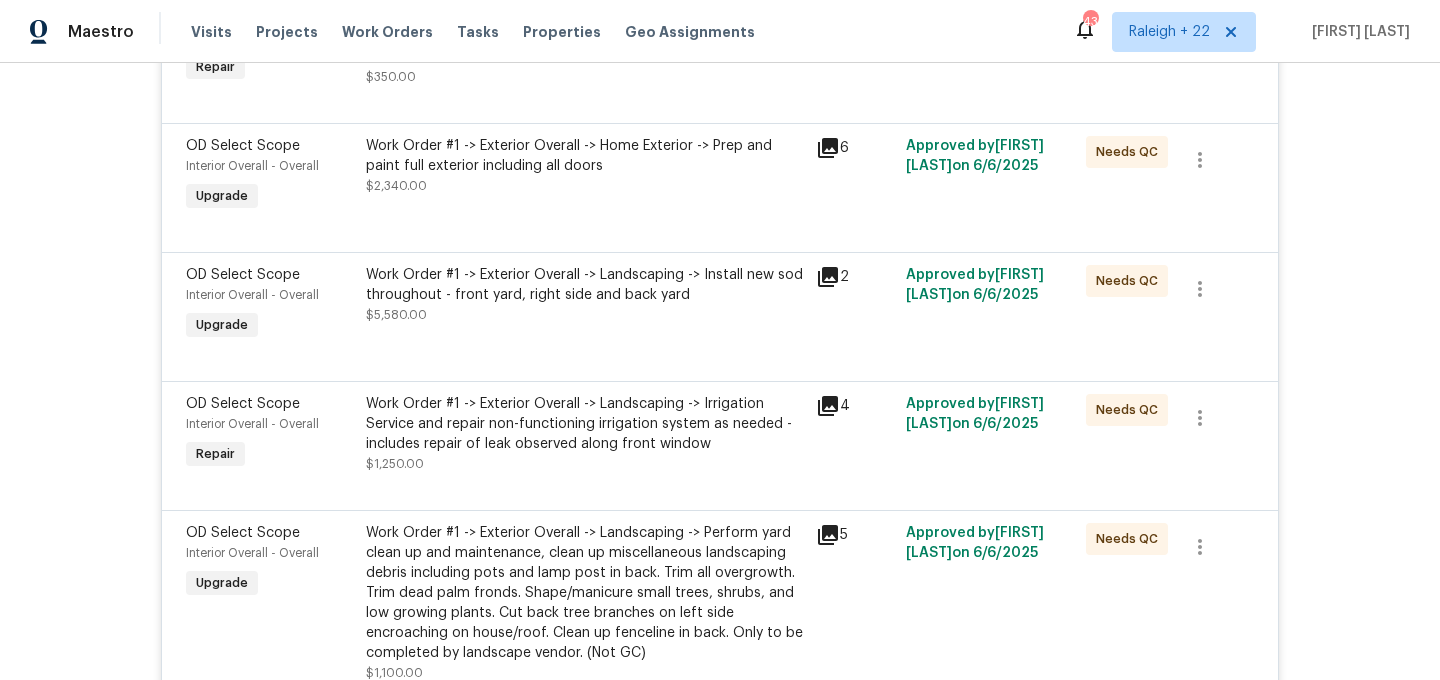 click on "Work Order #1 -> Exterior Overall -> Landscaping -> Irrigation Service and repair non-functioning irrigation system as needed - includes repair of leak observed along front window" at bounding box center [585, 424] 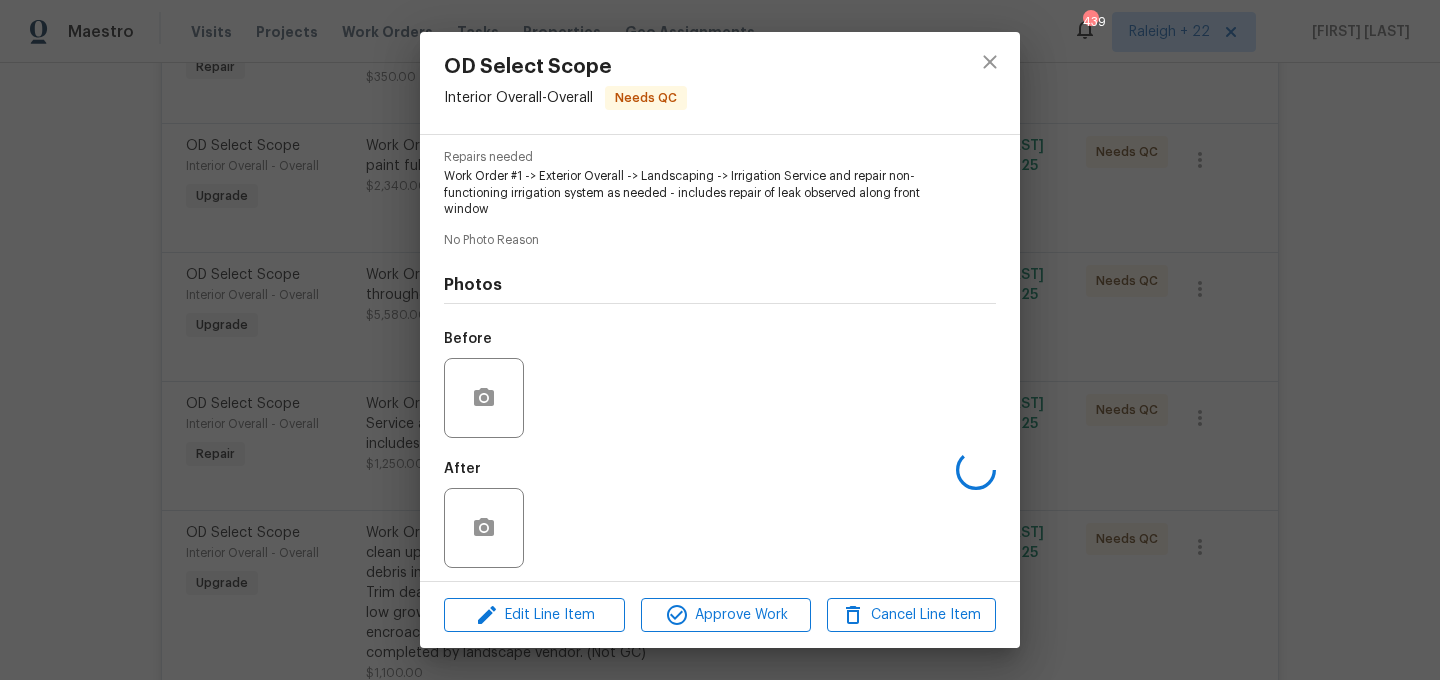 scroll, scrollTop: 207, scrollLeft: 0, axis: vertical 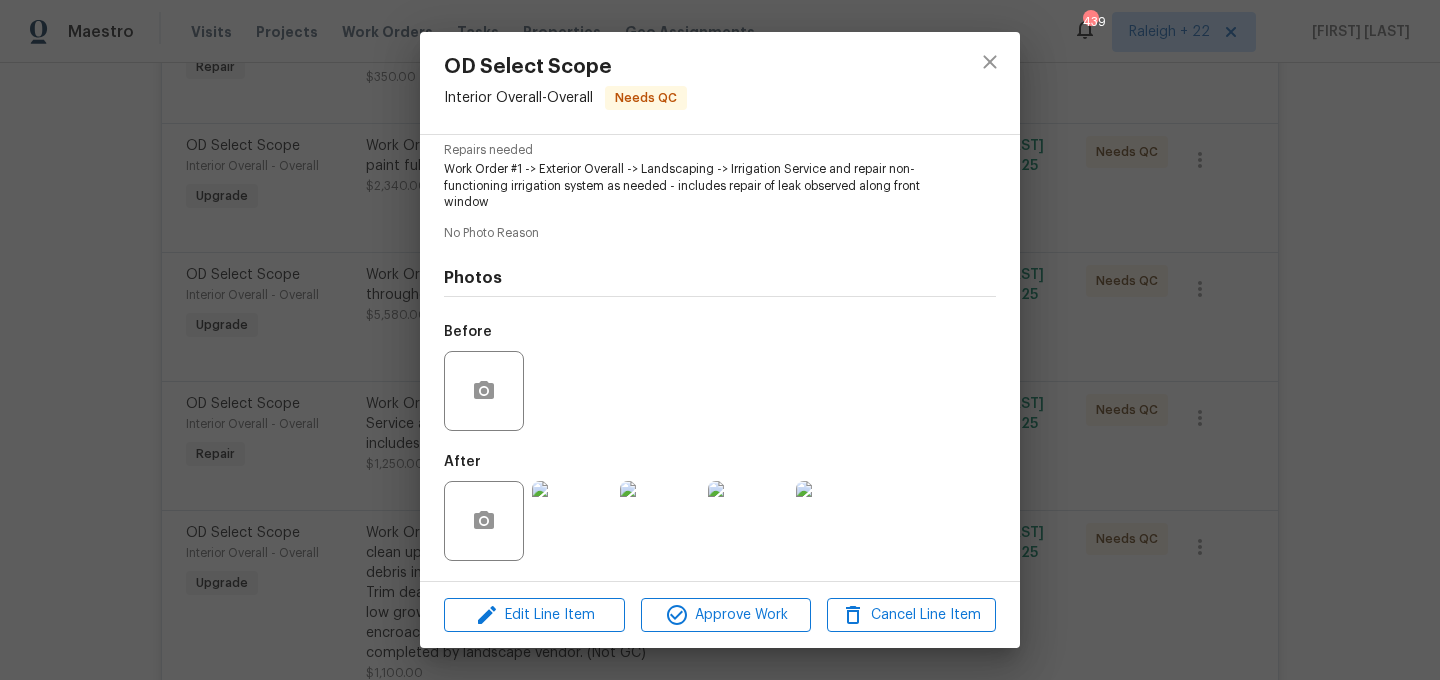 click at bounding box center (572, 521) 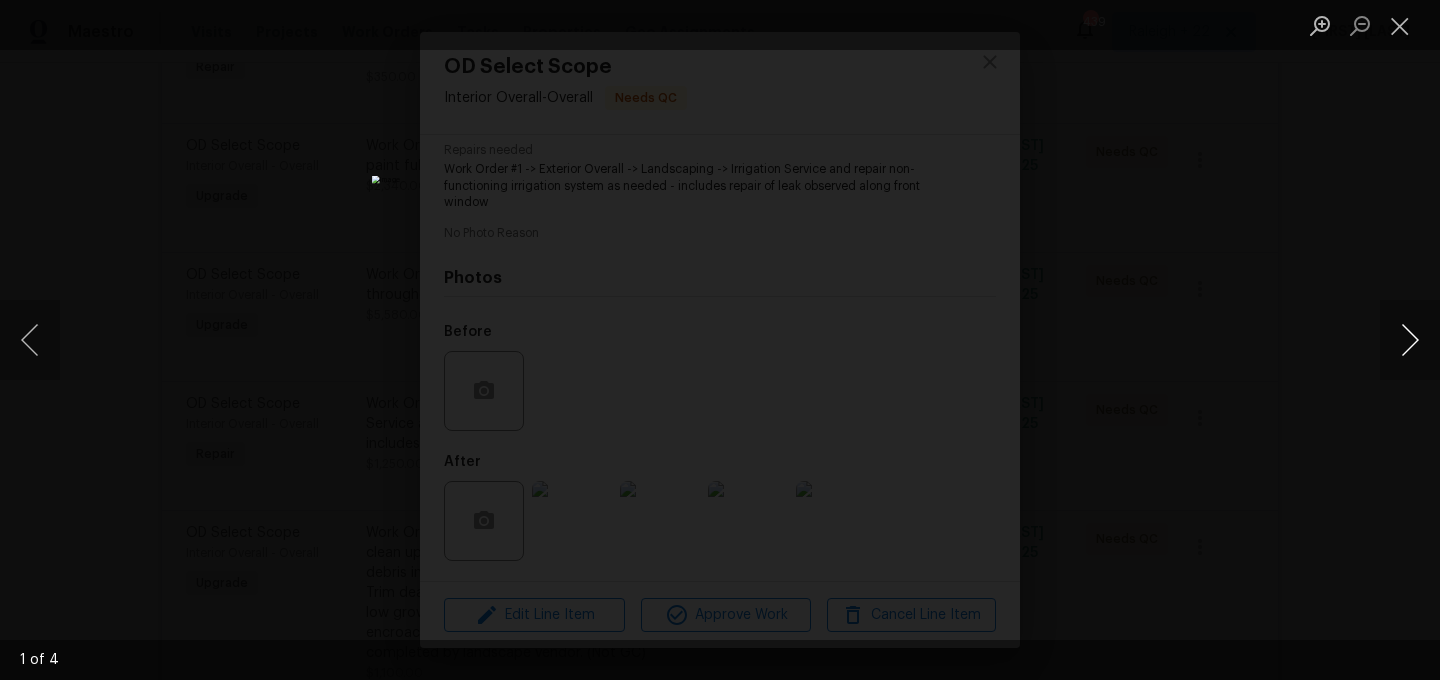 click at bounding box center (1410, 340) 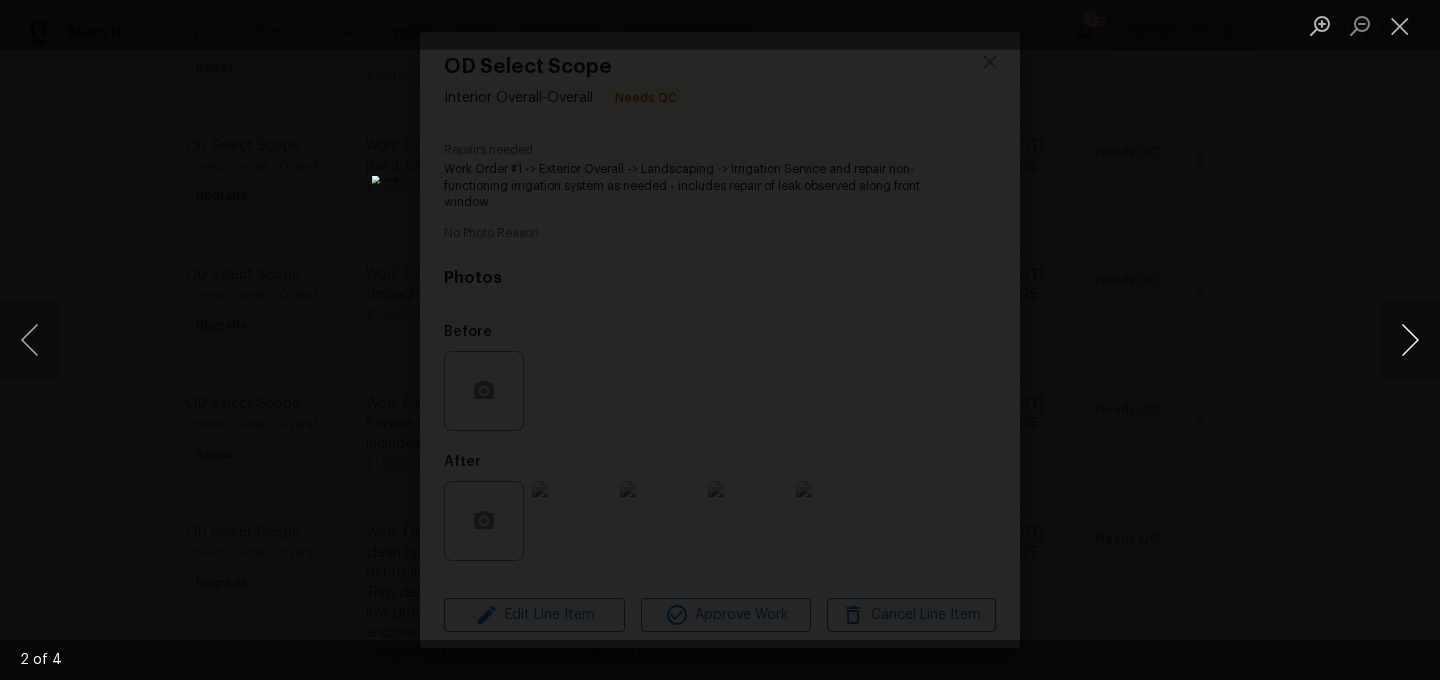 click at bounding box center (1410, 340) 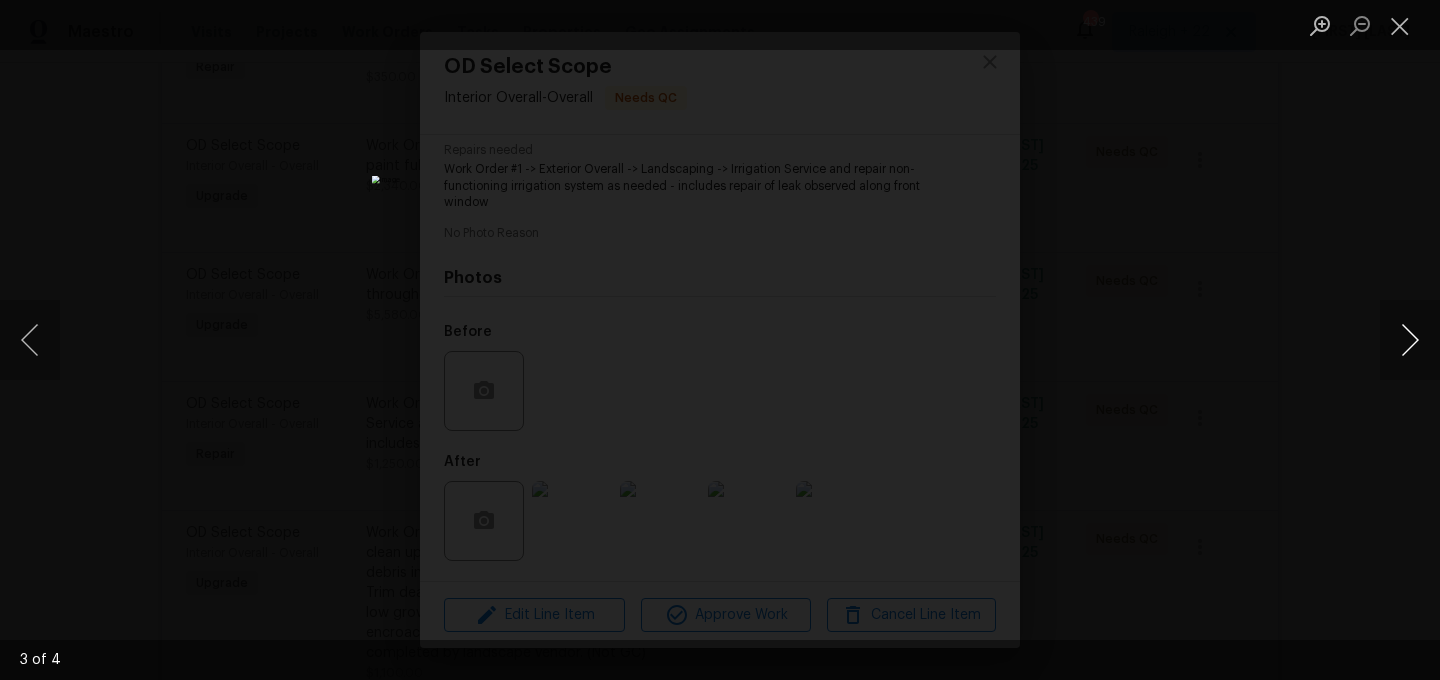 click at bounding box center (1410, 340) 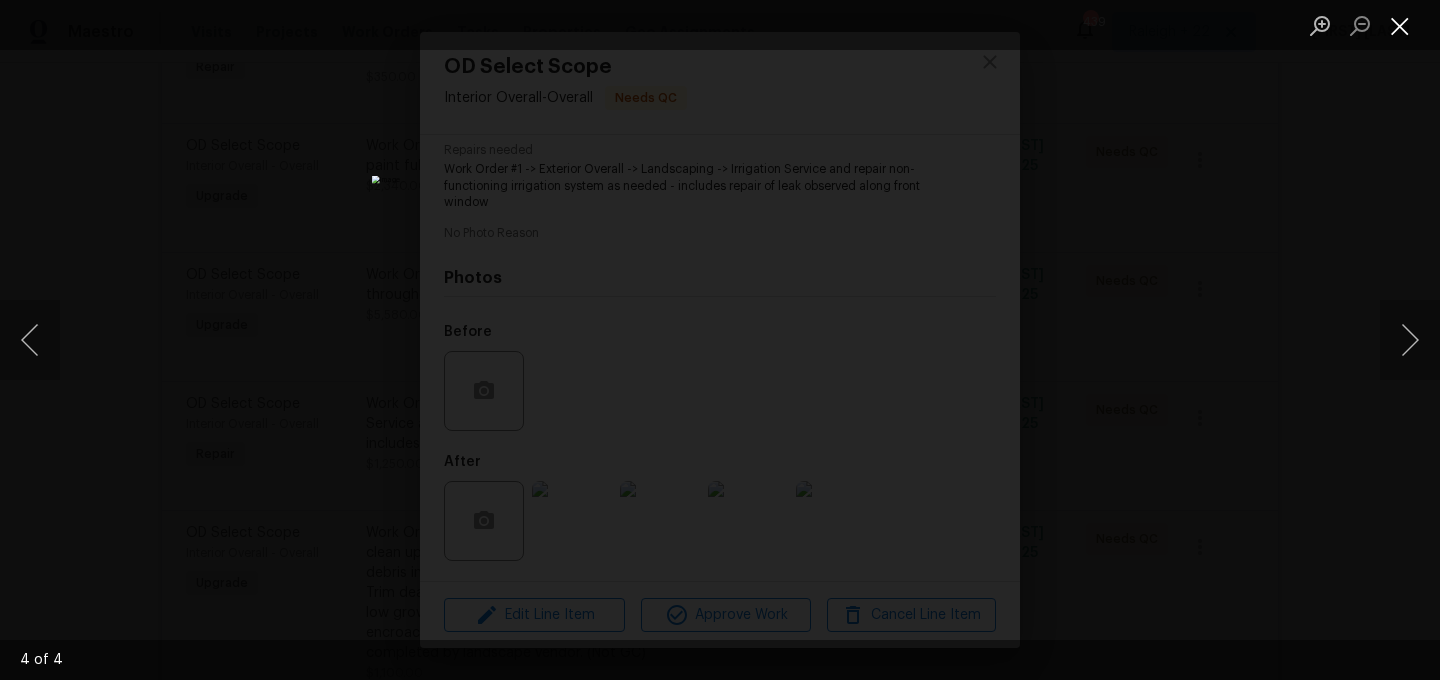 click at bounding box center [1400, 25] 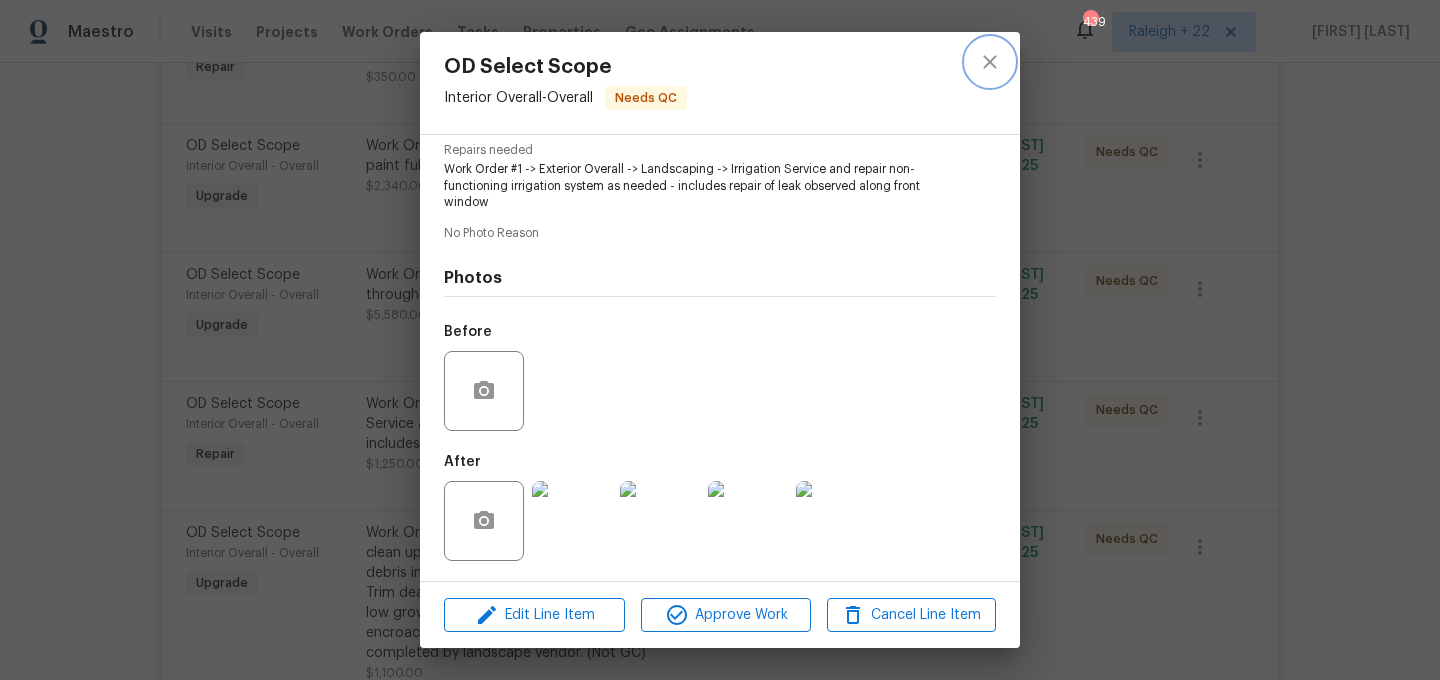 click at bounding box center (990, 62) 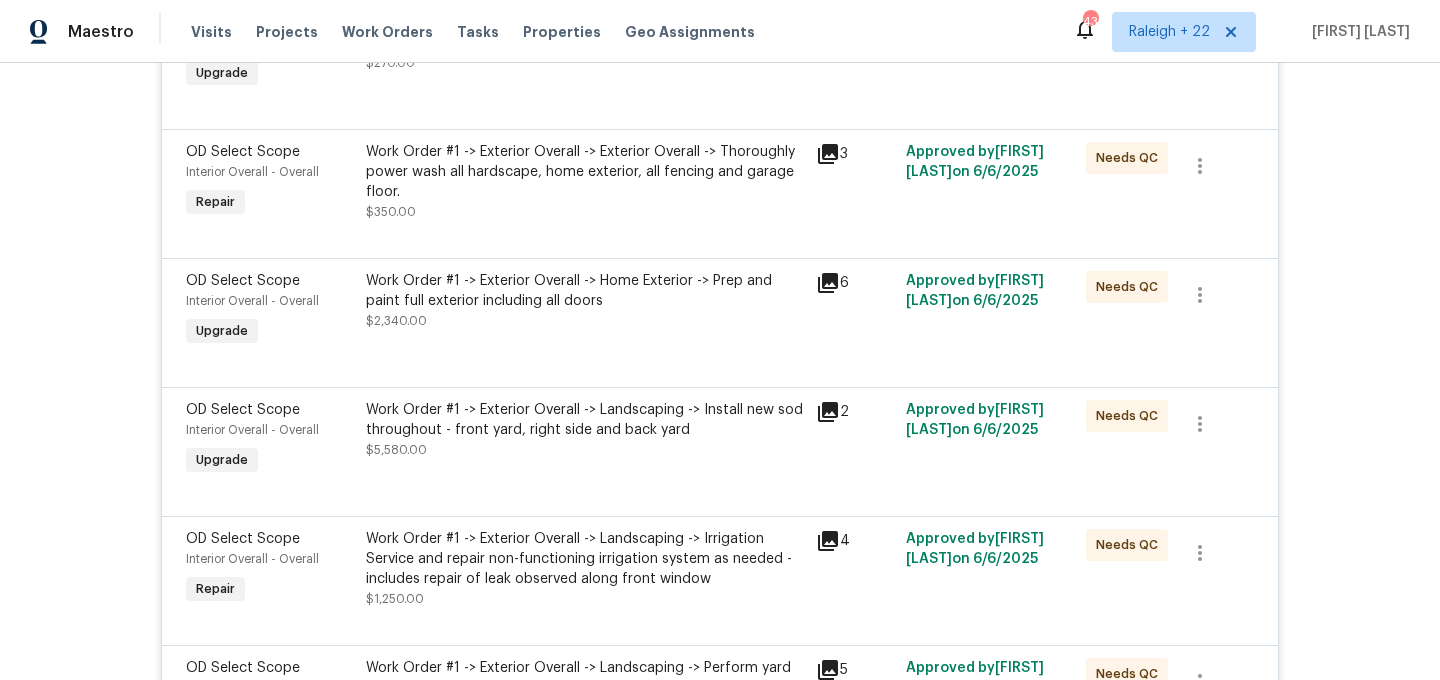 scroll, scrollTop: 7579, scrollLeft: 0, axis: vertical 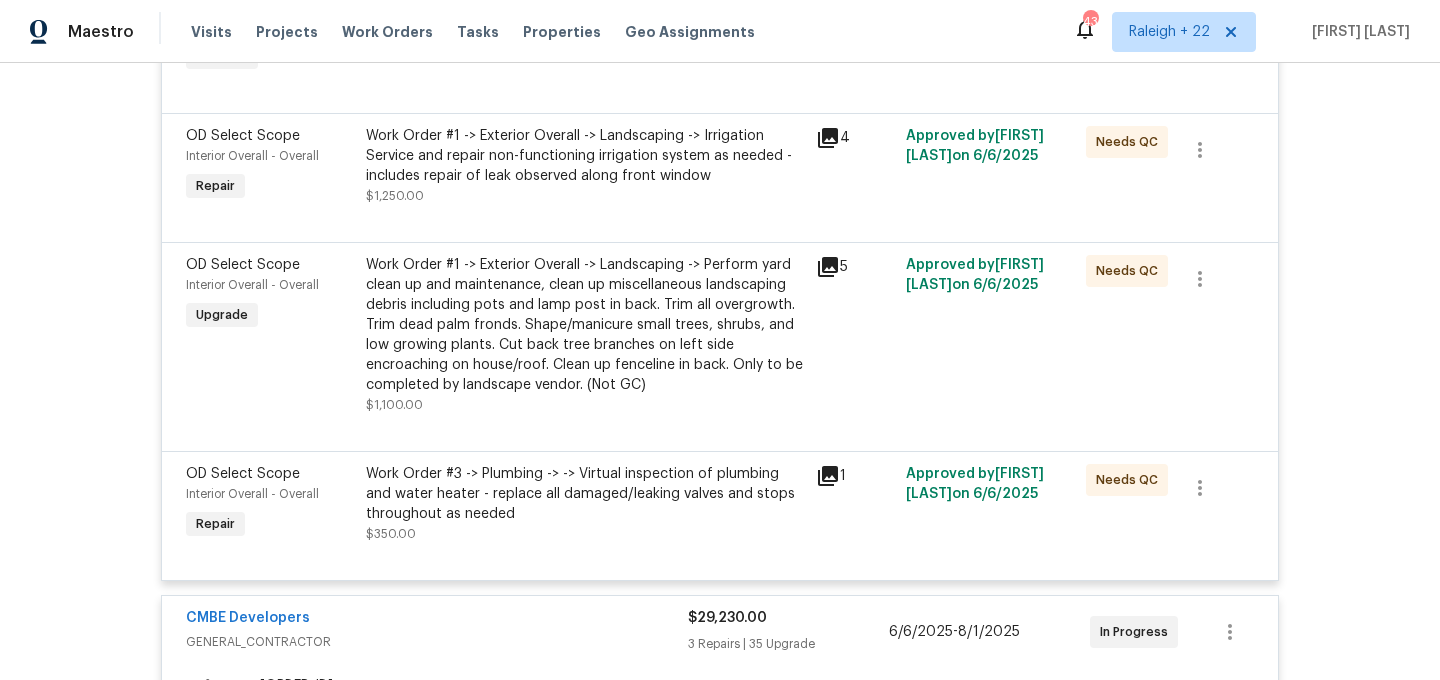 click on "Work Order #1 -> Exterior Overall -> Landscaping -> Perform yard clean up and maintenance, clean up miscellaneous landscaping debris including pots and lamp post in back. Trim all overgrowth. Trim dead palm fronds. Shape/manicure small trees, shrubs, and low growing plants. Cut back tree branches on left side encroaching on house/roof. Clean up fenceline in back. Only to be completed by landscape vendor. (Not GC)" at bounding box center (585, 325) 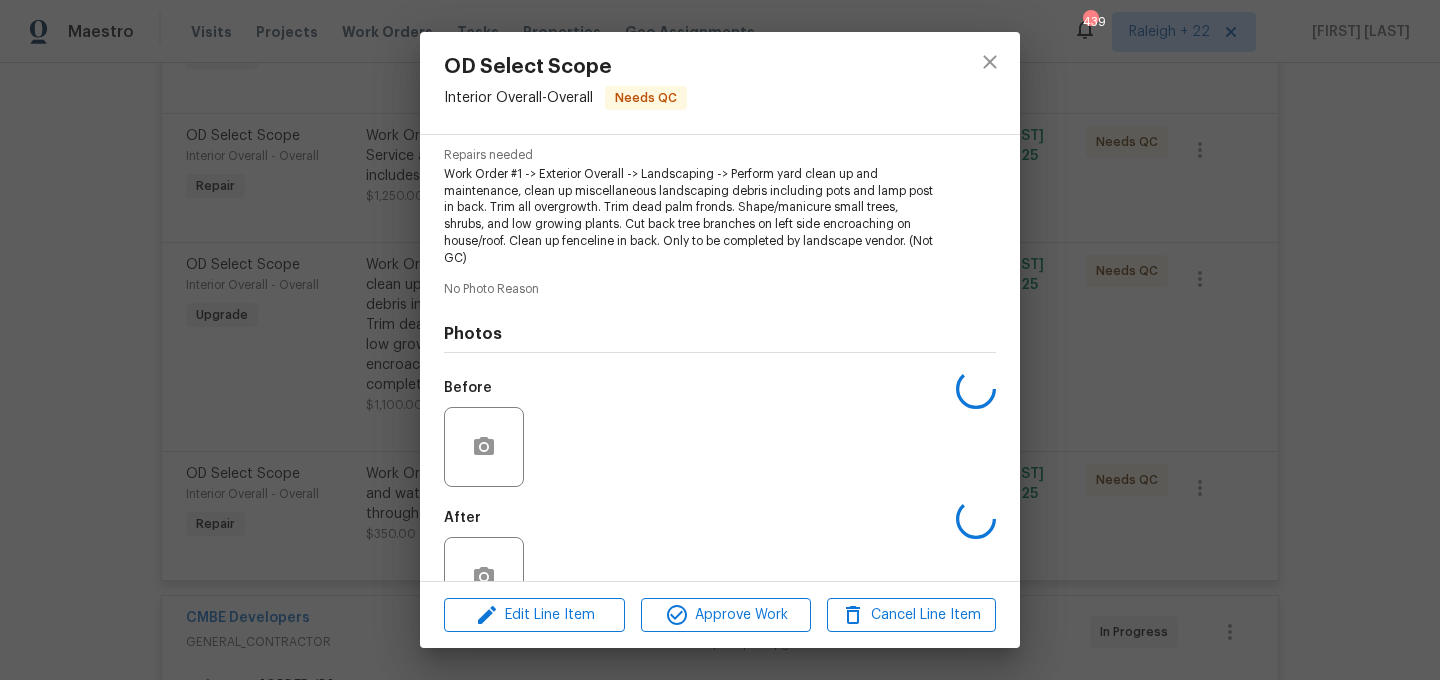 scroll, scrollTop: 257, scrollLeft: 0, axis: vertical 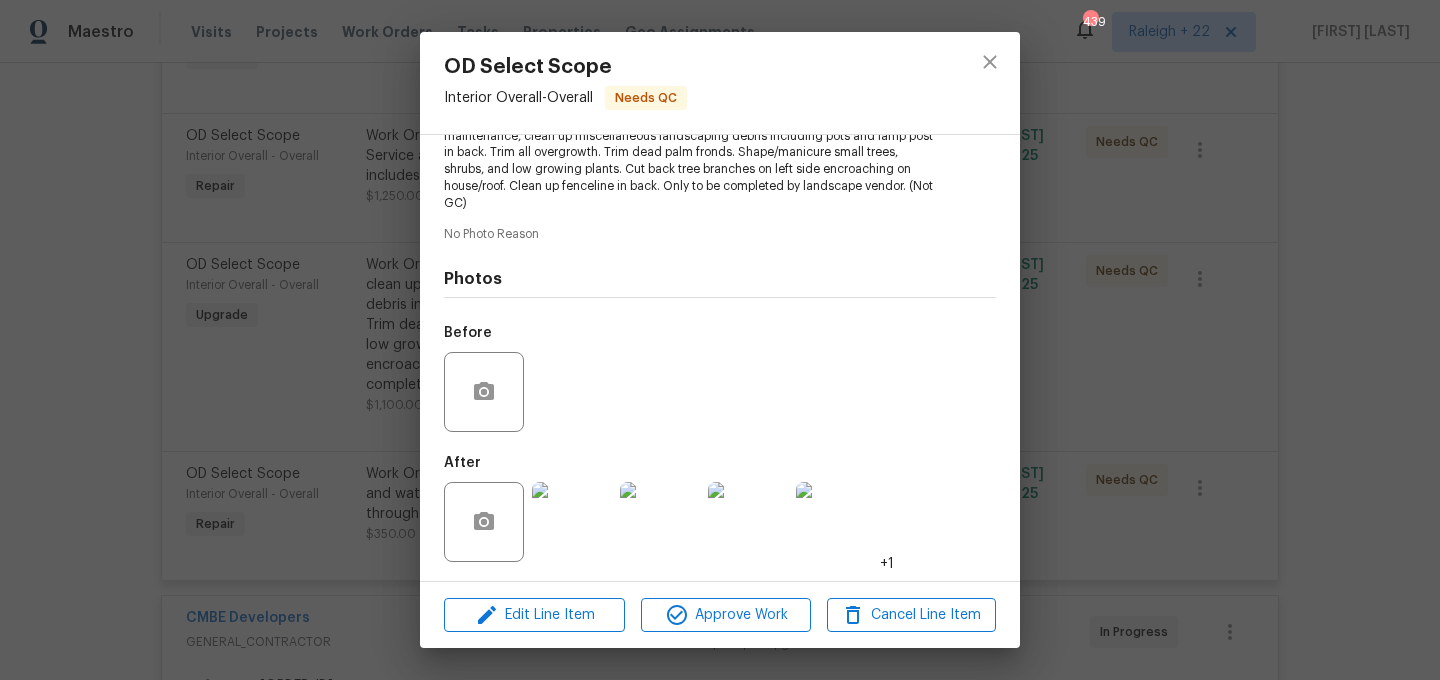 click at bounding box center (572, 522) 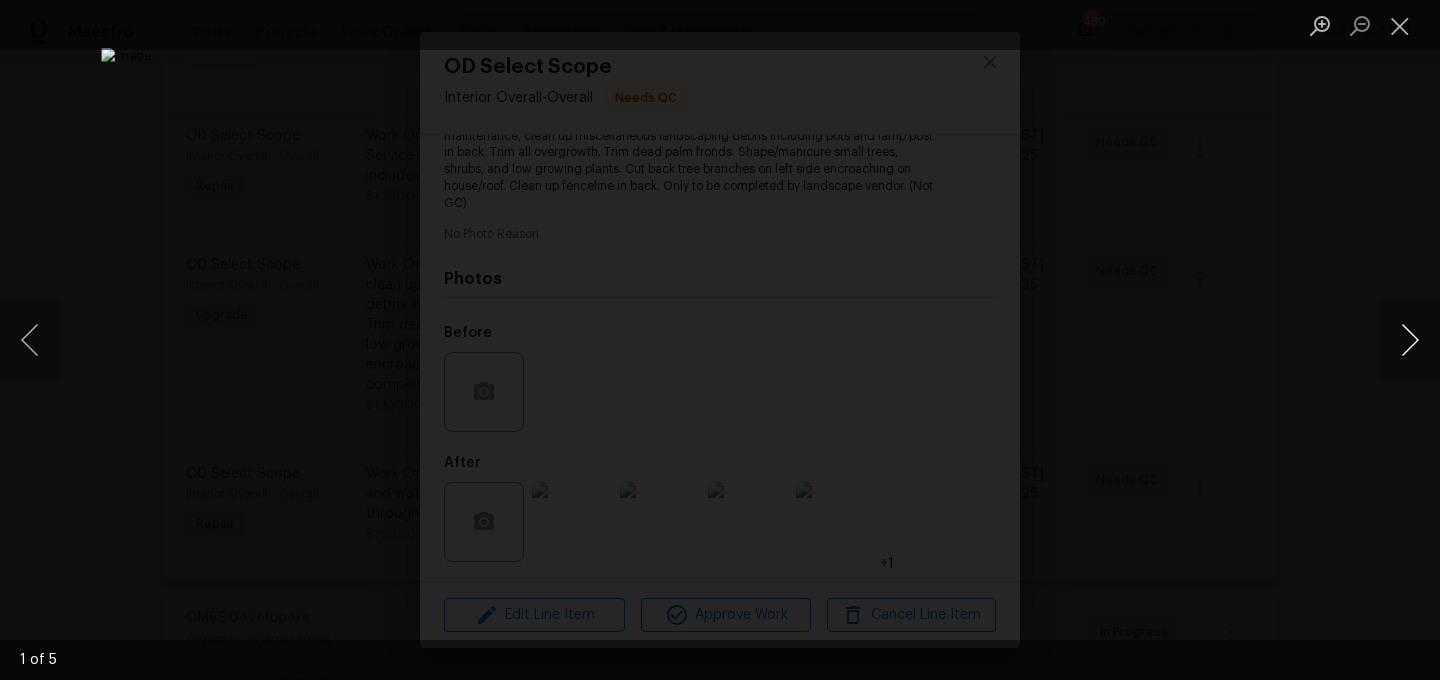 click at bounding box center [1410, 340] 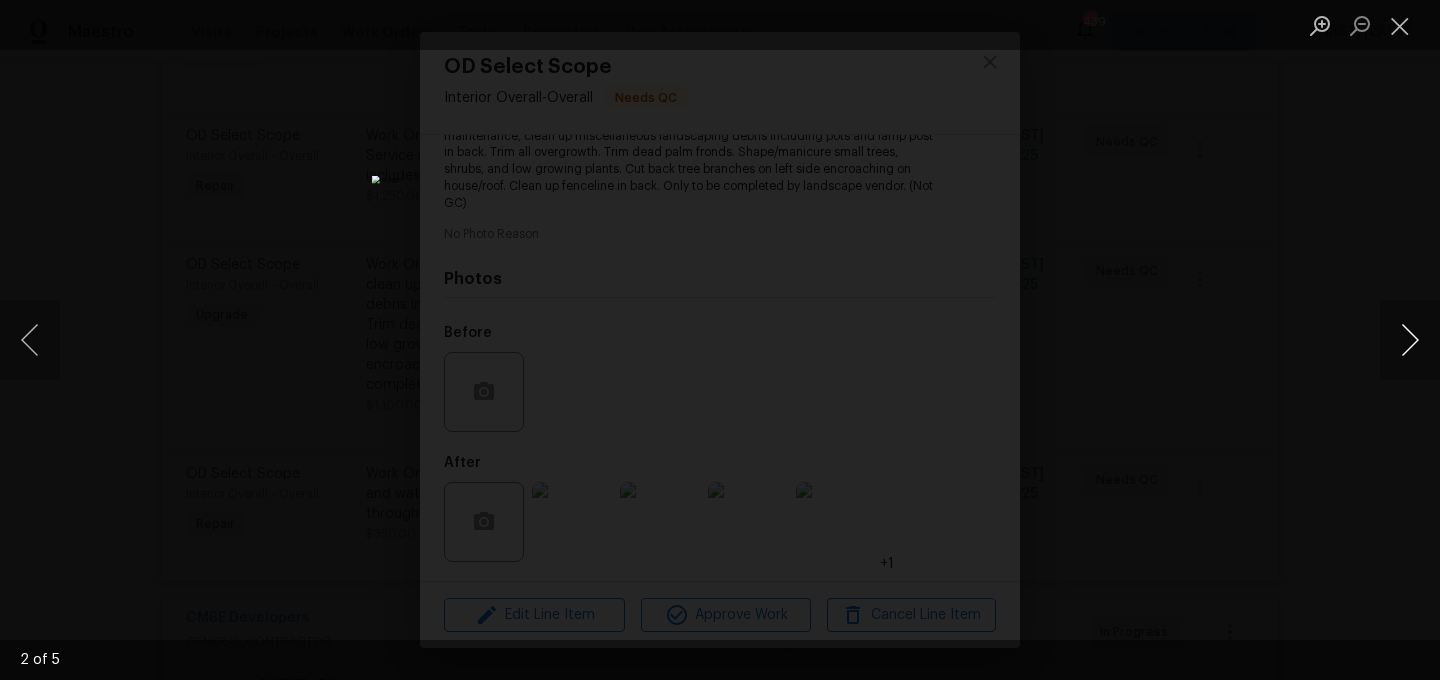 click at bounding box center (1410, 340) 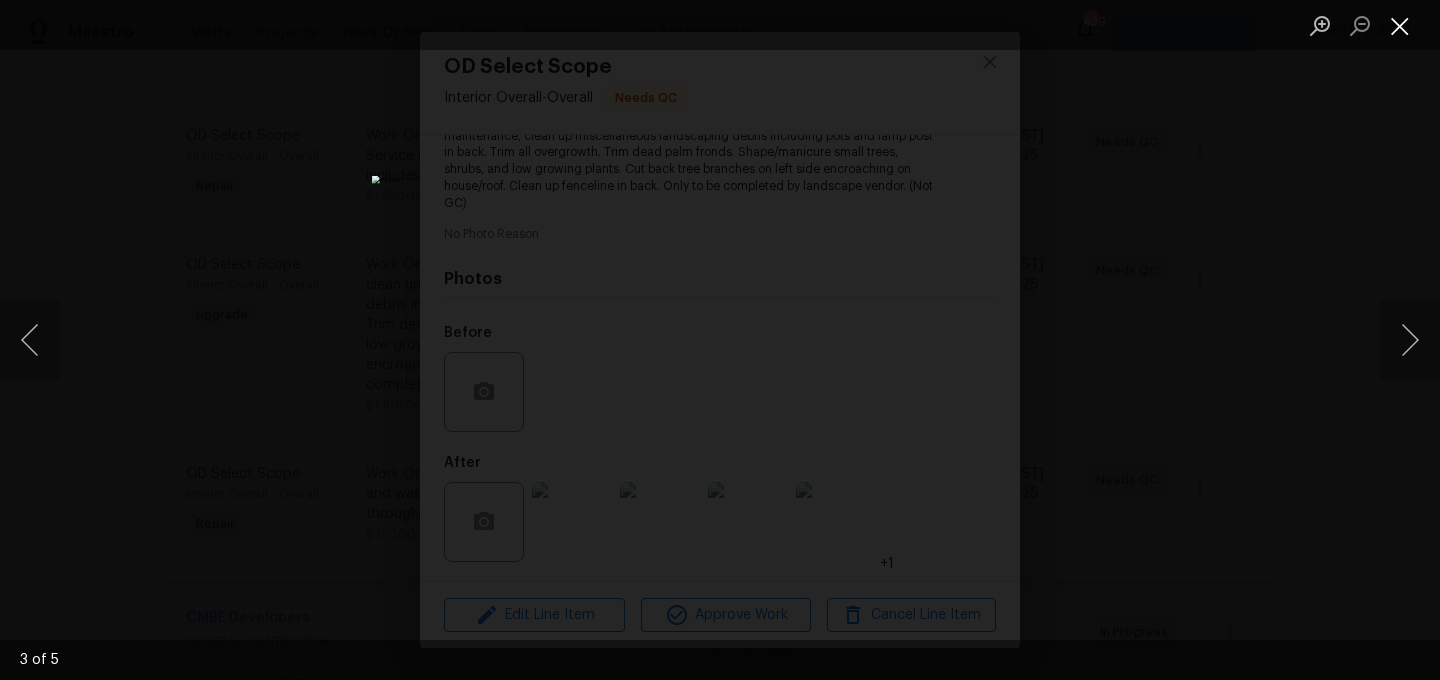 click at bounding box center [1400, 25] 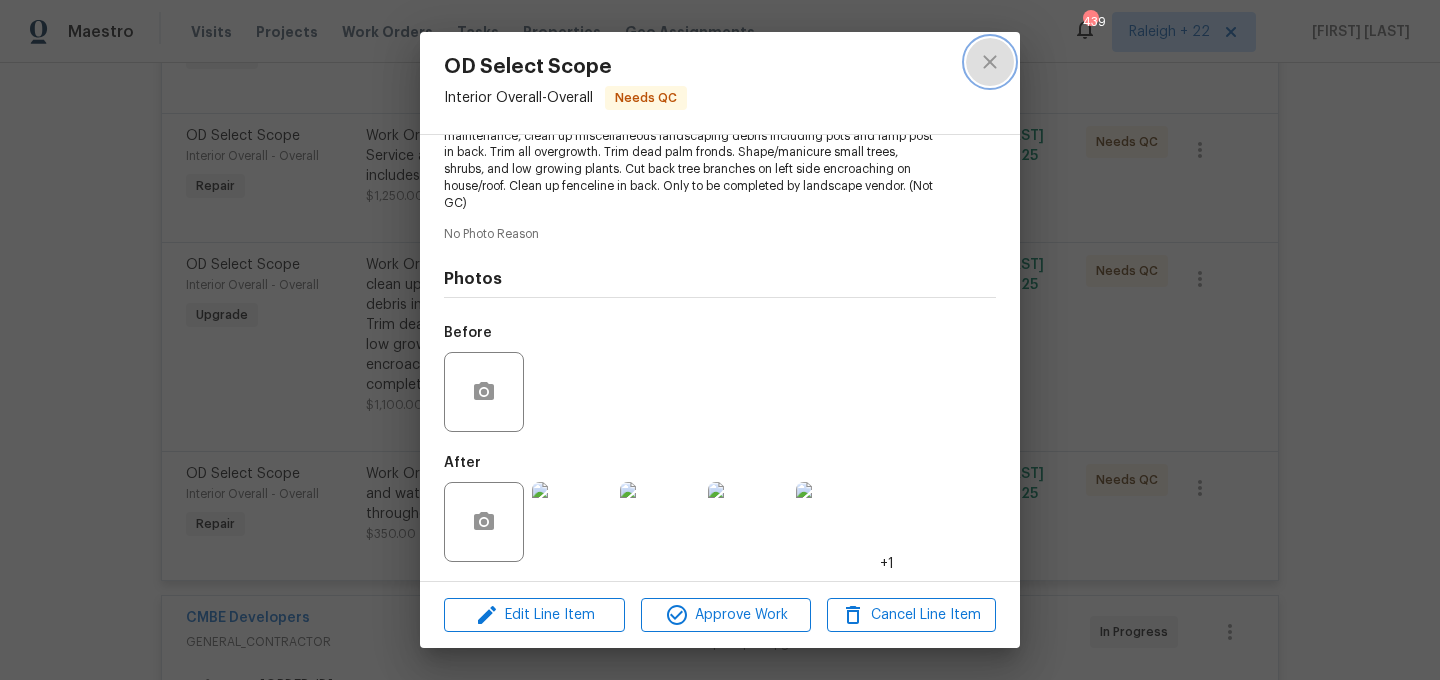 click 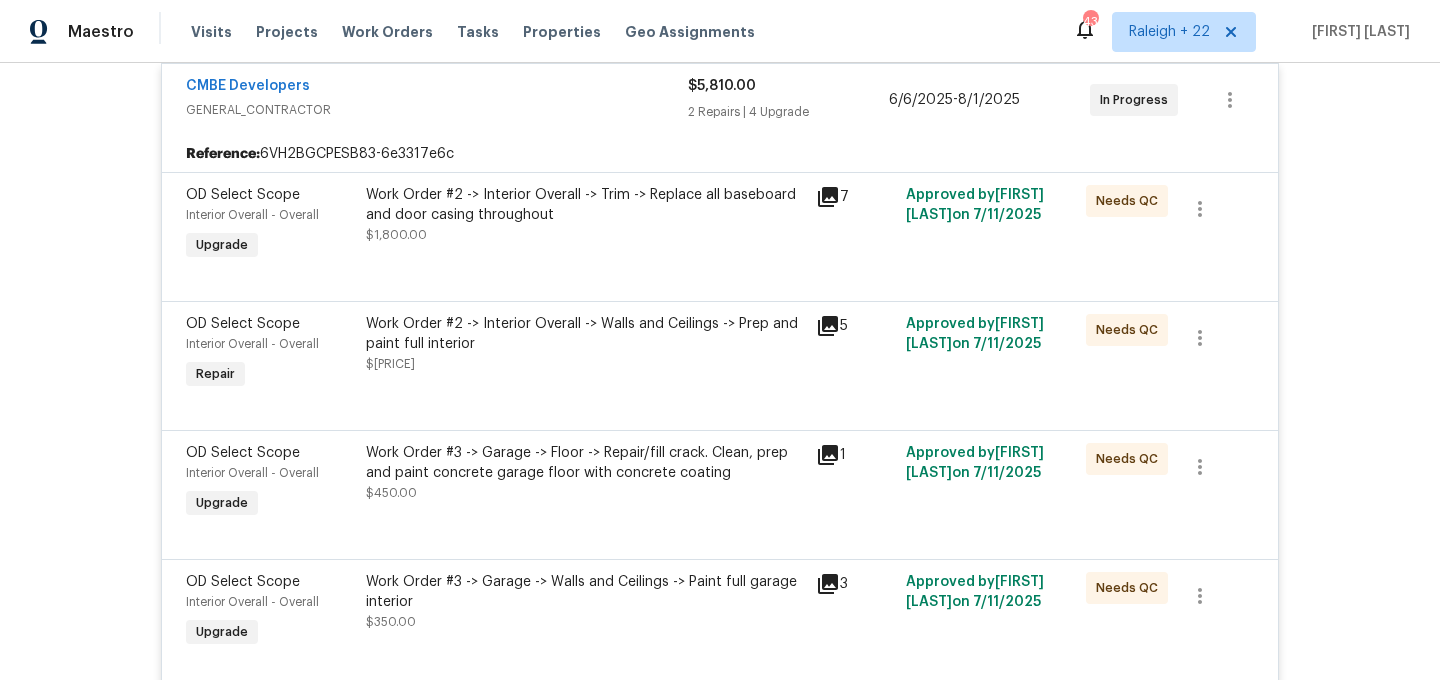 scroll, scrollTop: 14471, scrollLeft: 0, axis: vertical 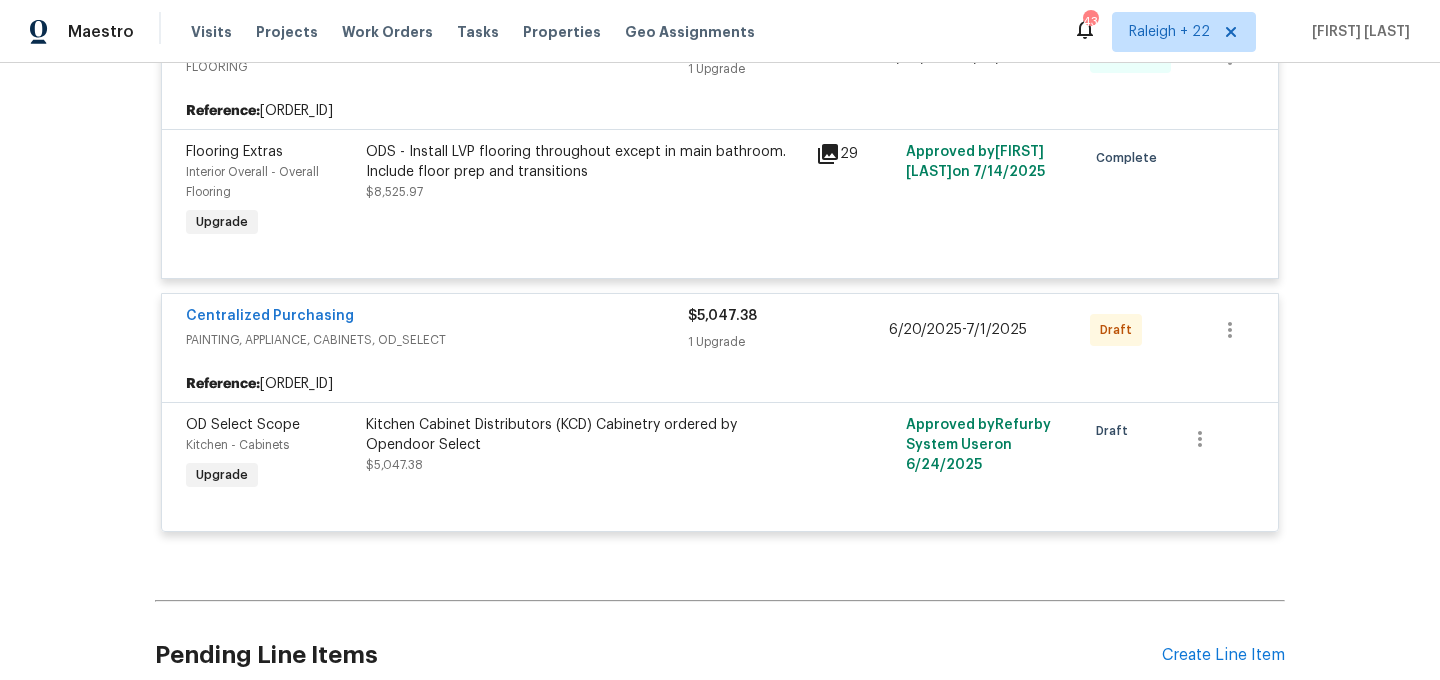 click on "Kitchen Cabinet Distributors (KCD) Cabinetry ordered by Opendoor Select" at bounding box center (585, 435) 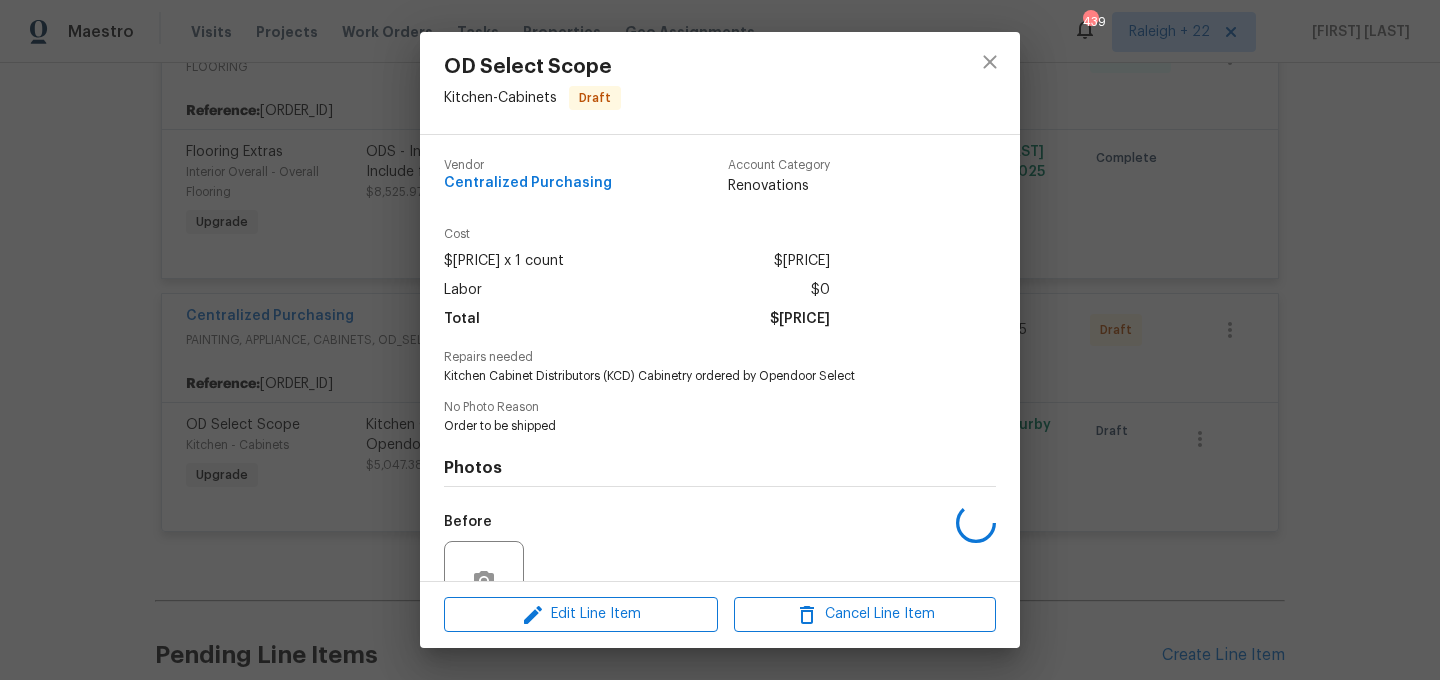 scroll, scrollTop: 190, scrollLeft: 0, axis: vertical 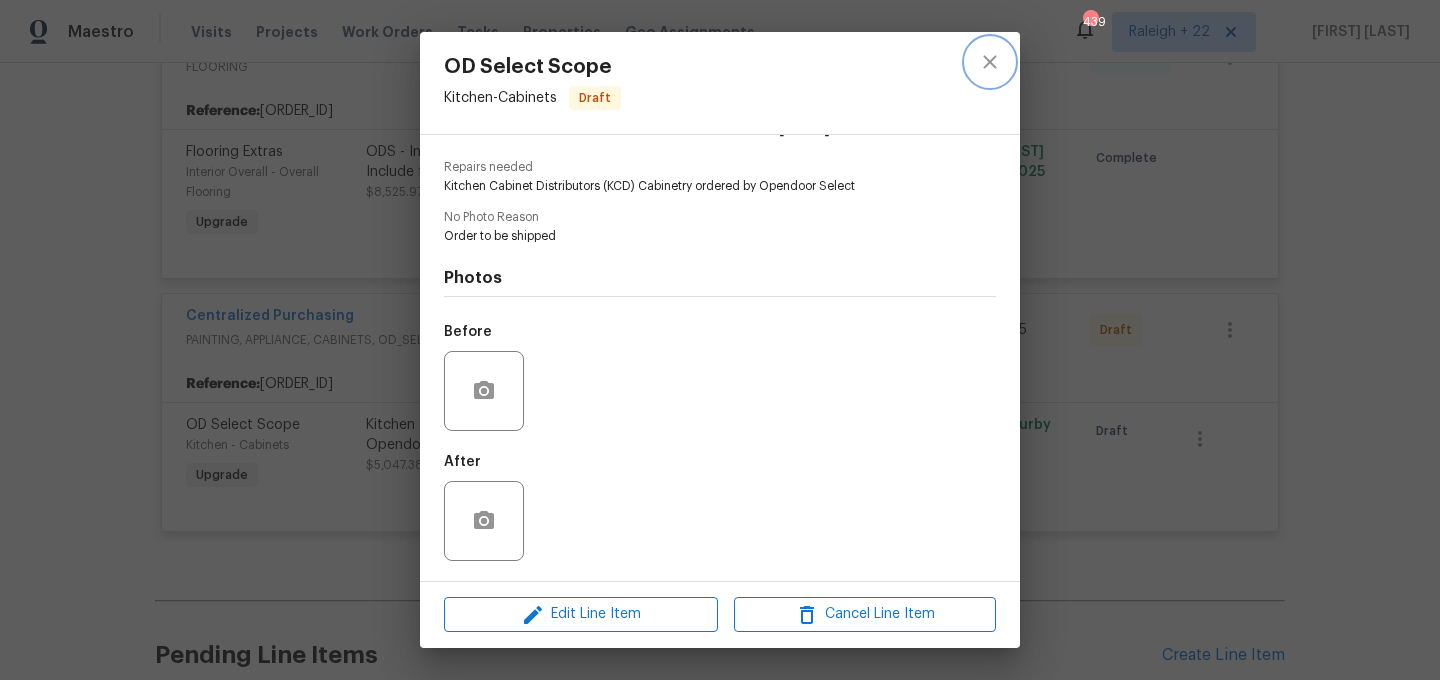 click 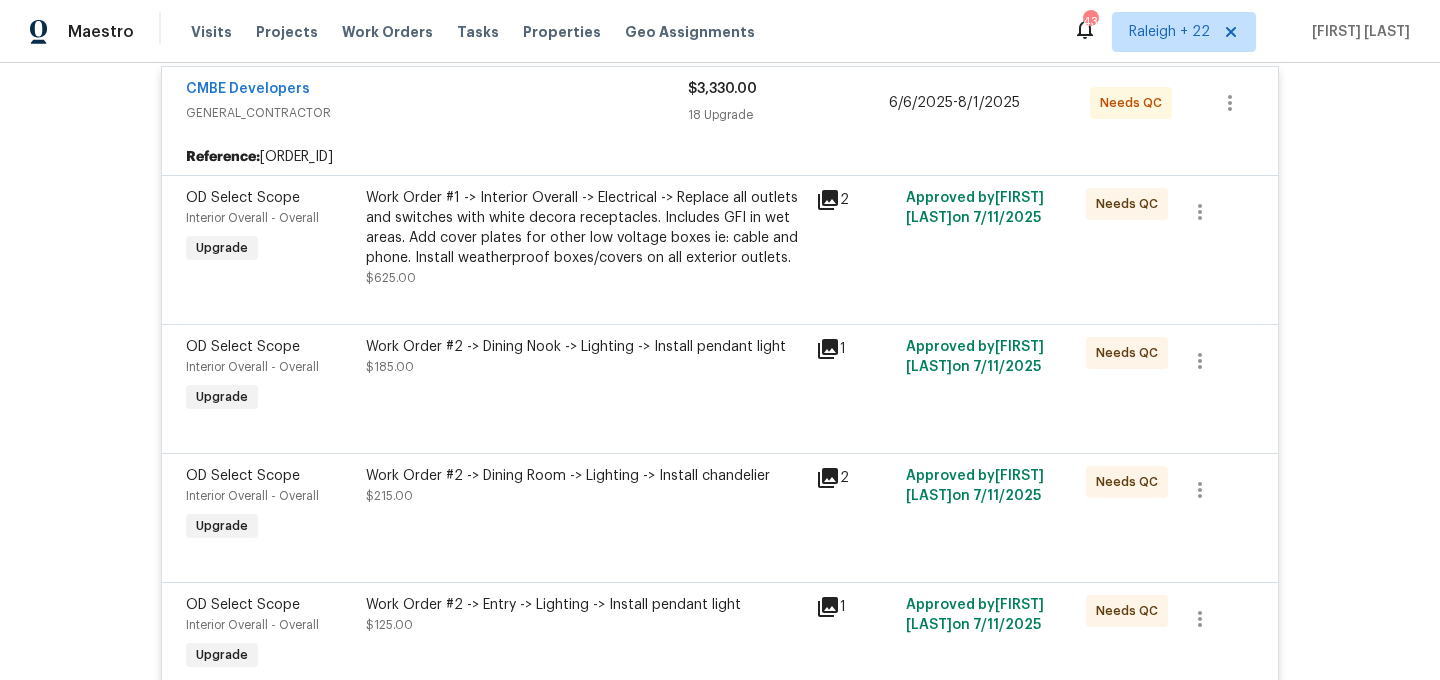 scroll, scrollTop: 2882, scrollLeft: 0, axis: vertical 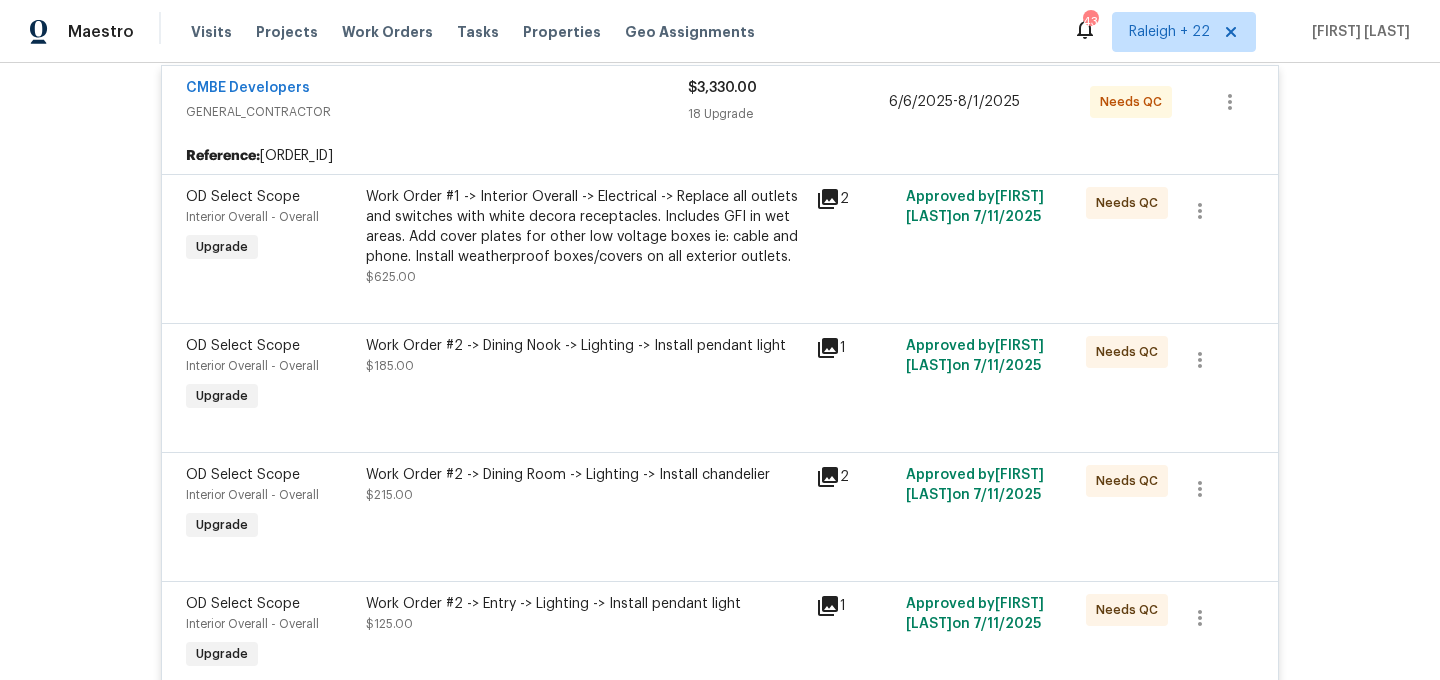 click on "Work Order #2 -> Dining Nook -> Lighting -> Install pendant light $185.00" at bounding box center [585, 376] 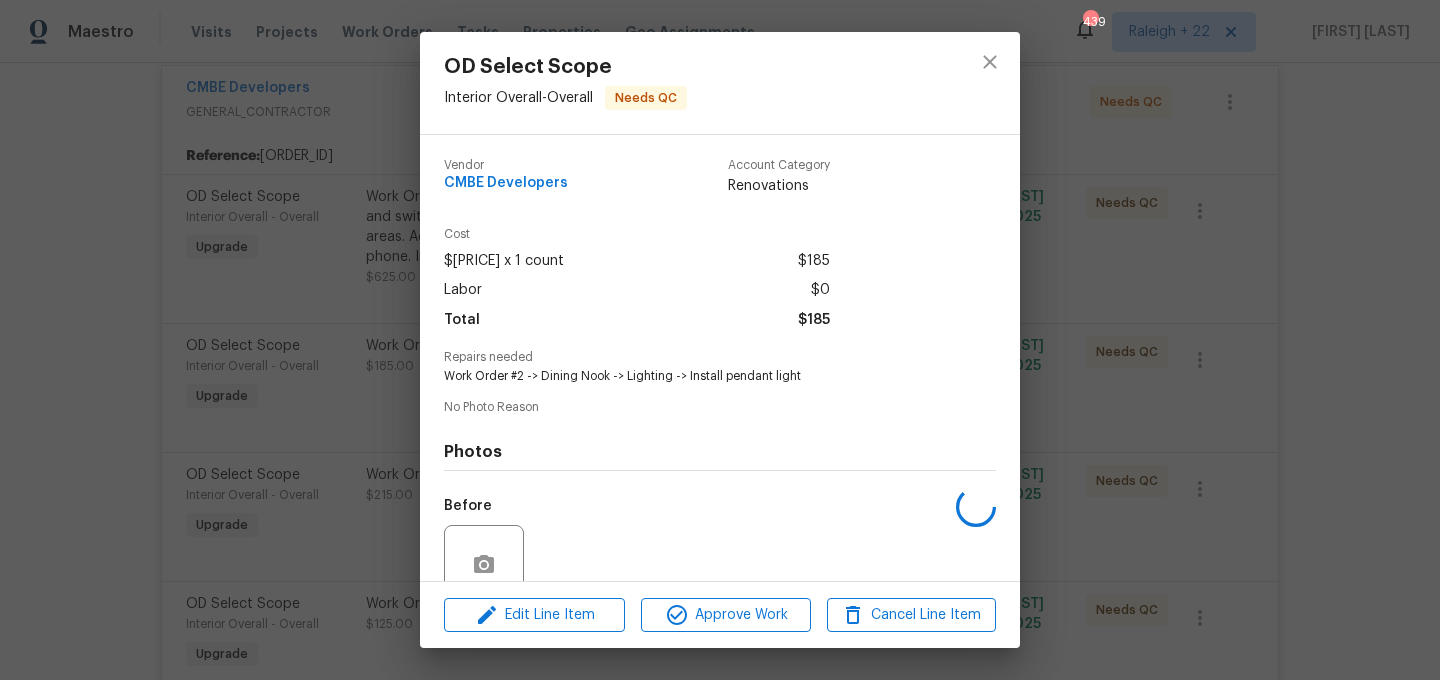 scroll, scrollTop: 173, scrollLeft: 0, axis: vertical 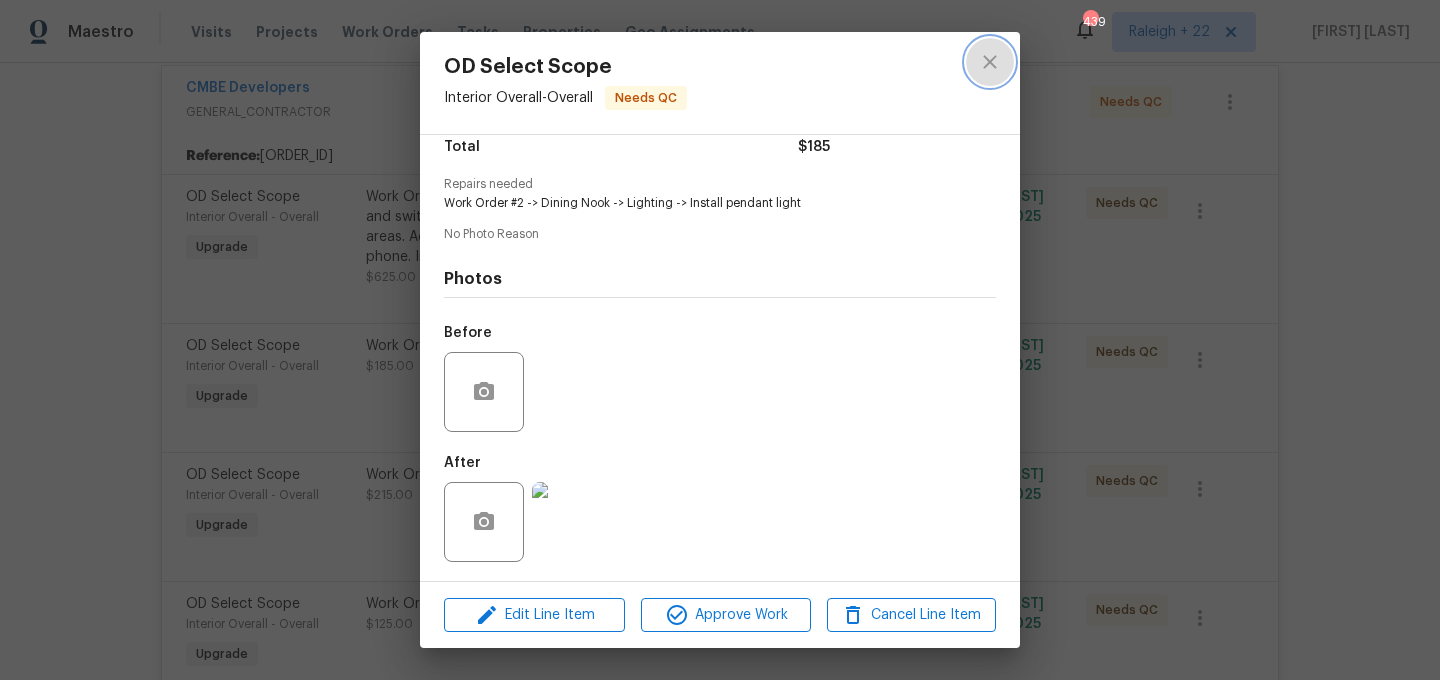 click at bounding box center [990, 62] 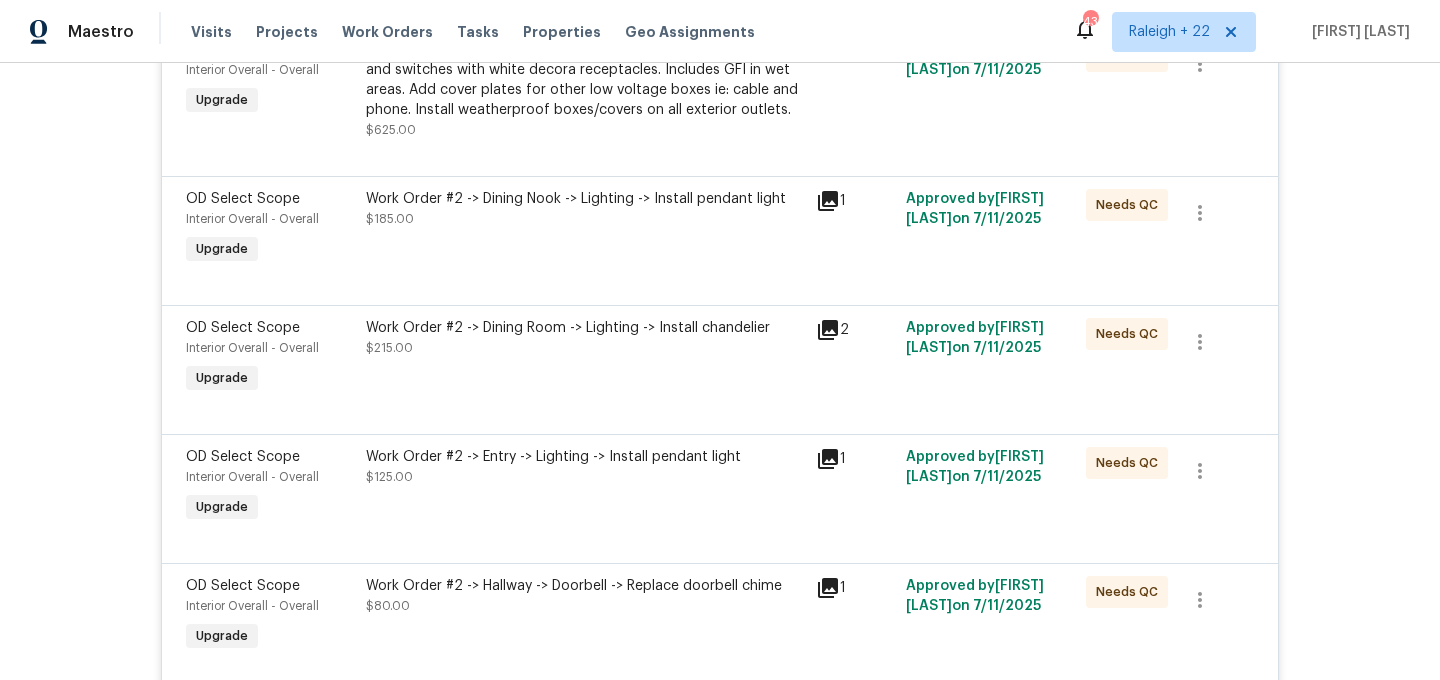 scroll, scrollTop: 3031, scrollLeft: 0, axis: vertical 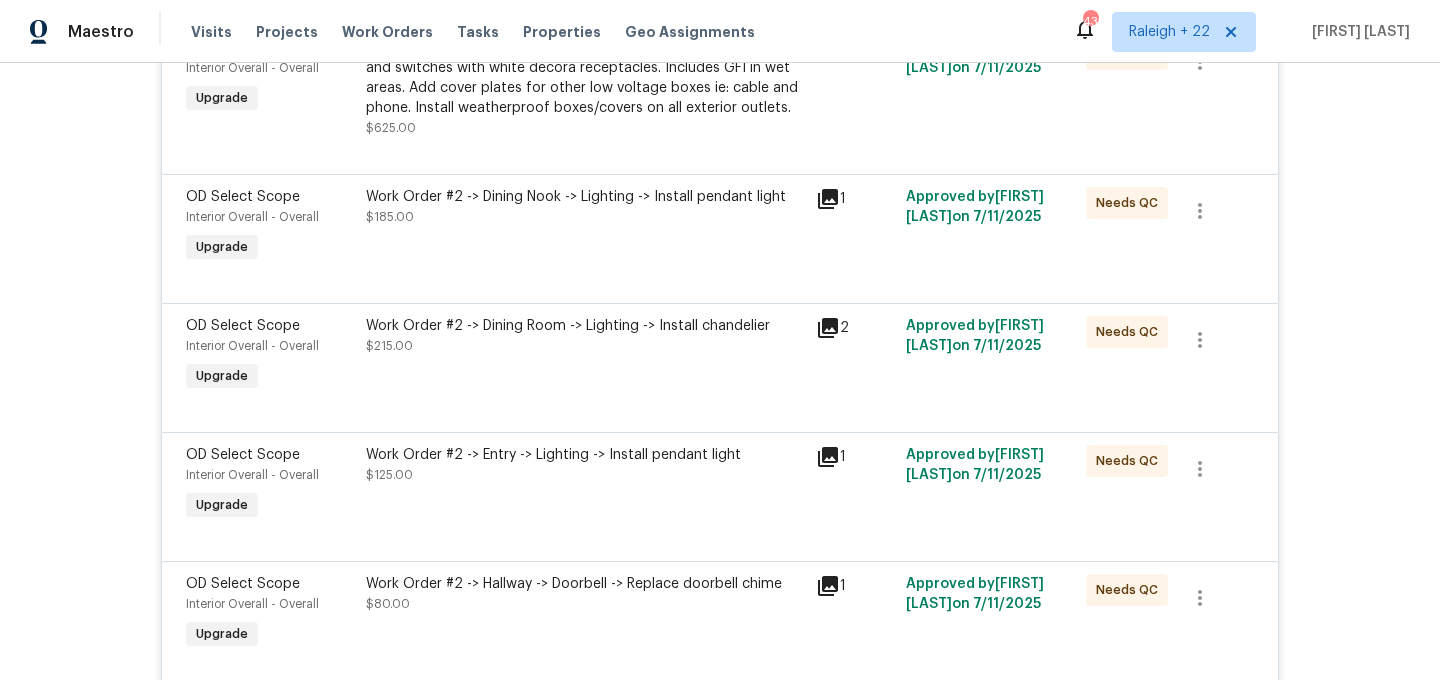 click on "Work Order #2 -> Entry -> Lighting -> Install pendant light $125.00" at bounding box center [585, 485] 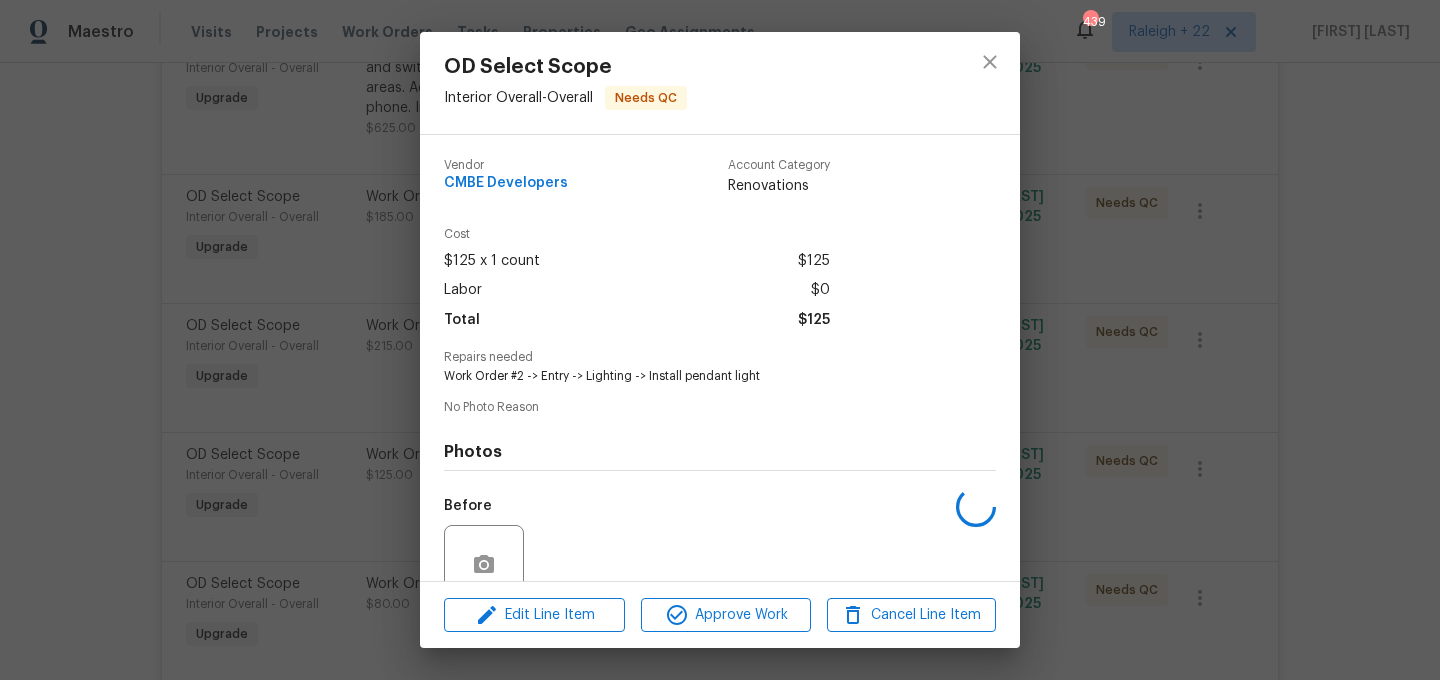 scroll, scrollTop: 173, scrollLeft: 0, axis: vertical 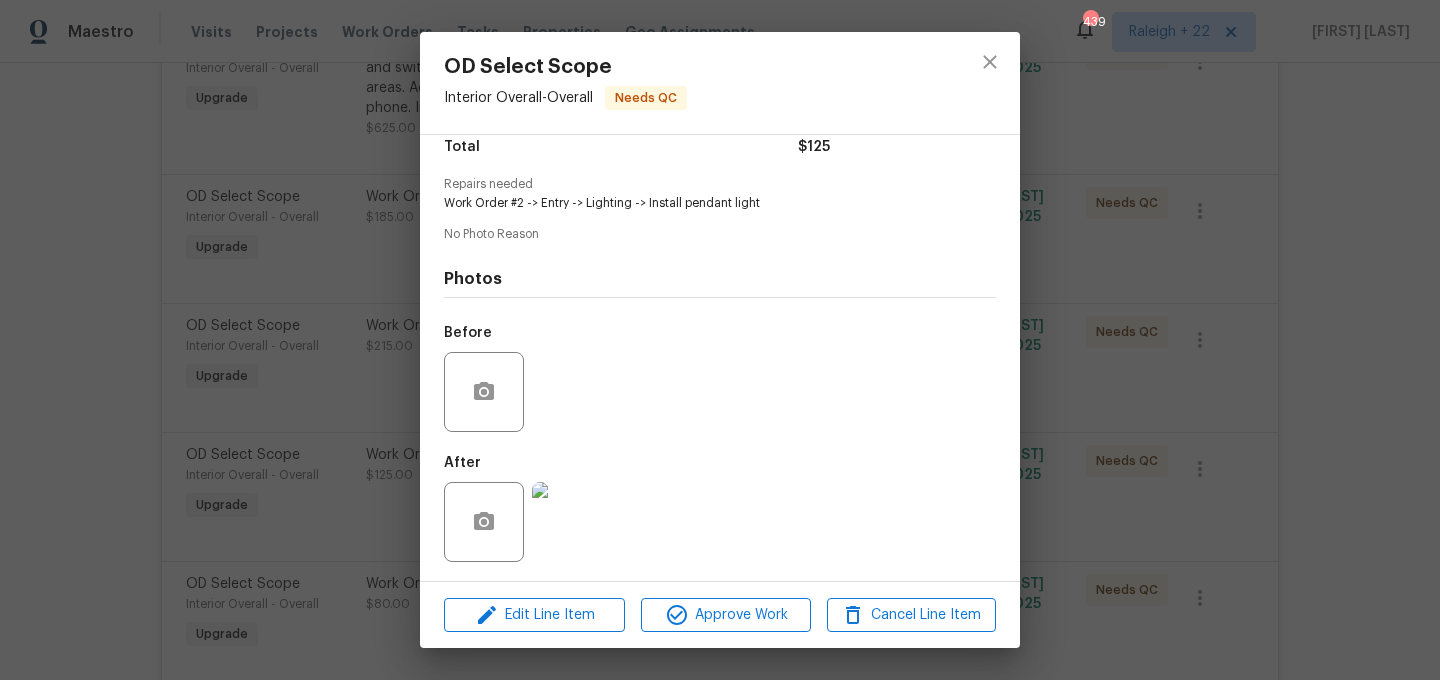 click at bounding box center (572, 522) 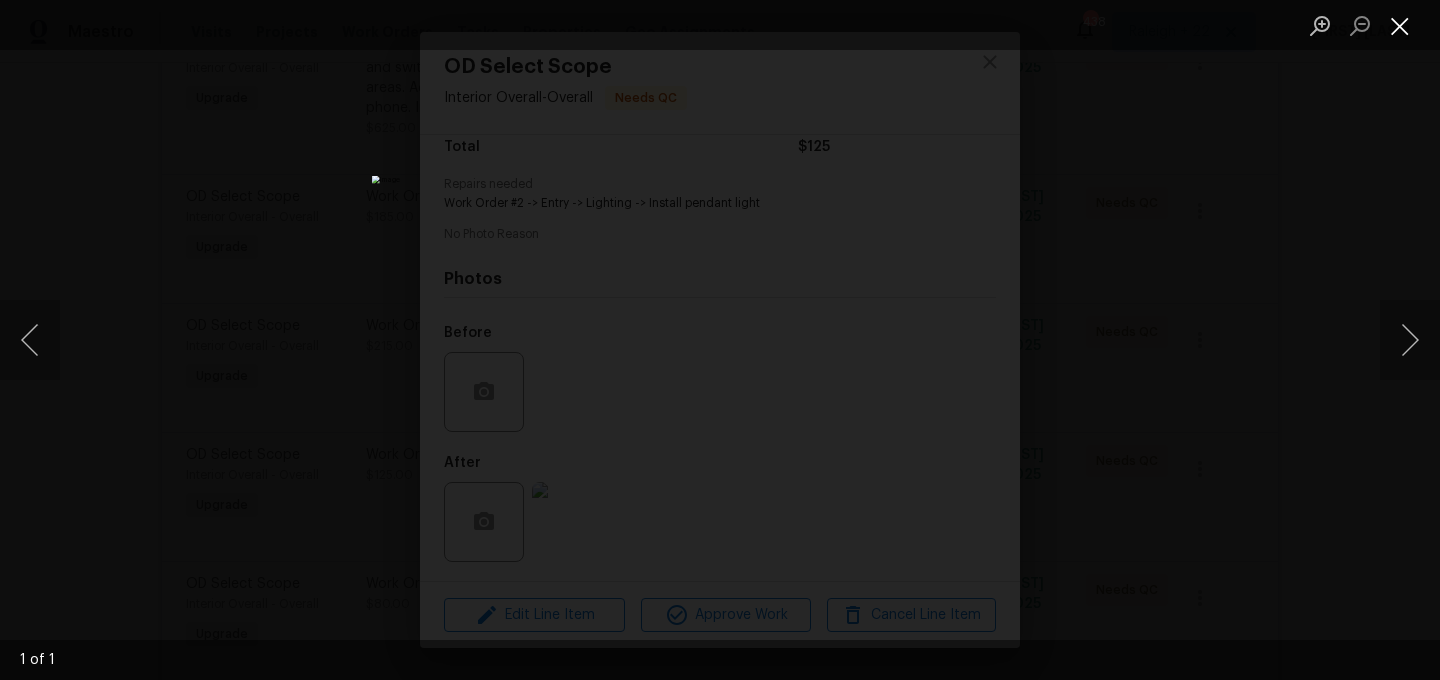 click at bounding box center [1400, 25] 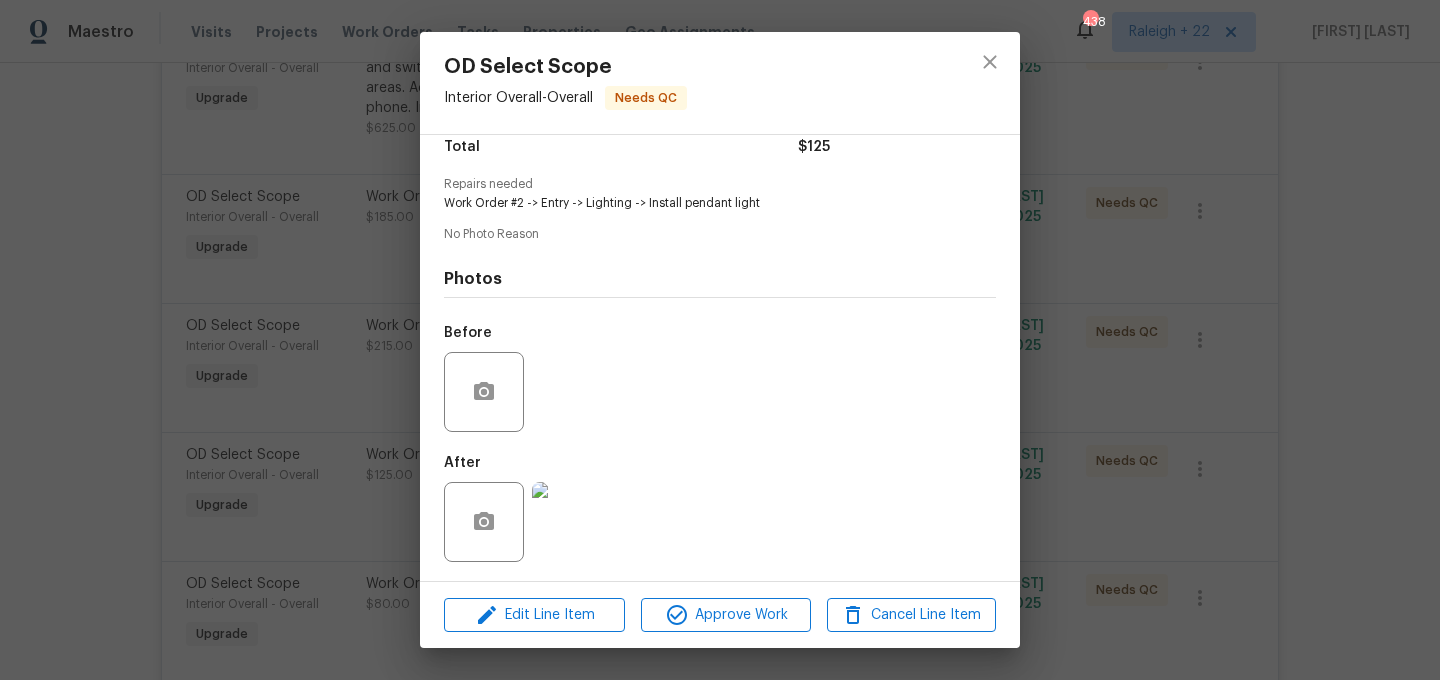 click at bounding box center [572, 522] 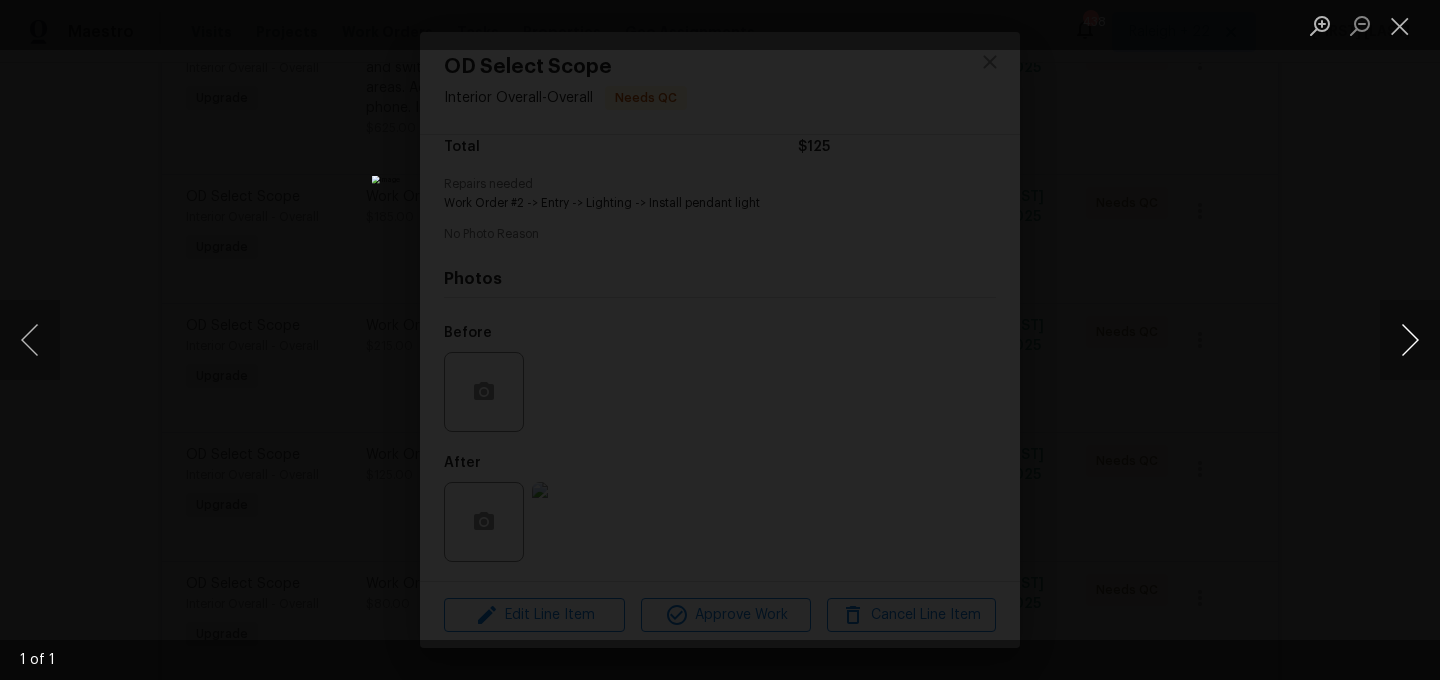 click at bounding box center [1410, 340] 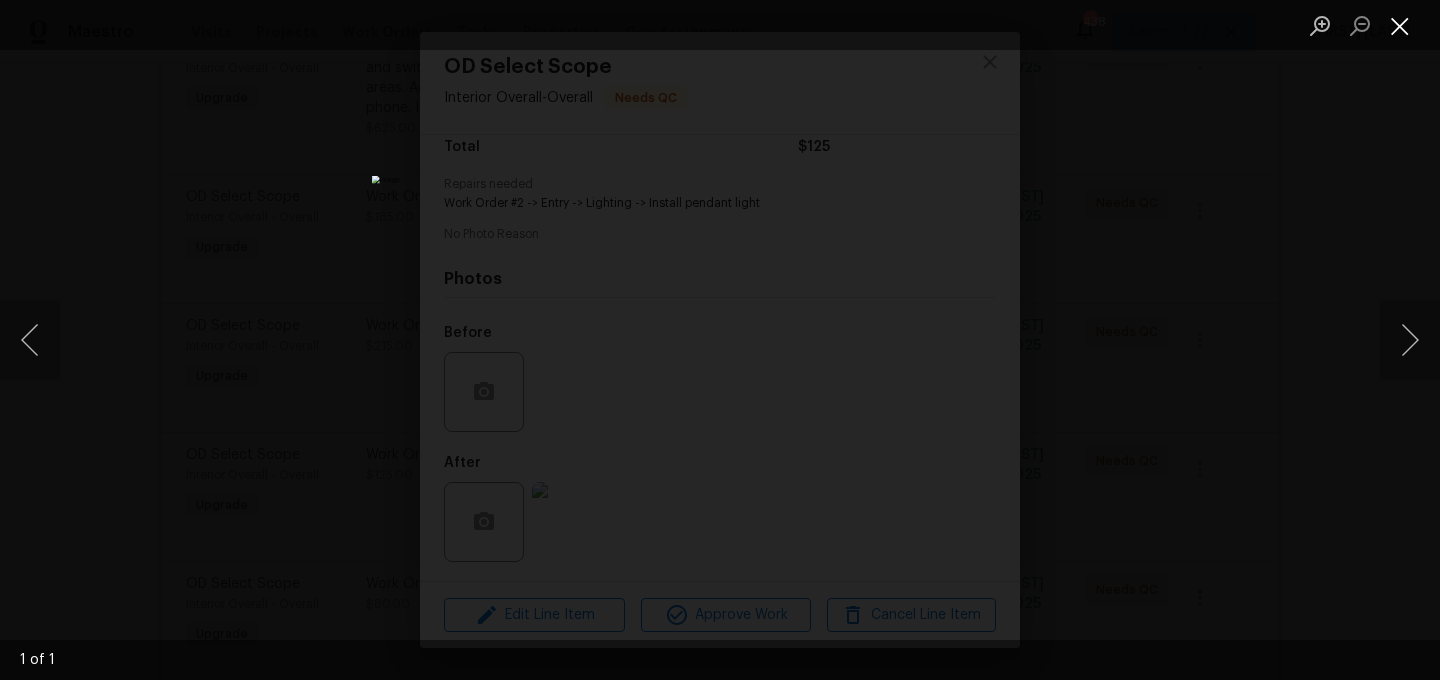 click at bounding box center (1400, 25) 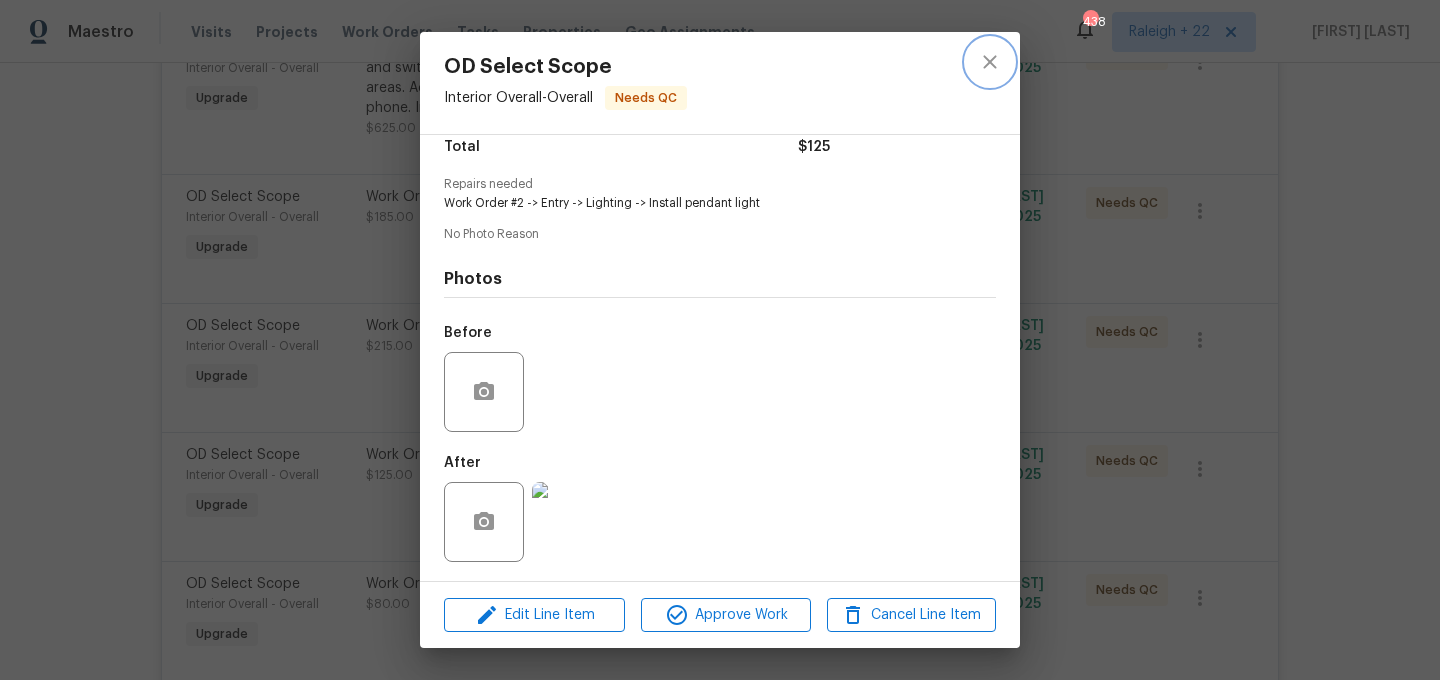 click 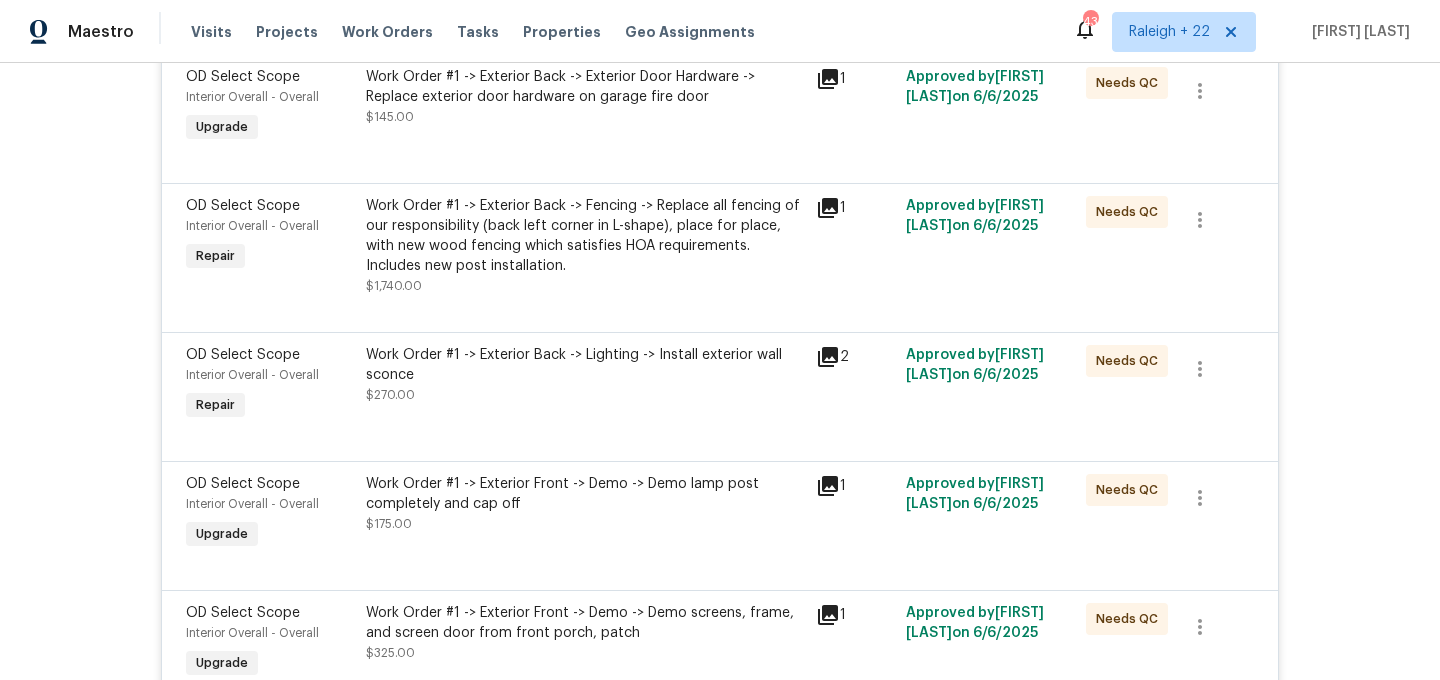 scroll, scrollTop: 5772, scrollLeft: 0, axis: vertical 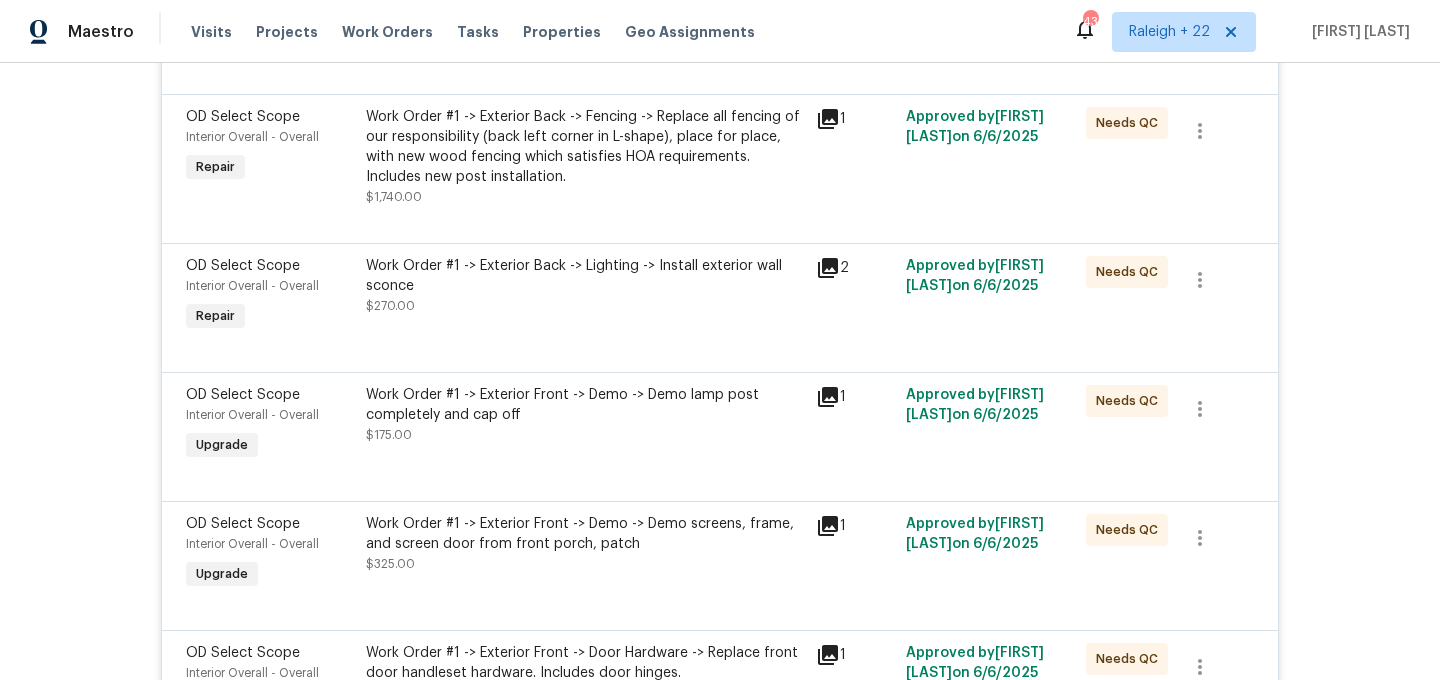 click on "Work Order #1 -> Exterior Front -> Demo -> Demo lamp post completely and cap off" at bounding box center [585, 405] 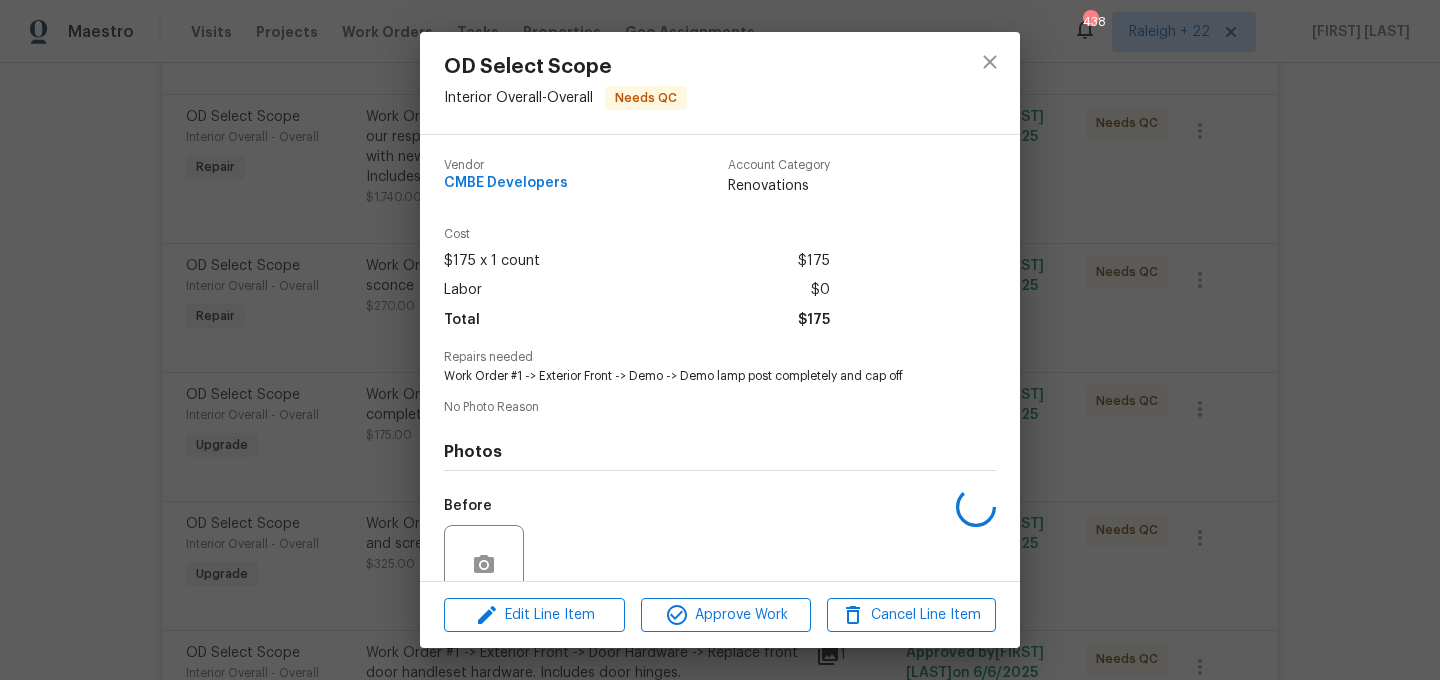 scroll, scrollTop: 173, scrollLeft: 0, axis: vertical 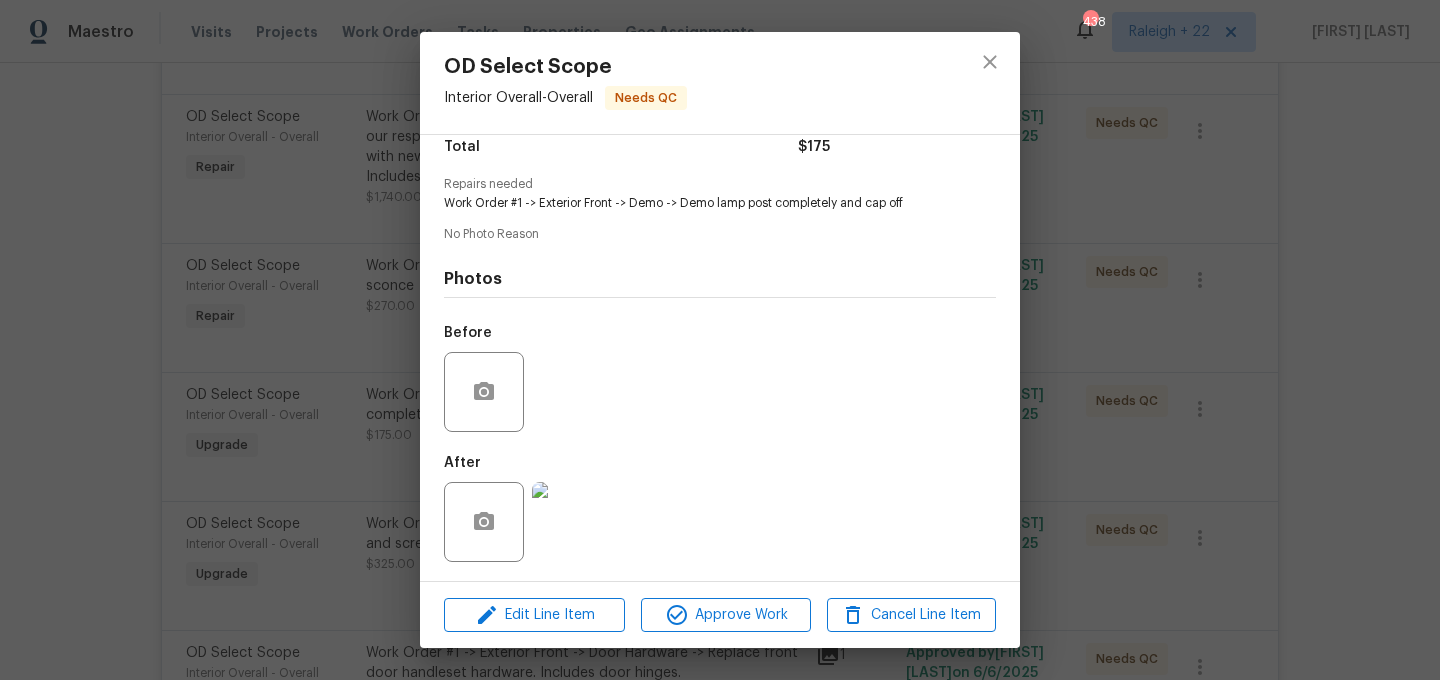 click at bounding box center (572, 522) 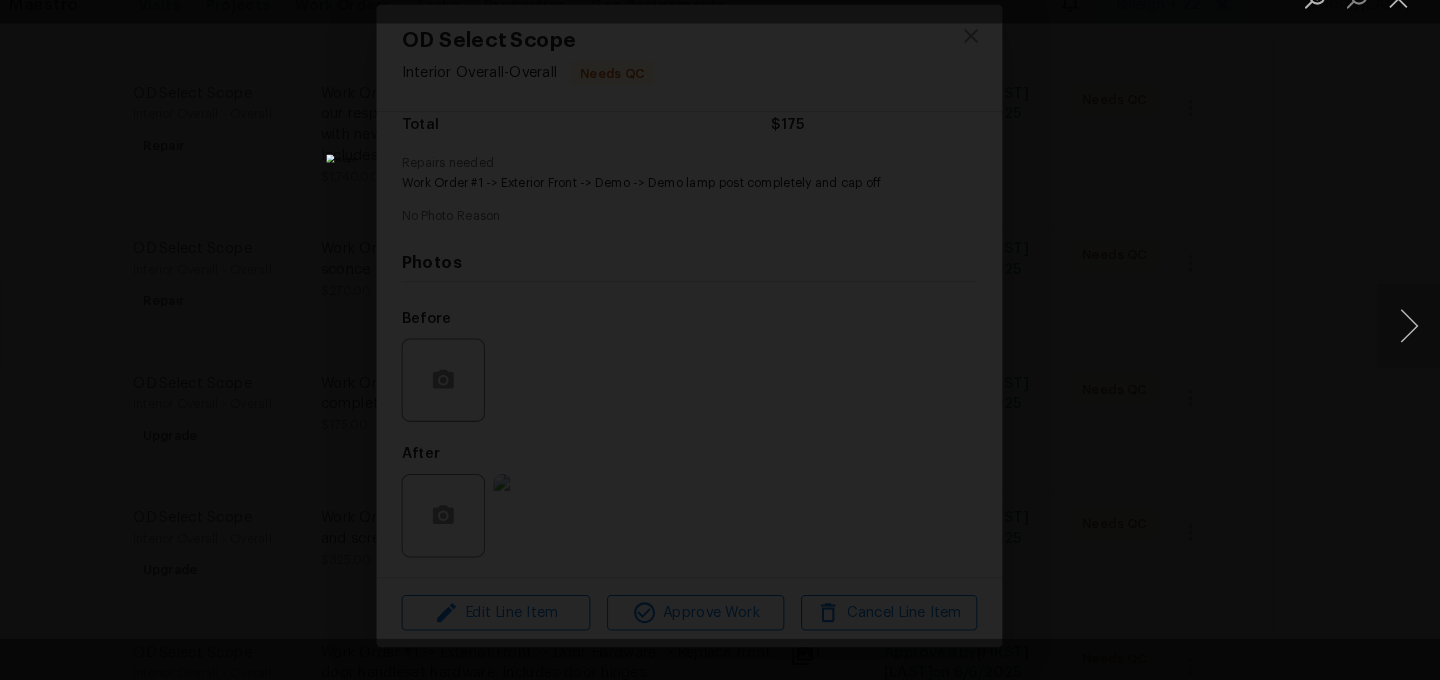scroll, scrollTop: 0, scrollLeft: 0, axis: both 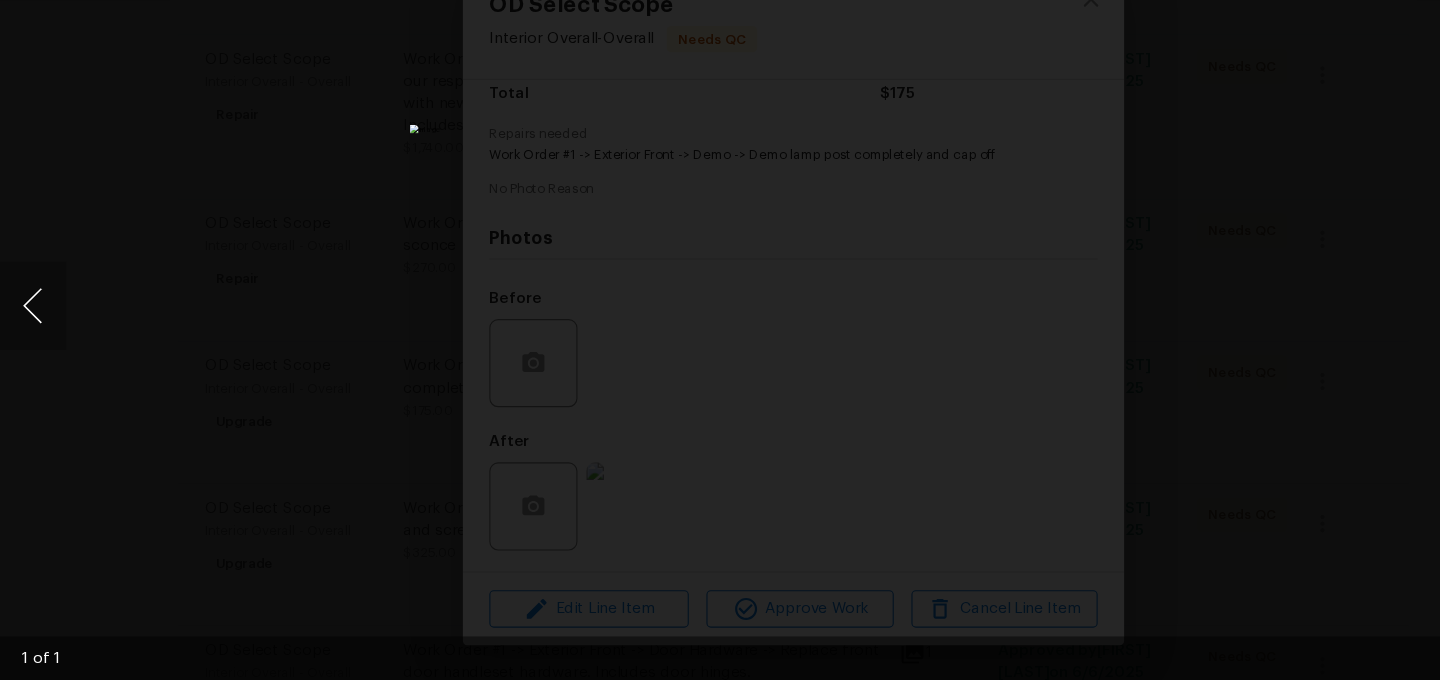 click at bounding box center (30, 340) 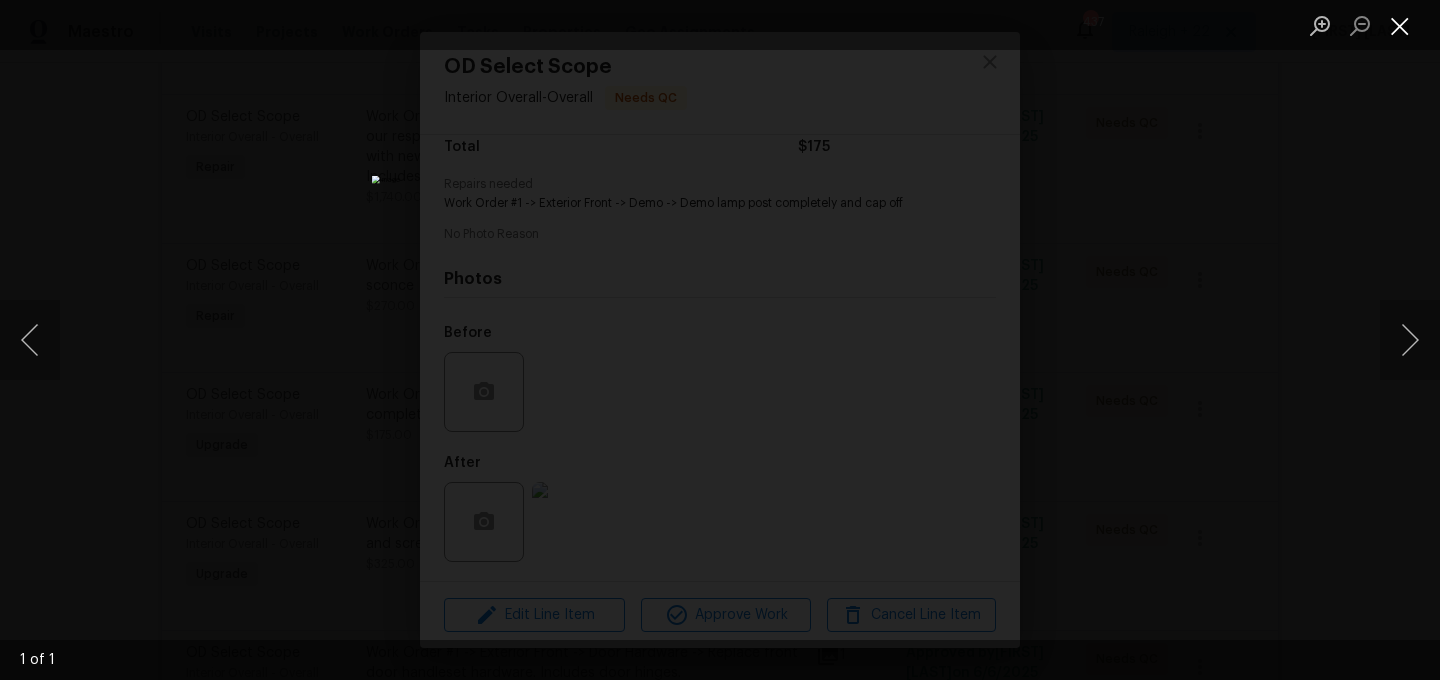 click at bounding box center (1400, 25) 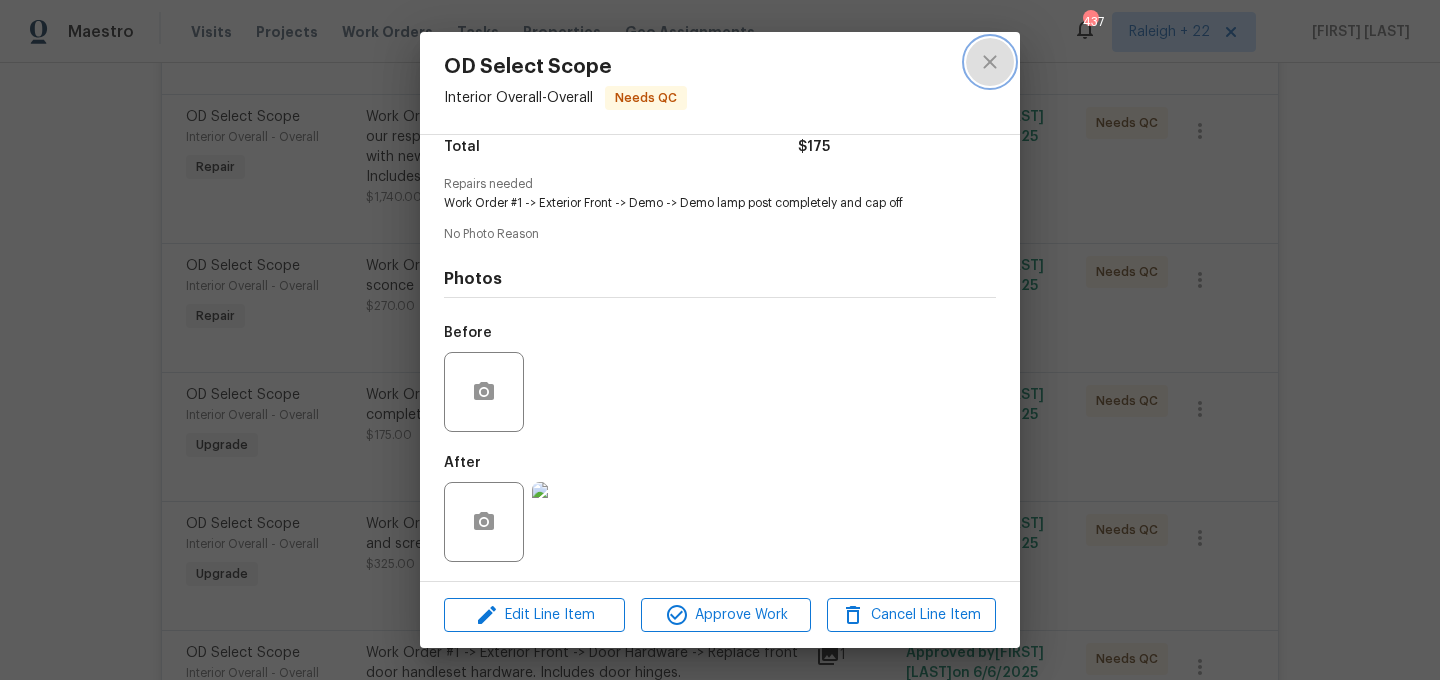 click 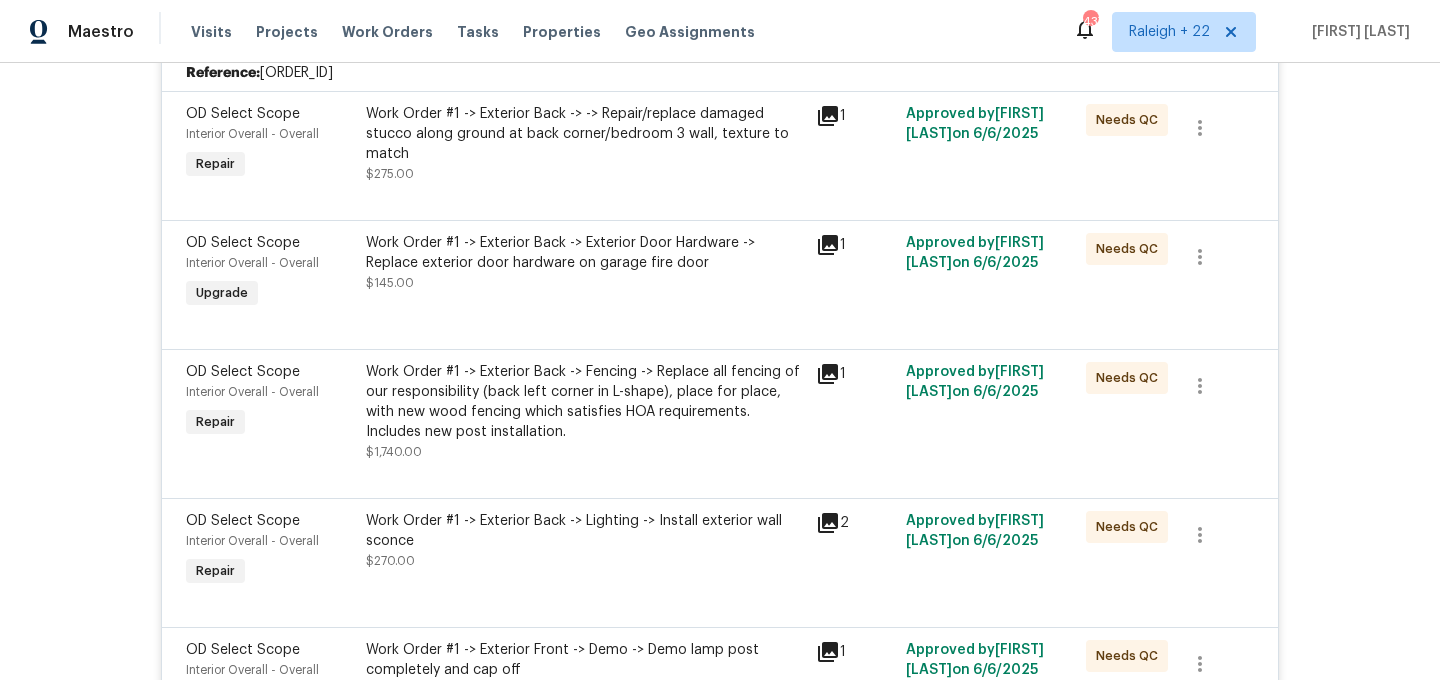 scroll, scrollTop: 7579, scrollLeft: 0, axis: vertical 